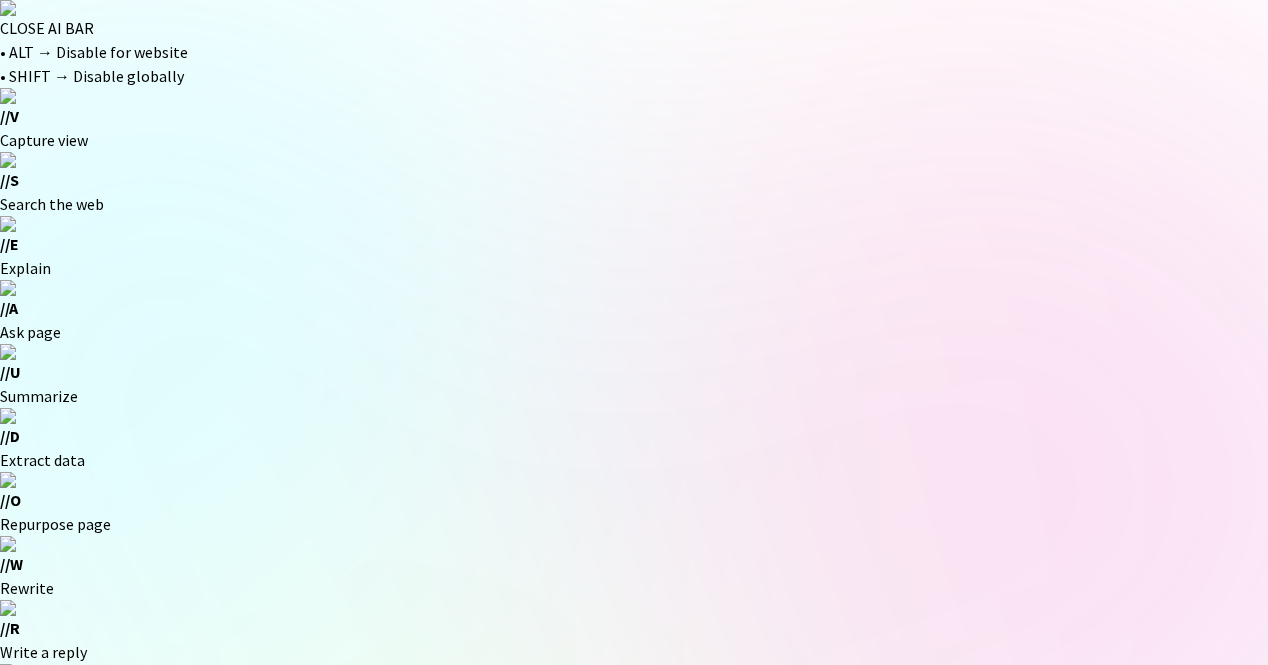 scroll, scrollTop: 0, scrollLeft: 0, axis: both 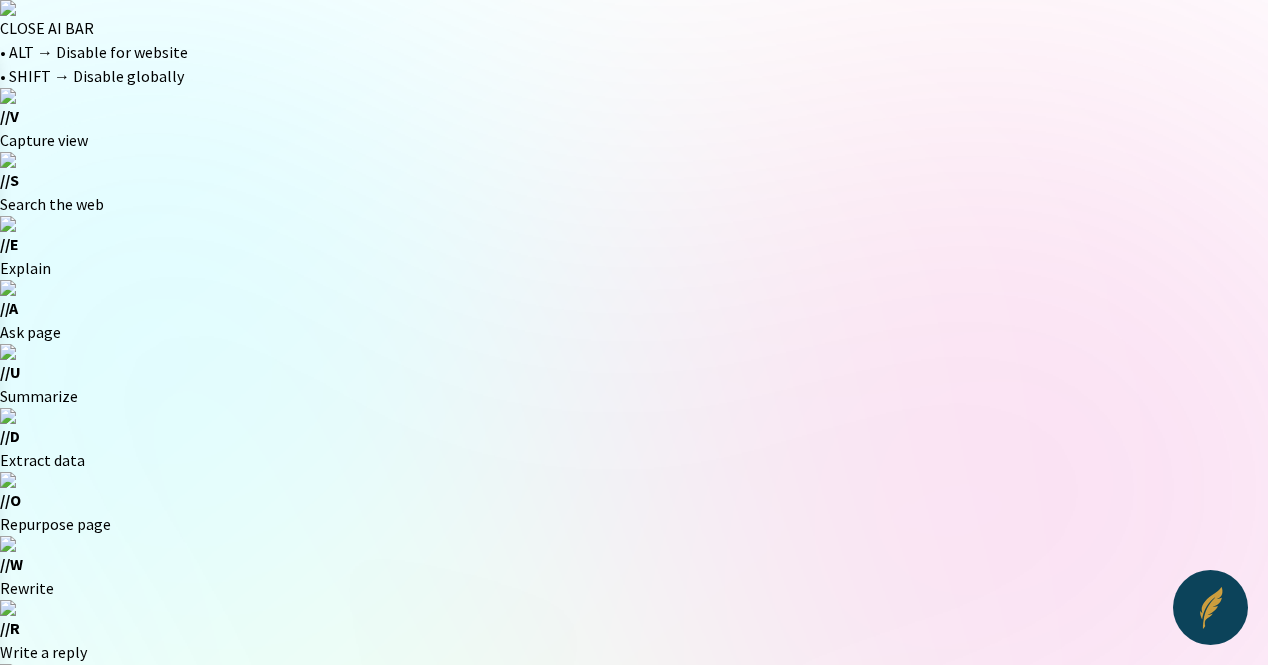 click 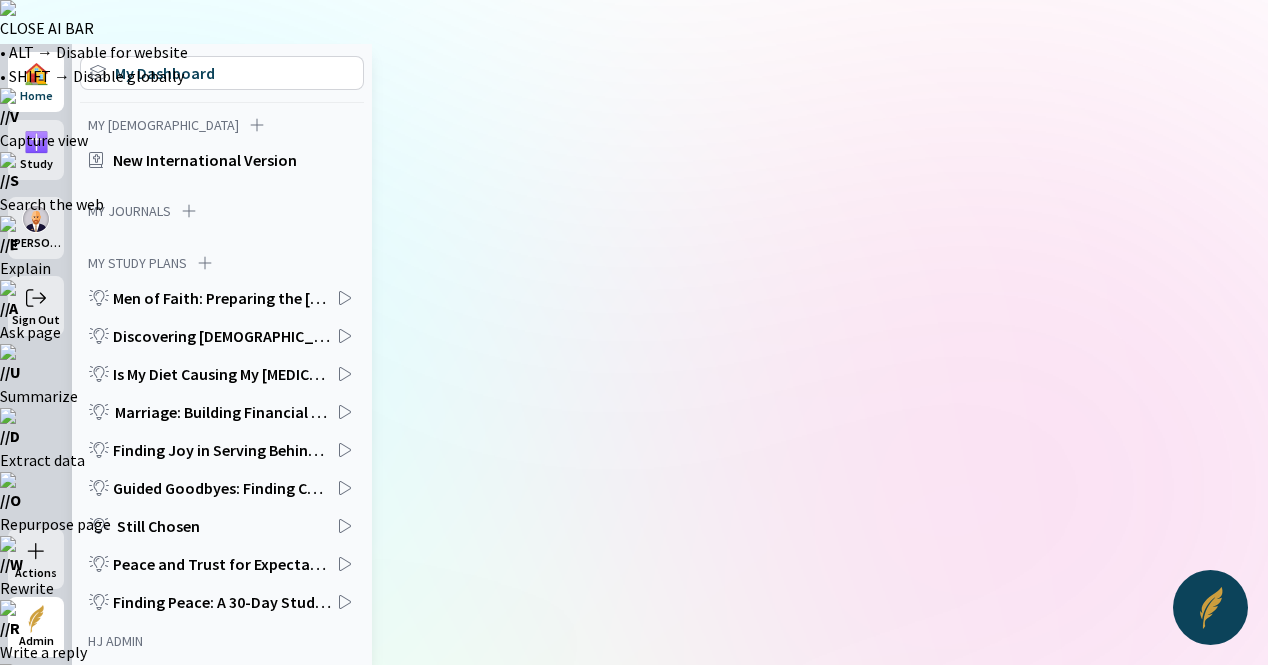 click 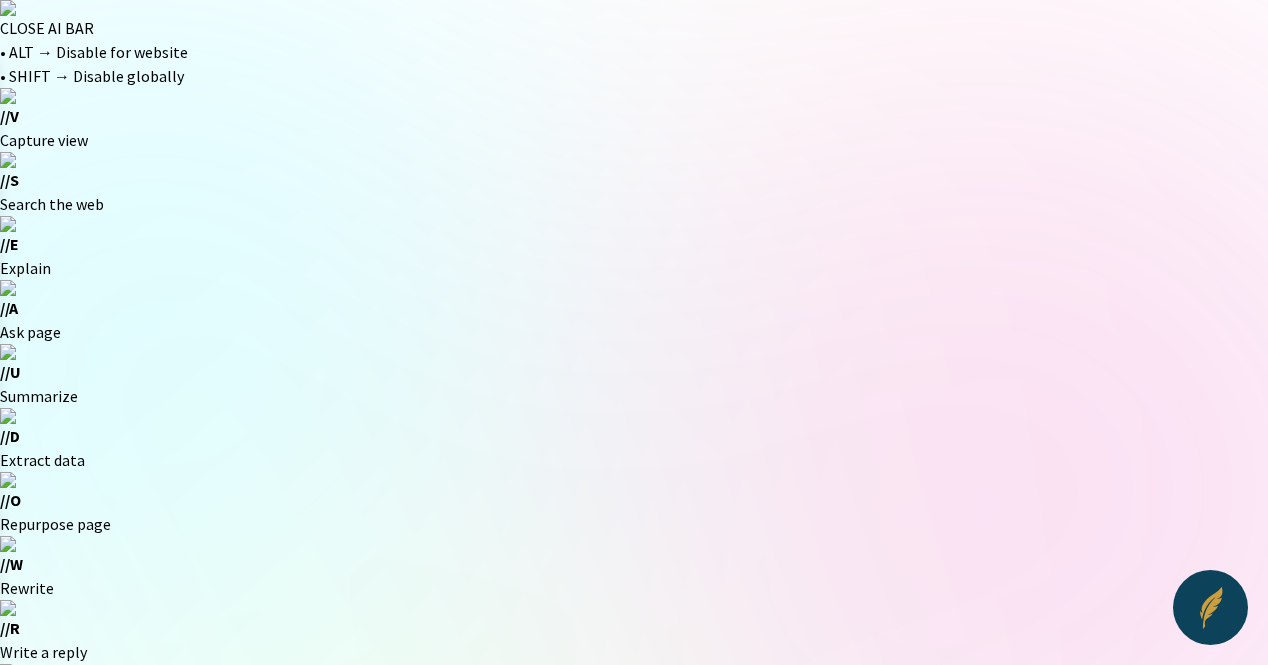 click at bounding box center (22, 774) 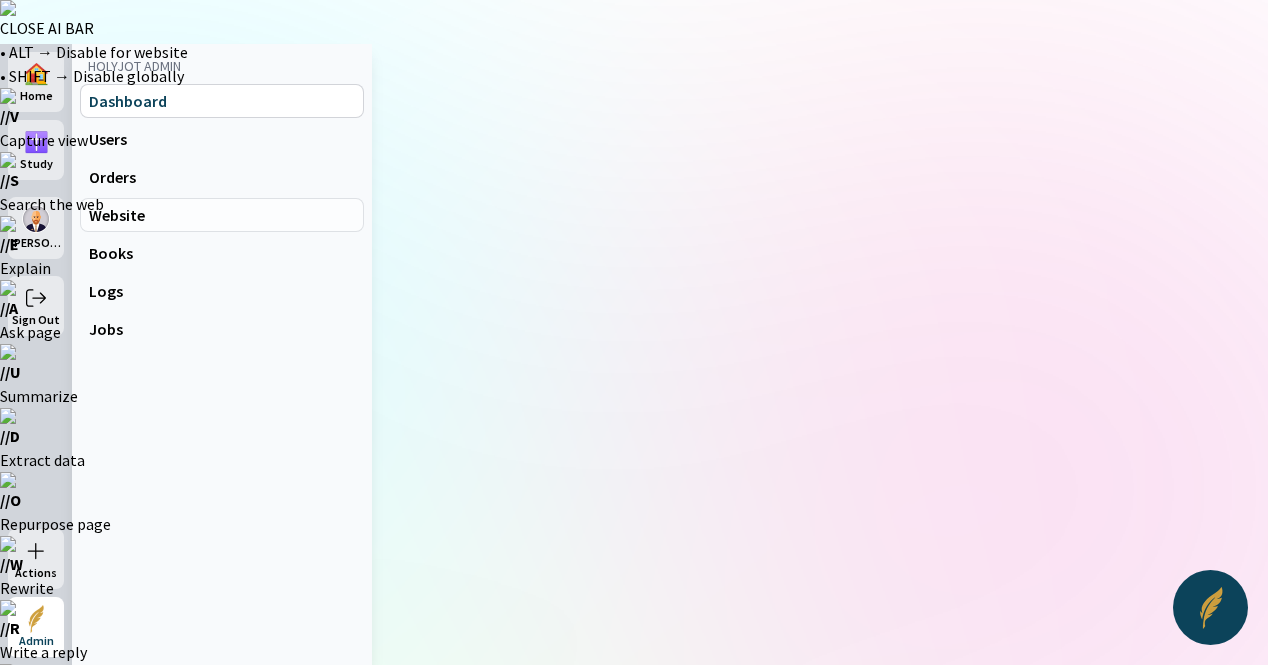 click on "Website" 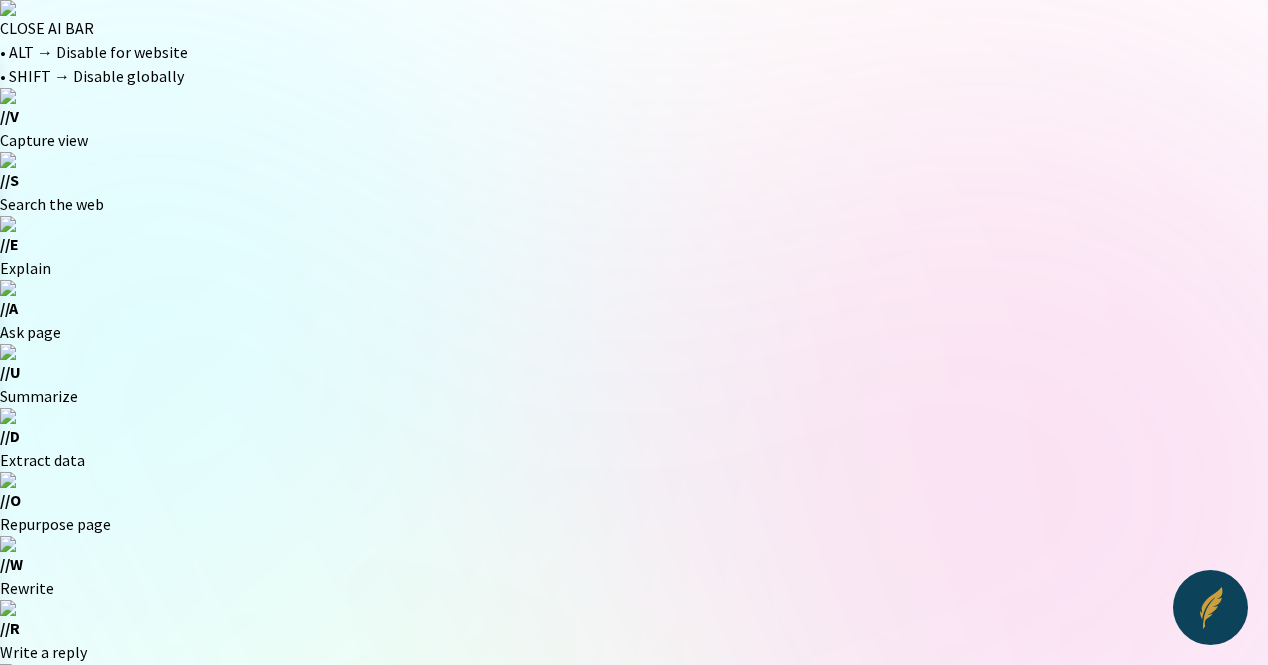 click at bounding box center [22, 774] 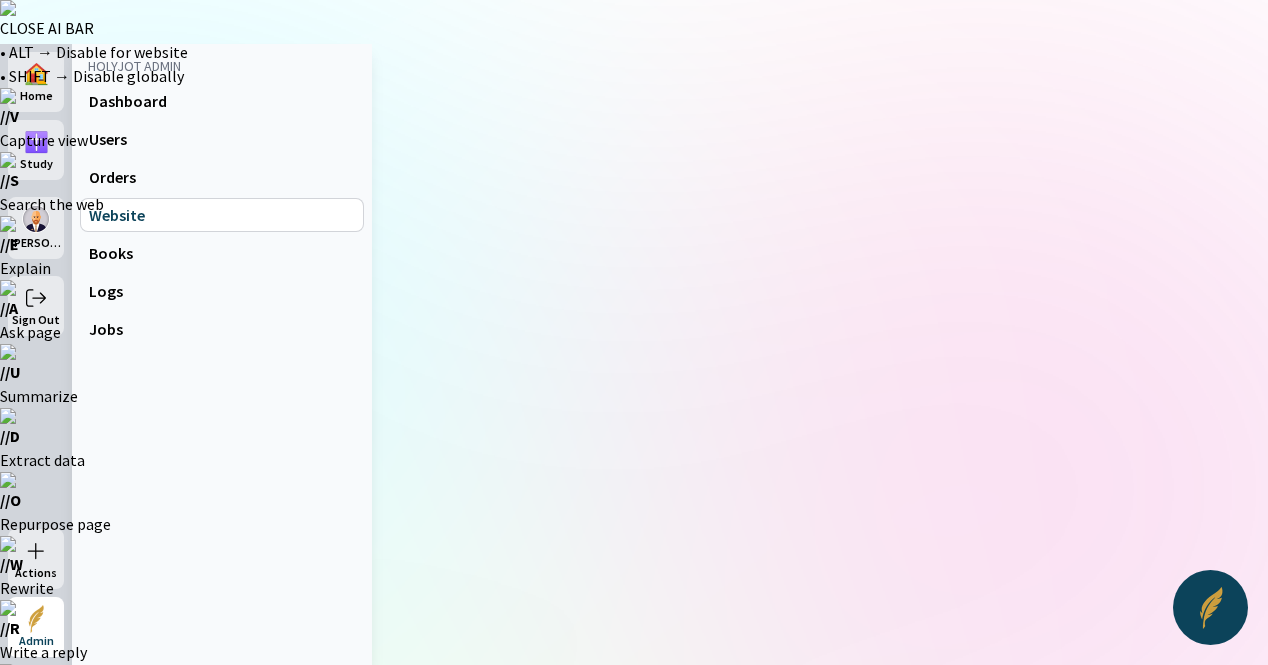 click on "Blog Page Snip Author Topic Tag" 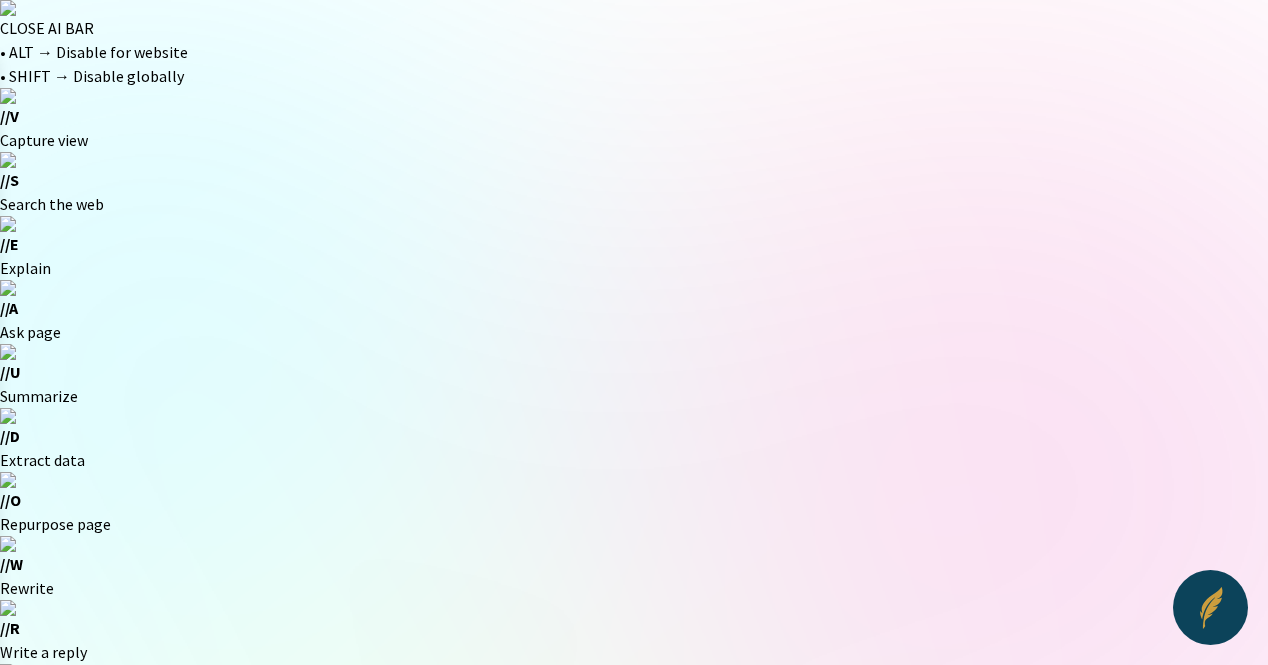 click 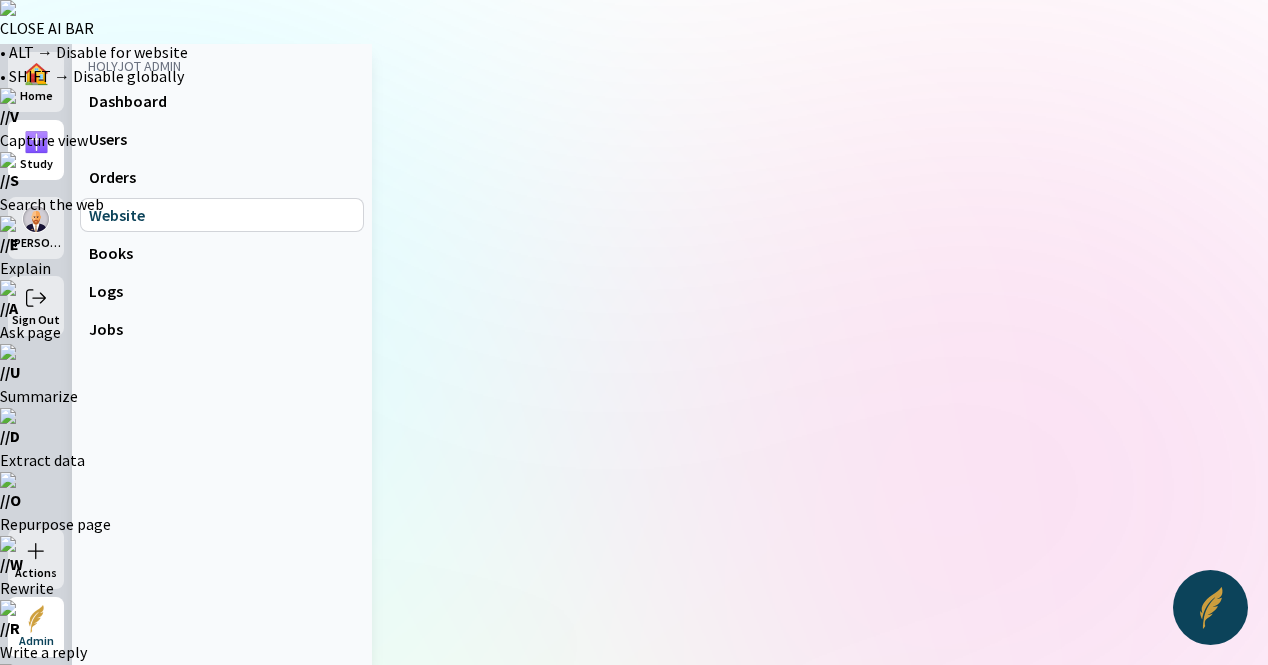 click on "✝️ Study" 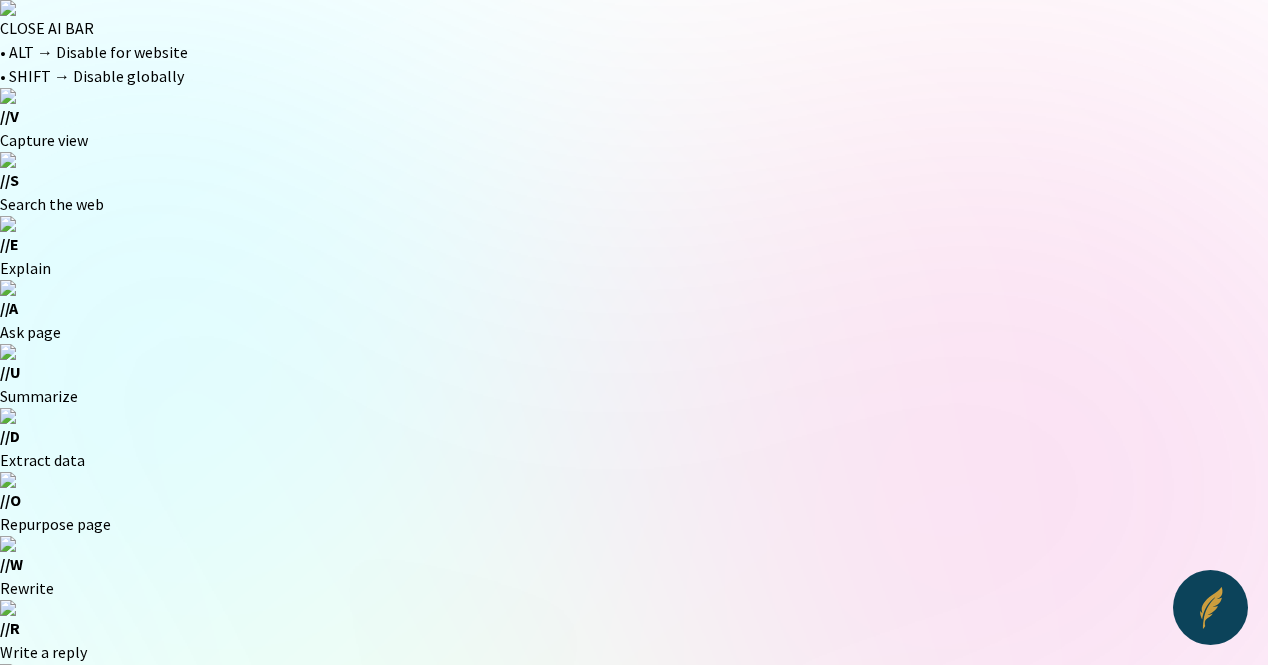 click 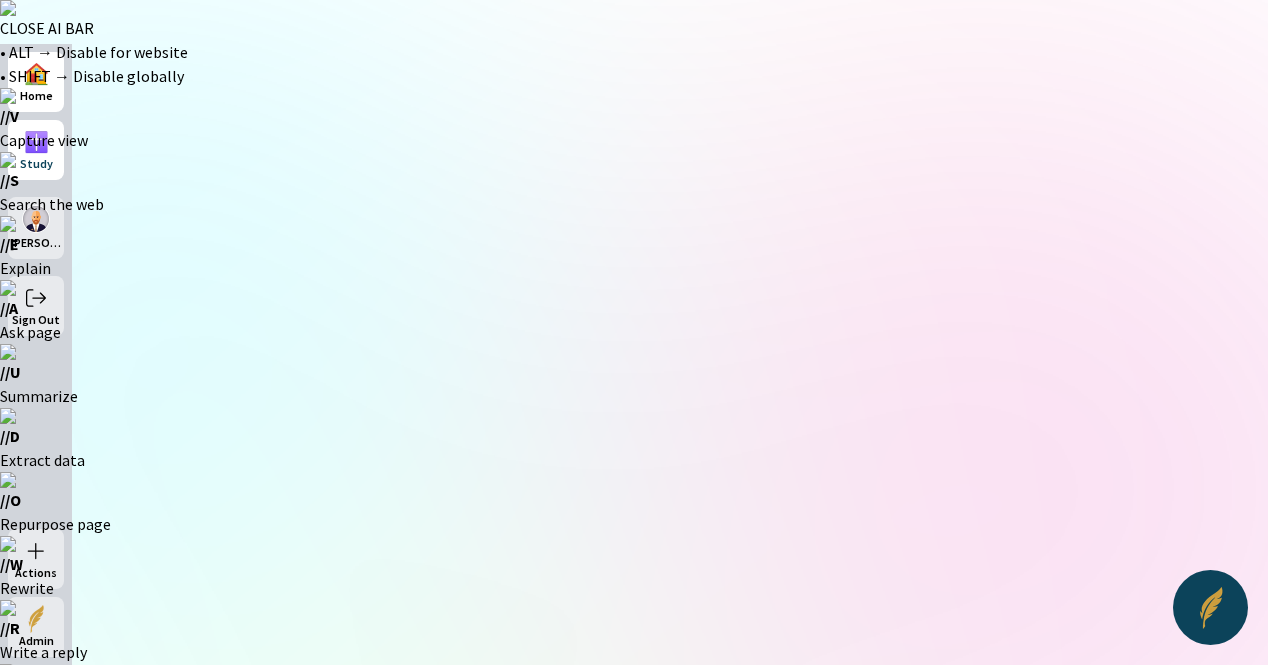 click on "🏠" 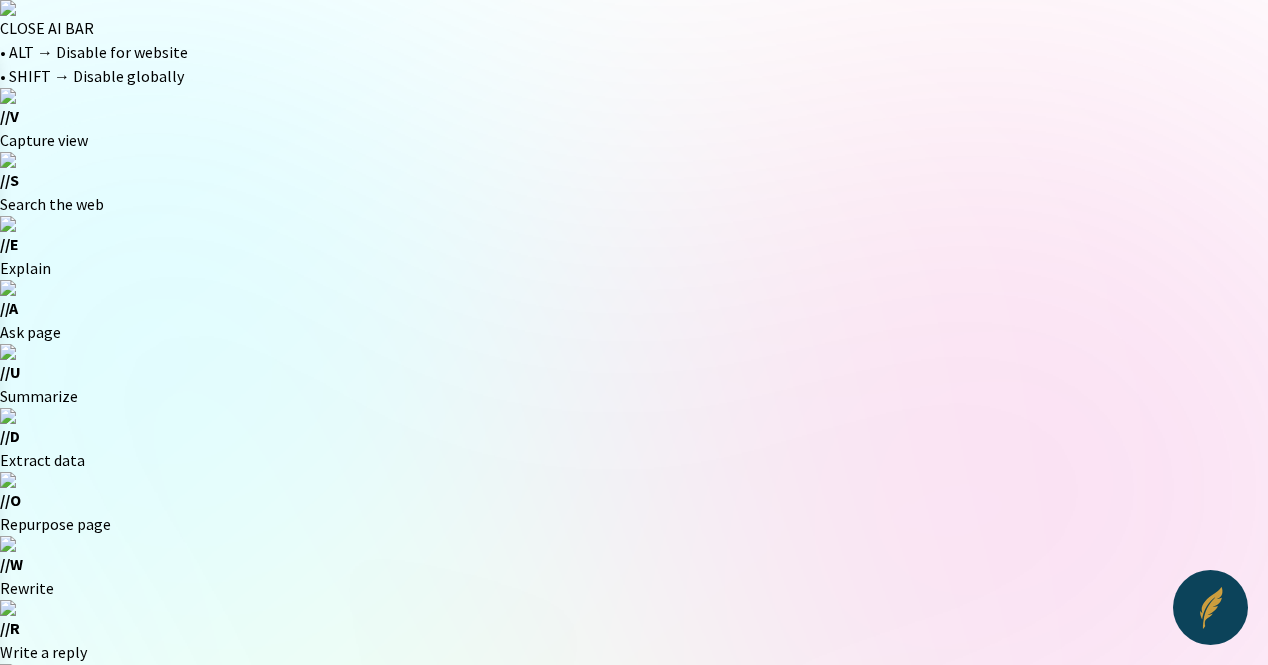 scroll, scrollTop: 400, scrollLeft: 0, axis: vertical 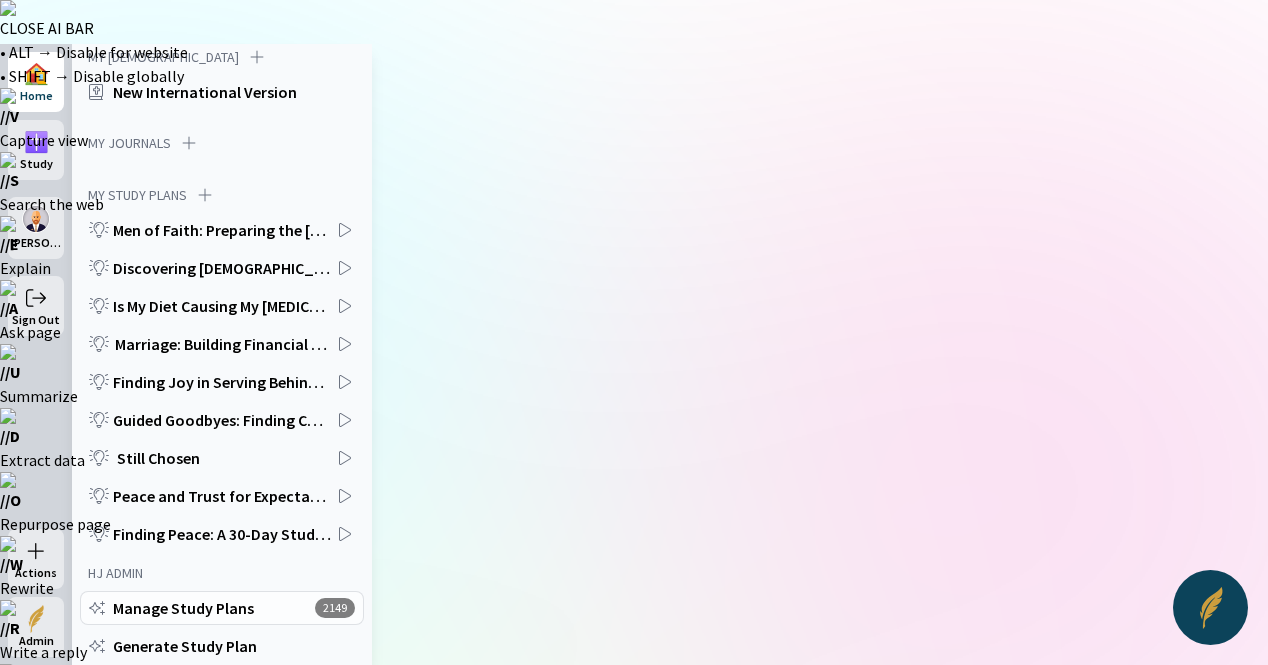 click on "Manage Study Plans" 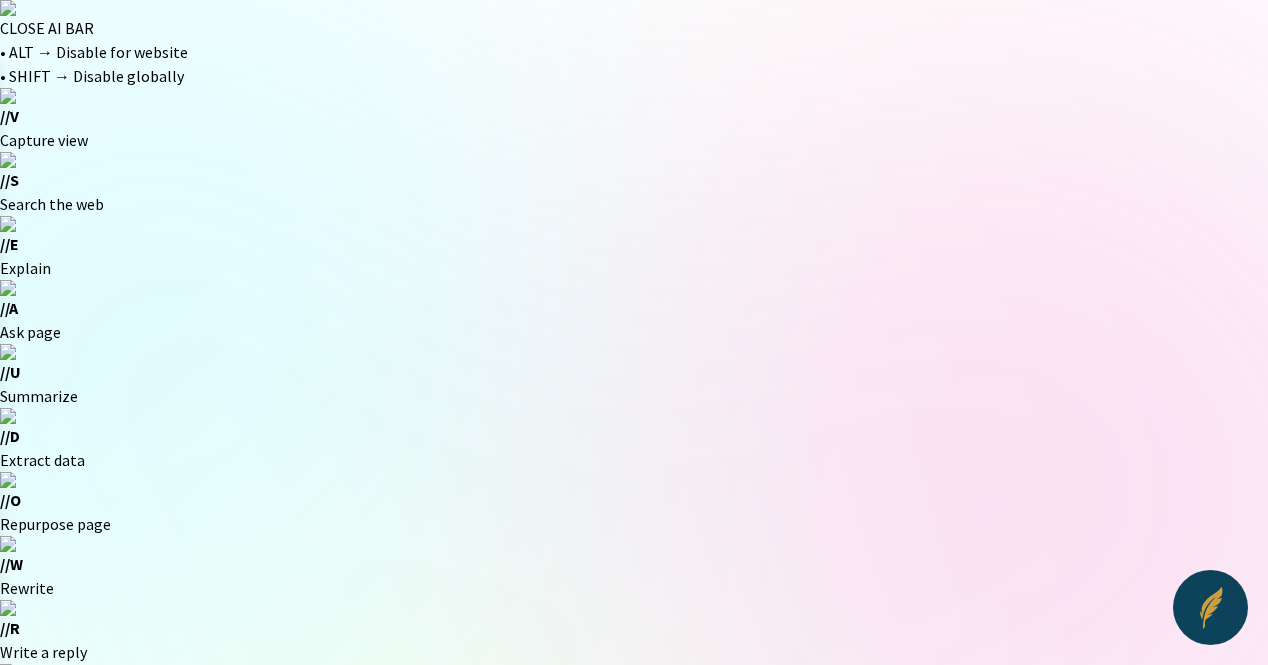 click 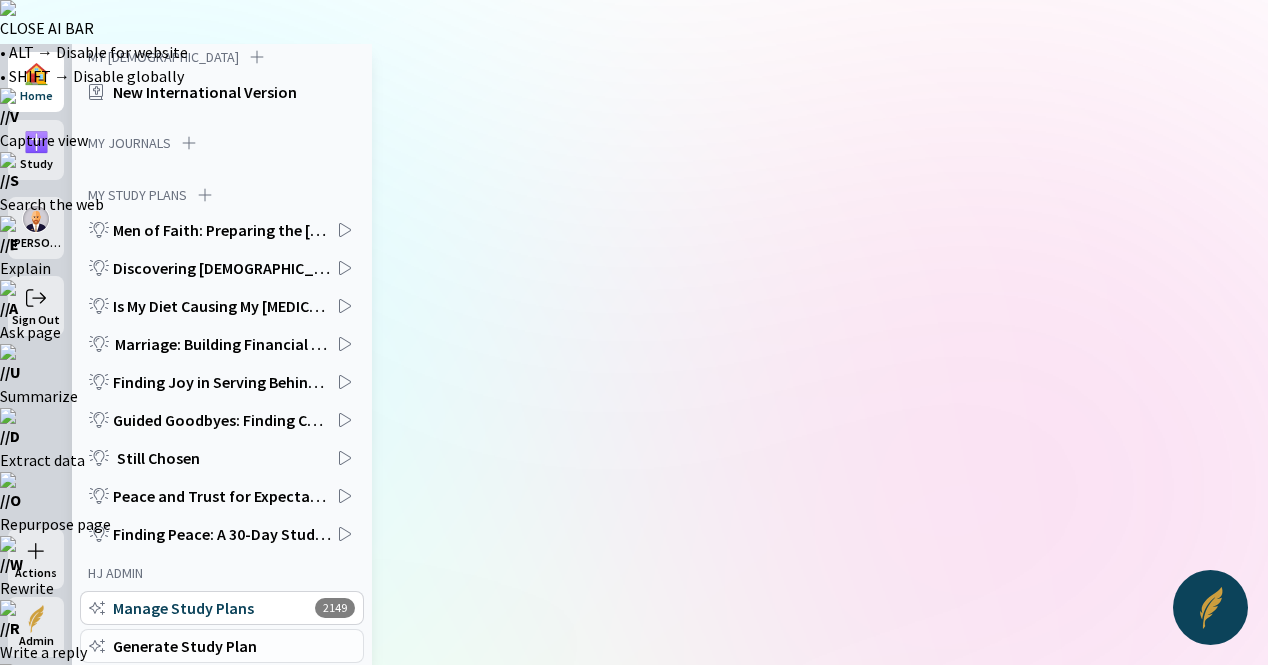 click on "Generate Study Plan" 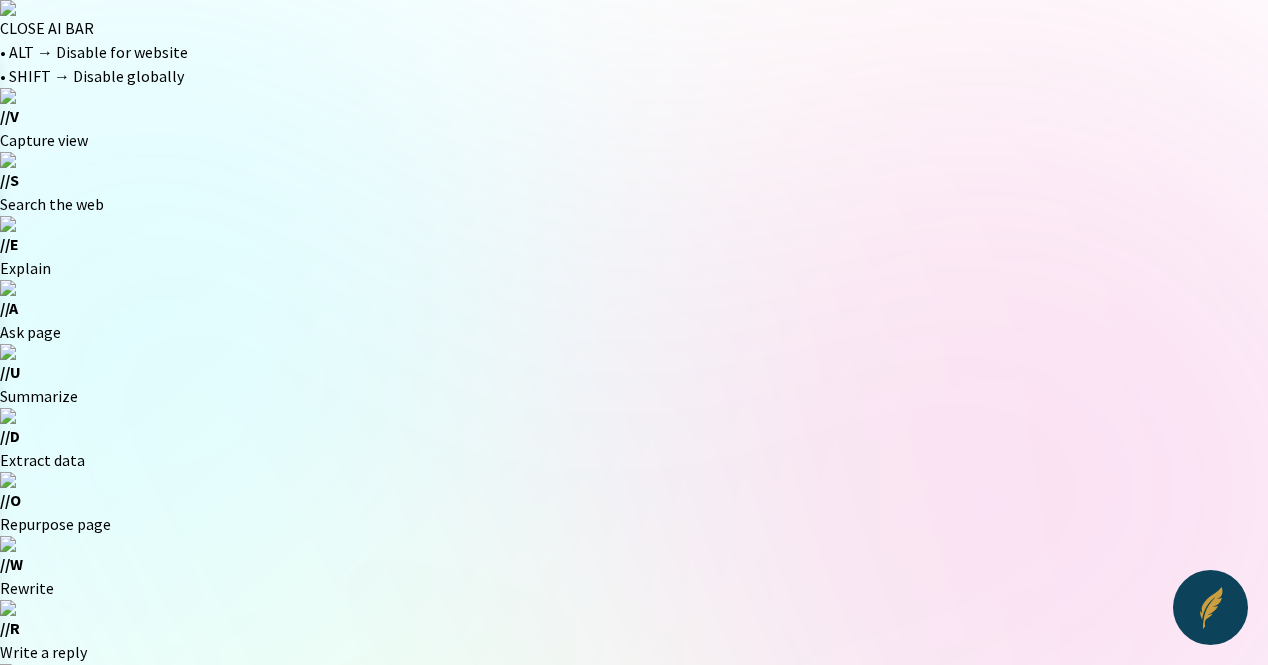 click 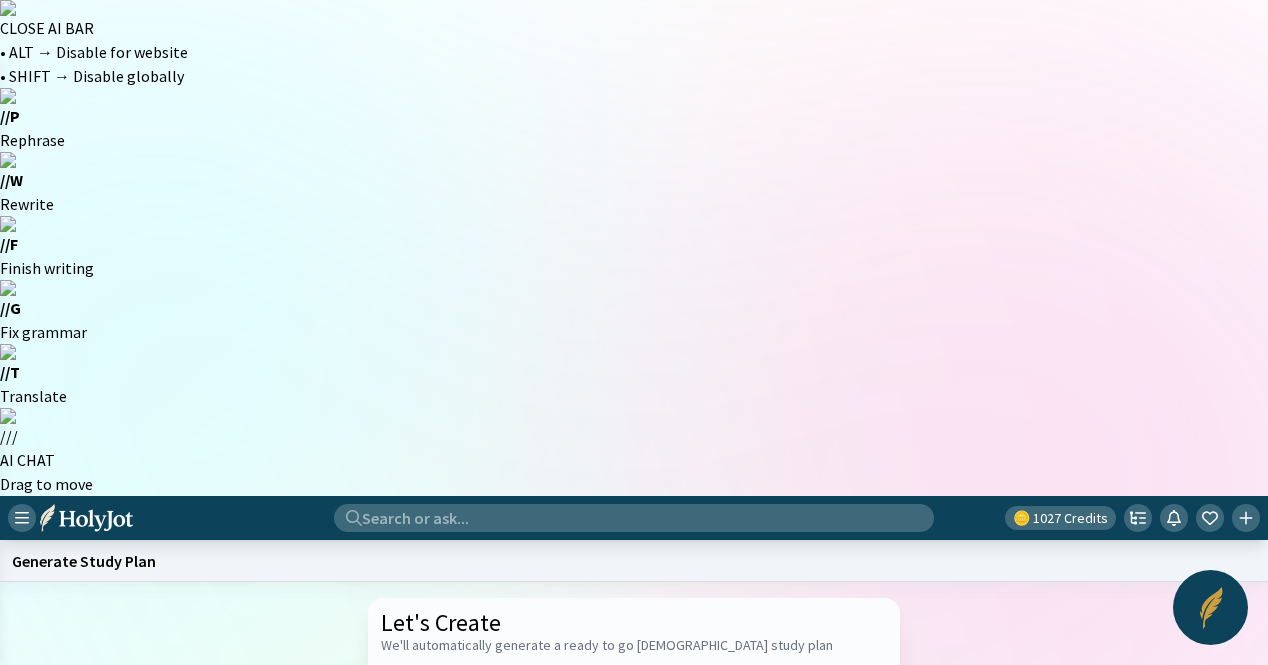 scroll, scrollTop: 520, scrollLeft: 0, axis: vertical 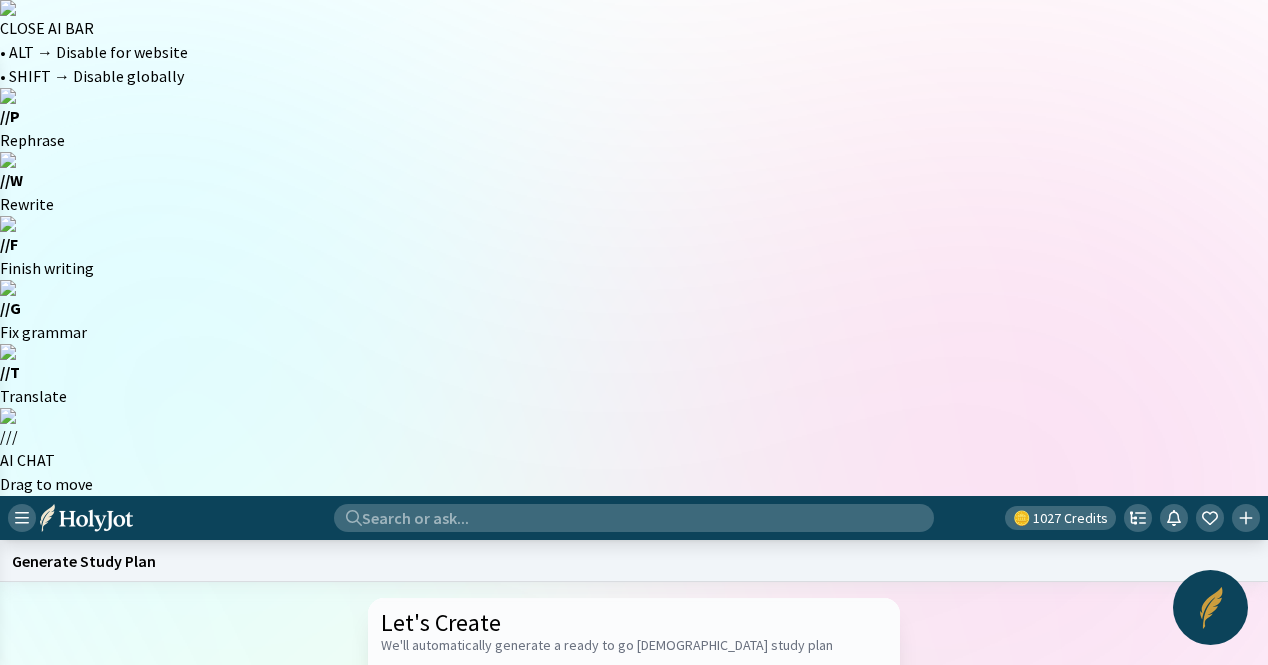 click 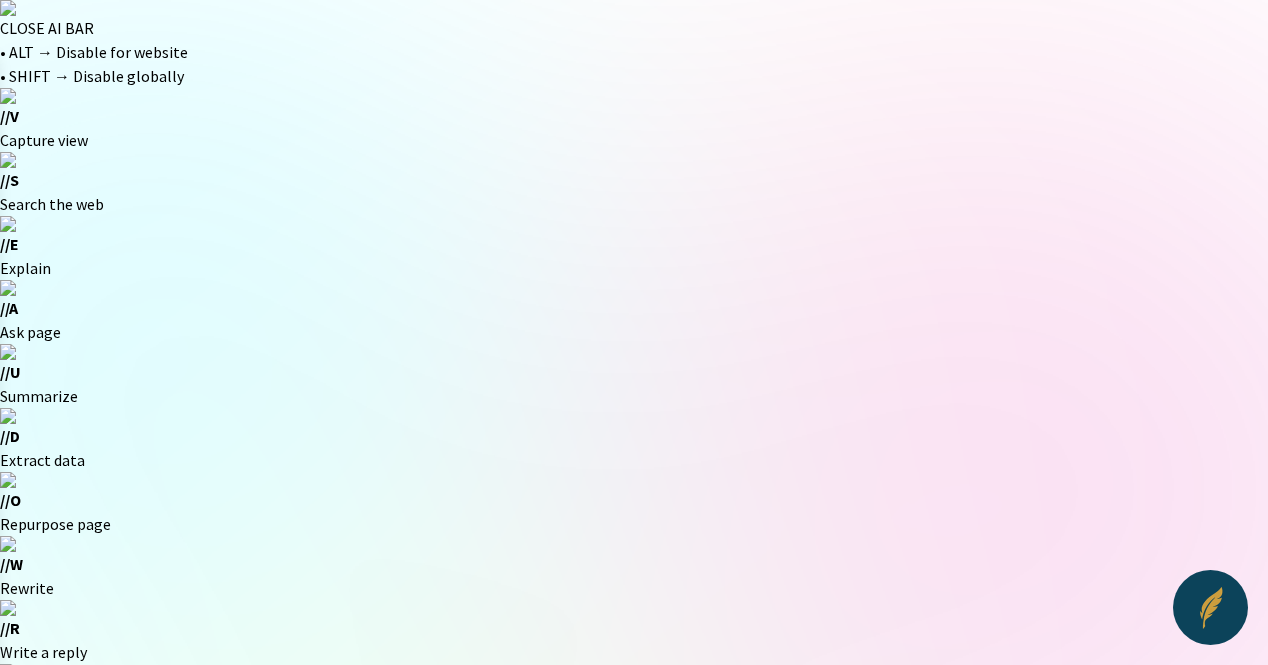 scroll, scrollTop: 0, scrollLeft: 0, axis: both 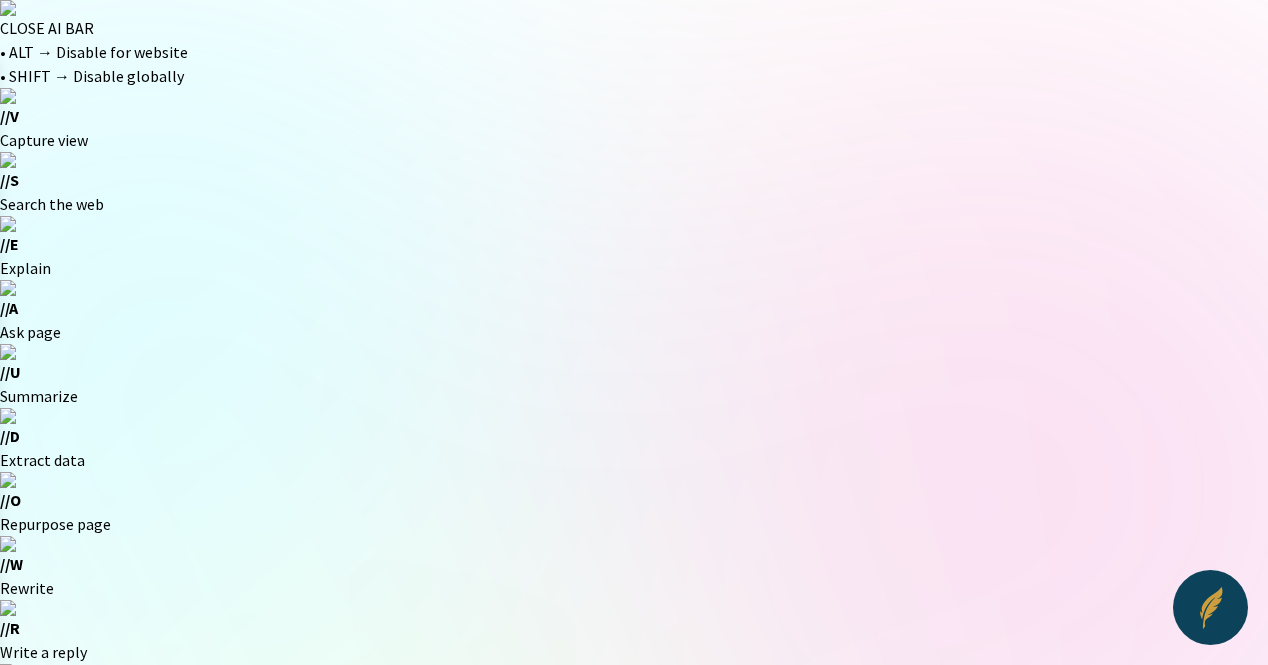 click on "Start a new one" 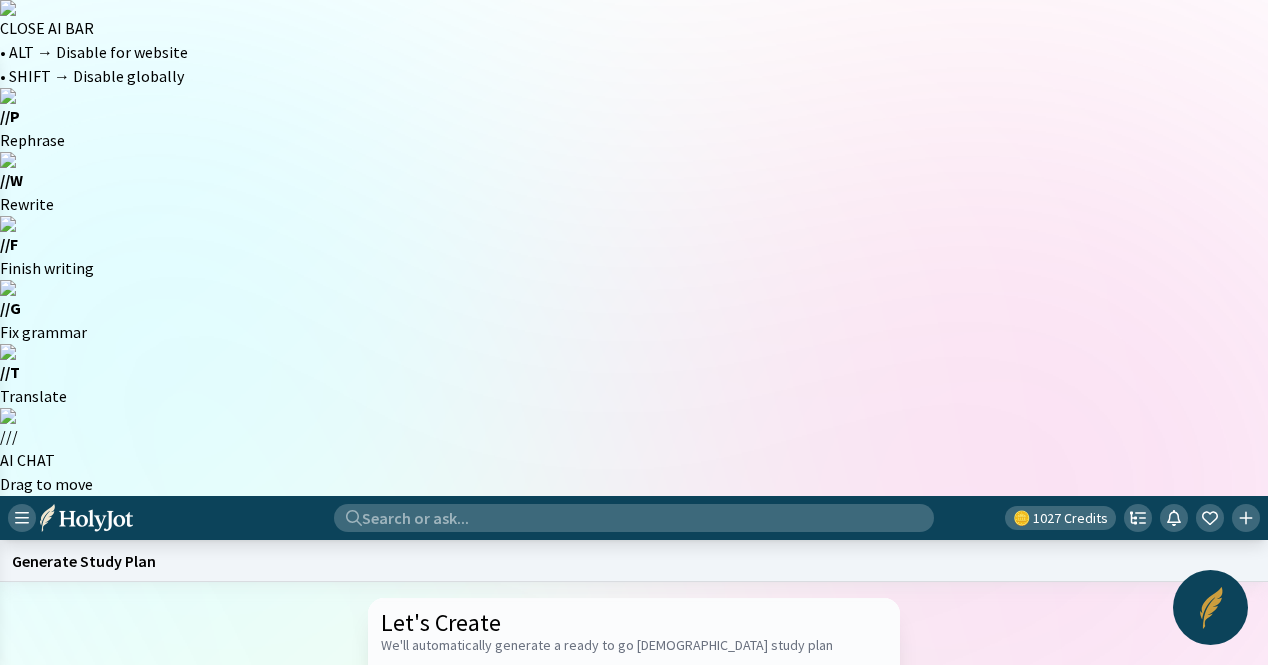 click 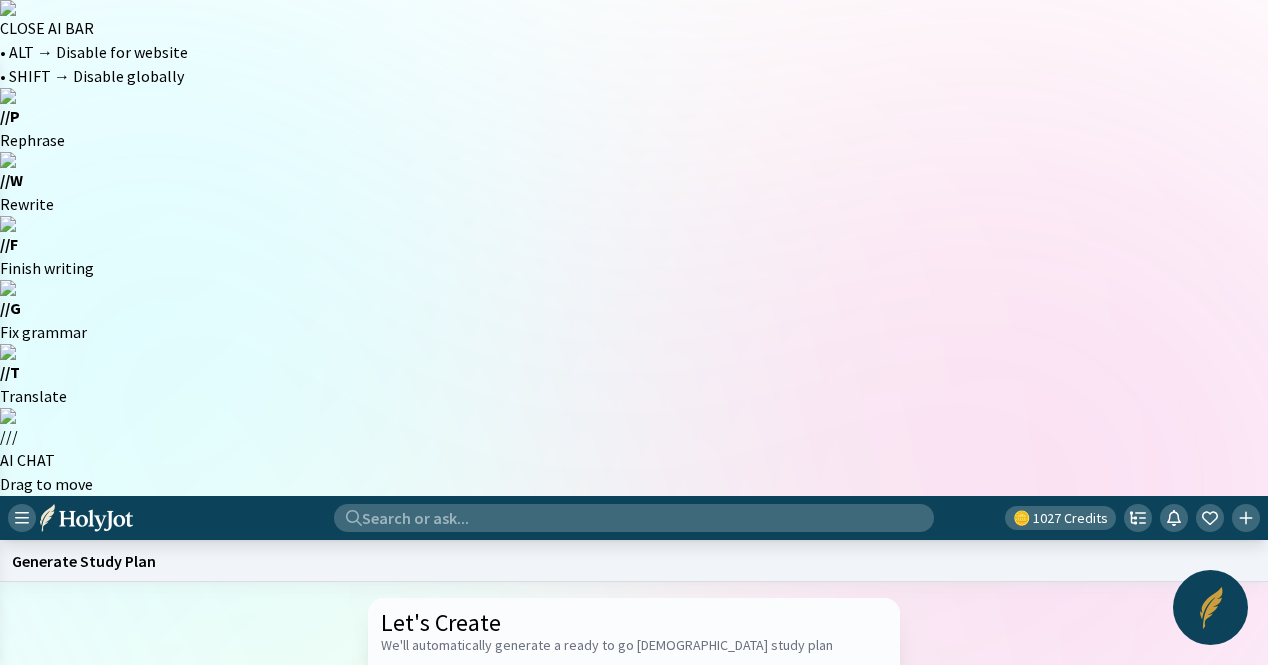 click on "Noah & the Ark." 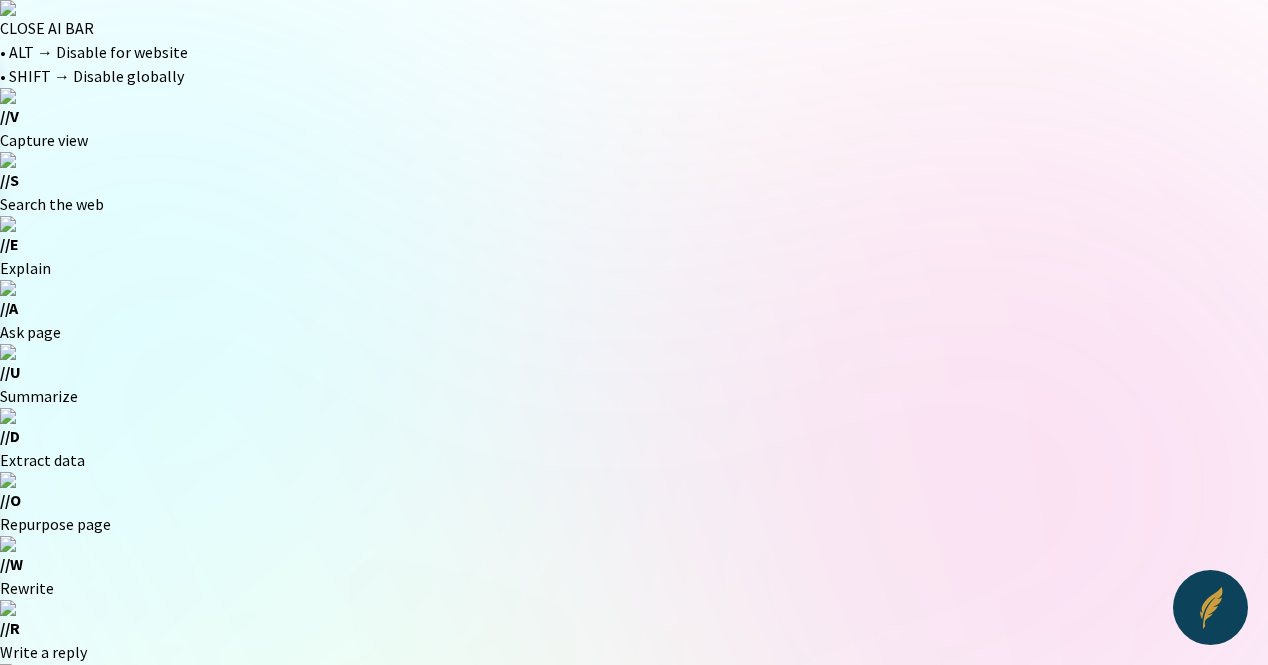 click on "Generate" 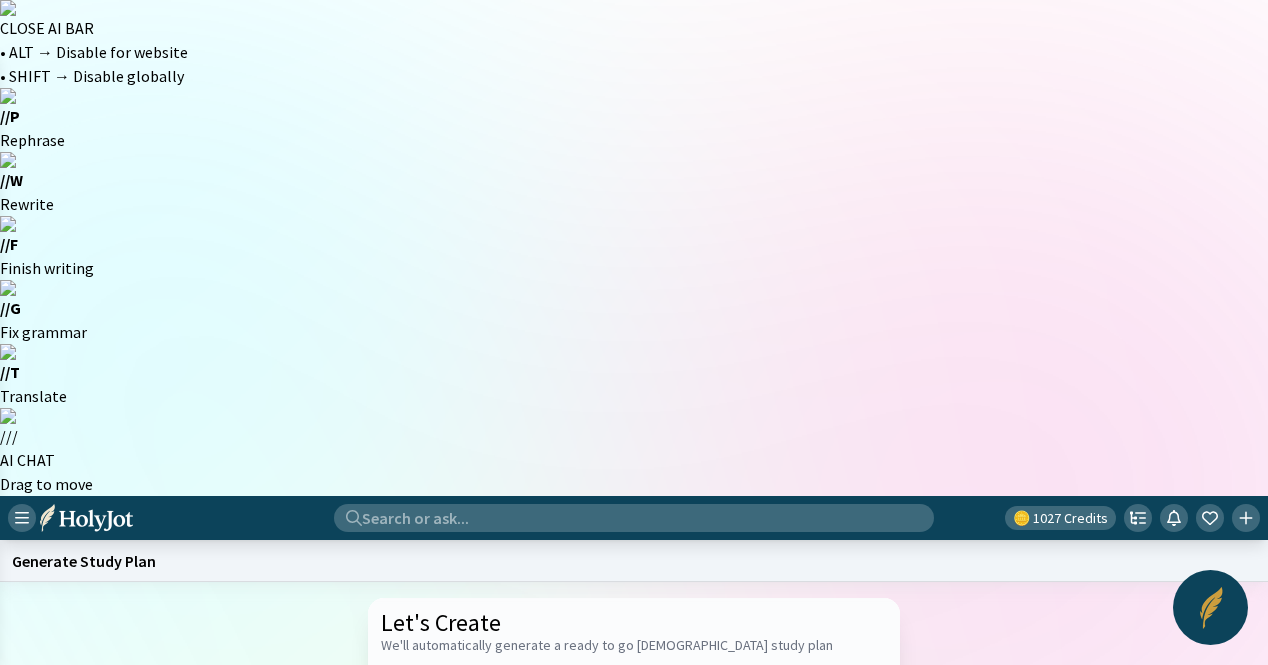 paste on "The Call of [PERSON_NAME]" 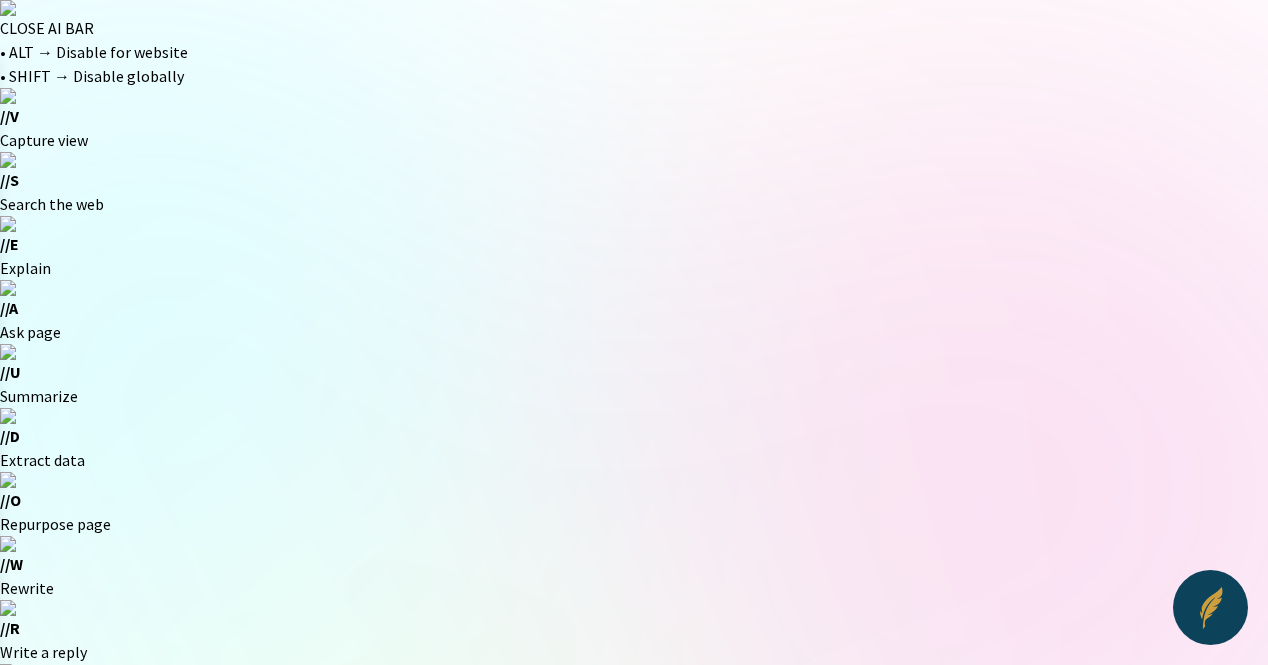 click on "Generate" 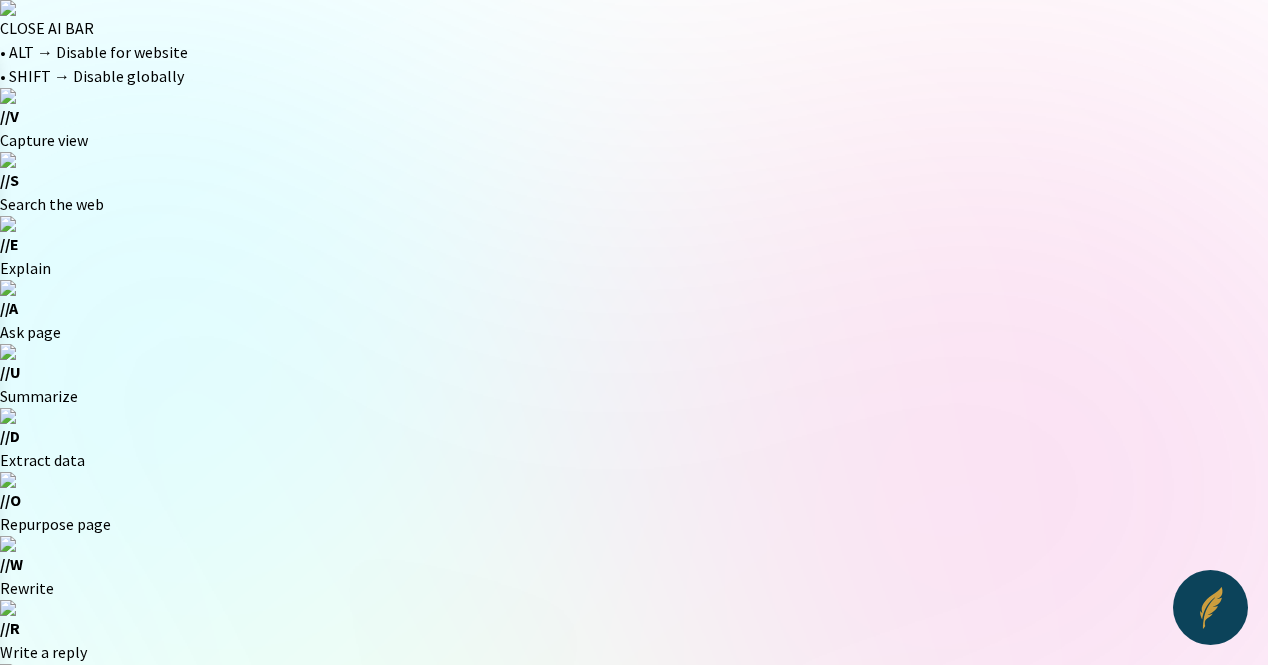 click on "Start a new one" 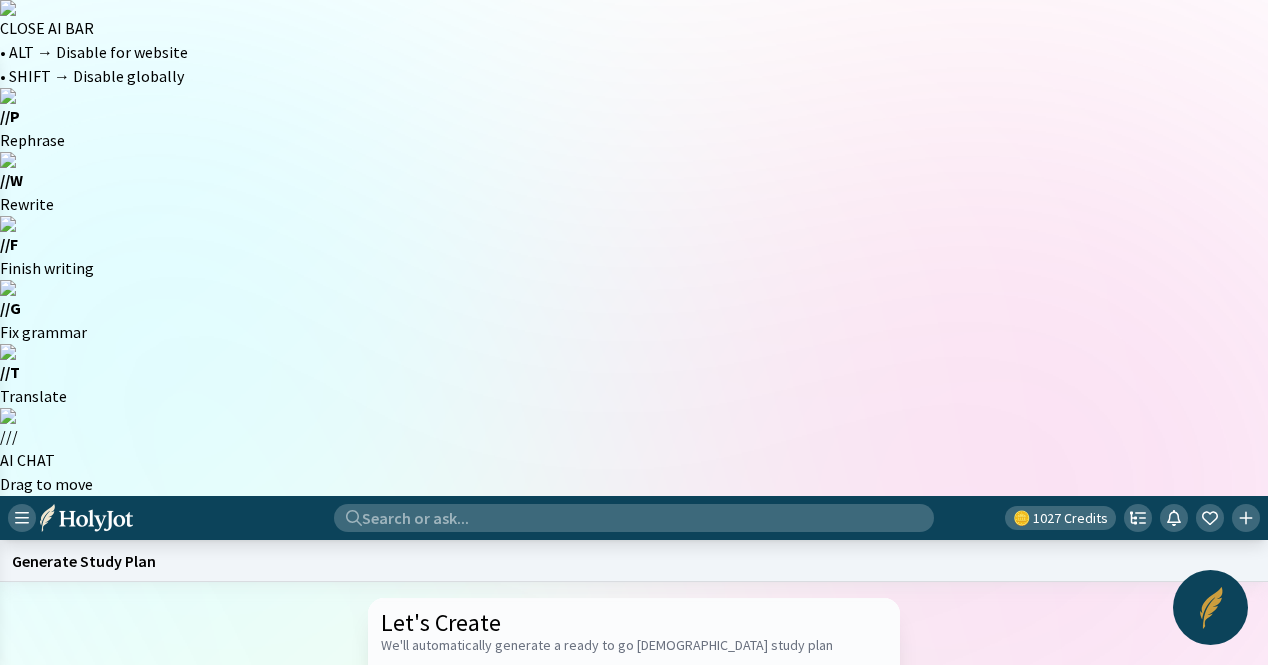 paste on "Sodom and Gomorrah" 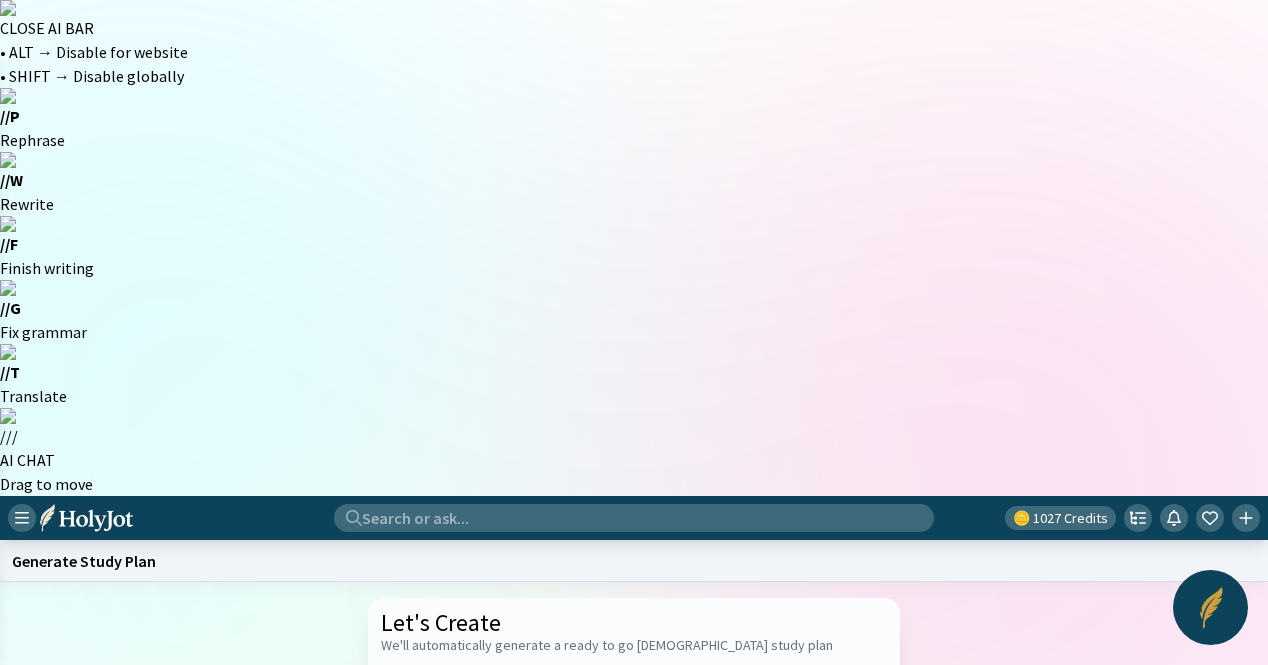 click on "Sodom and Gomorrah." 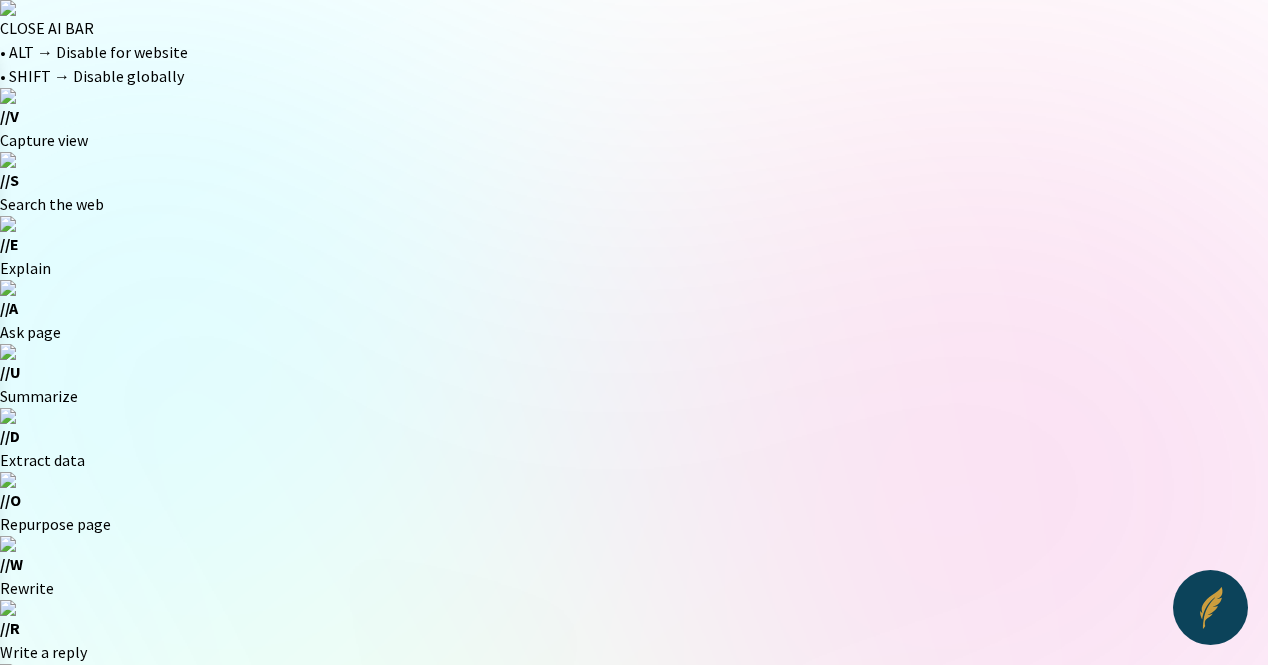 click on "Start a new one" 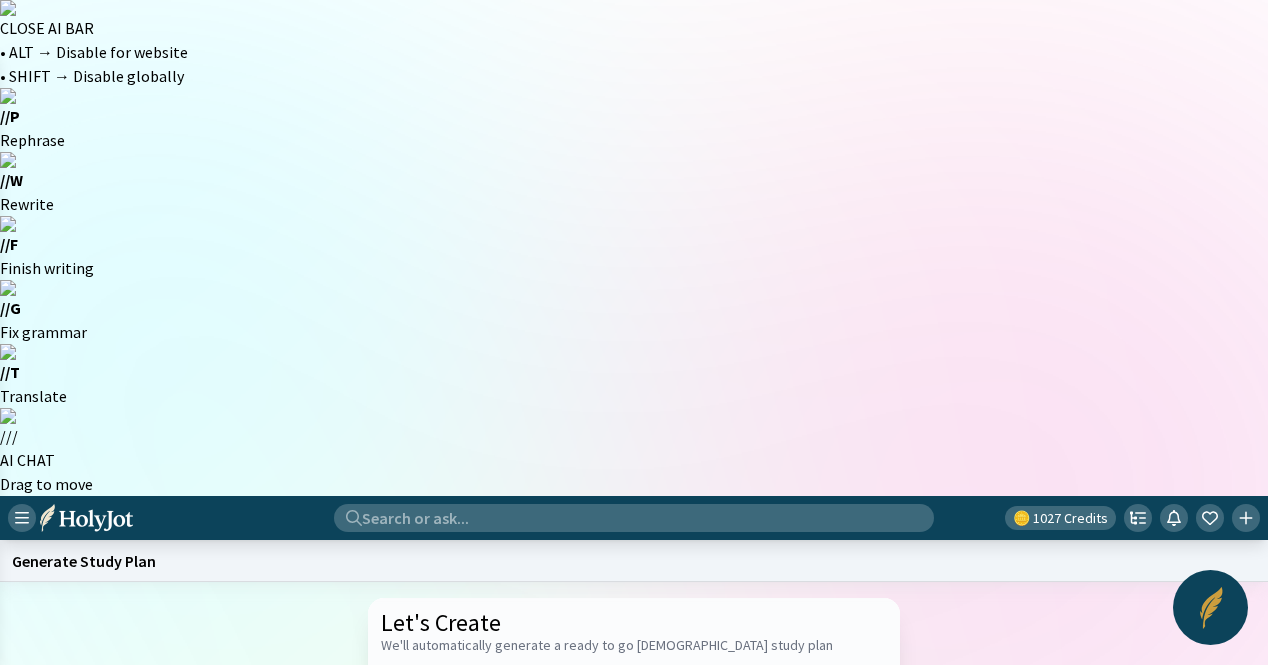 paste on "[PERSON_NAME] & the Ram" 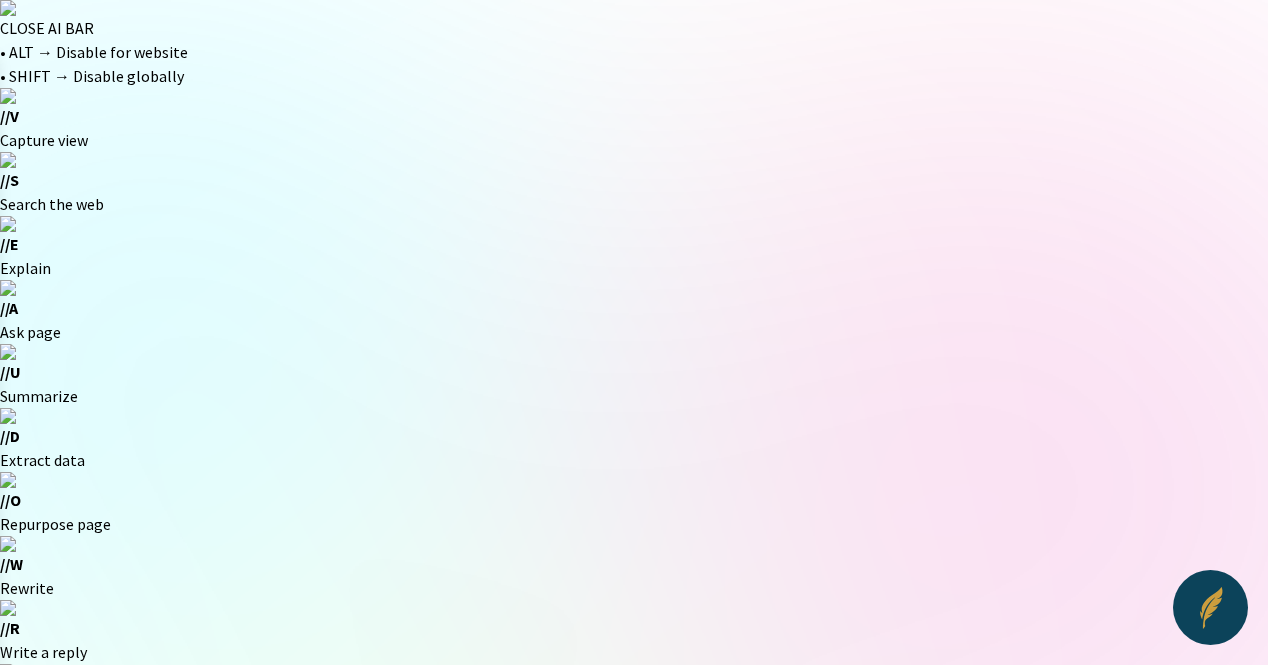 click on "Start a new one" 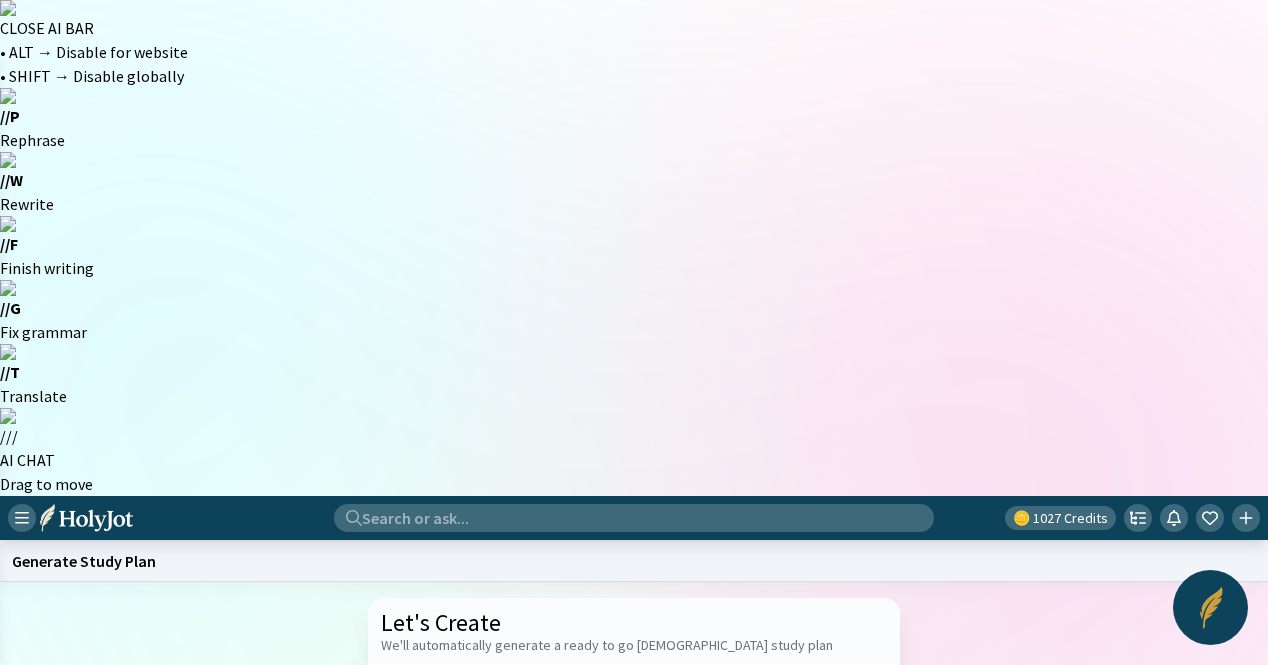 click on "[PERSON_NAME]’s Dream & Wrestle with [DEMOGRAPHIC_DATA]." 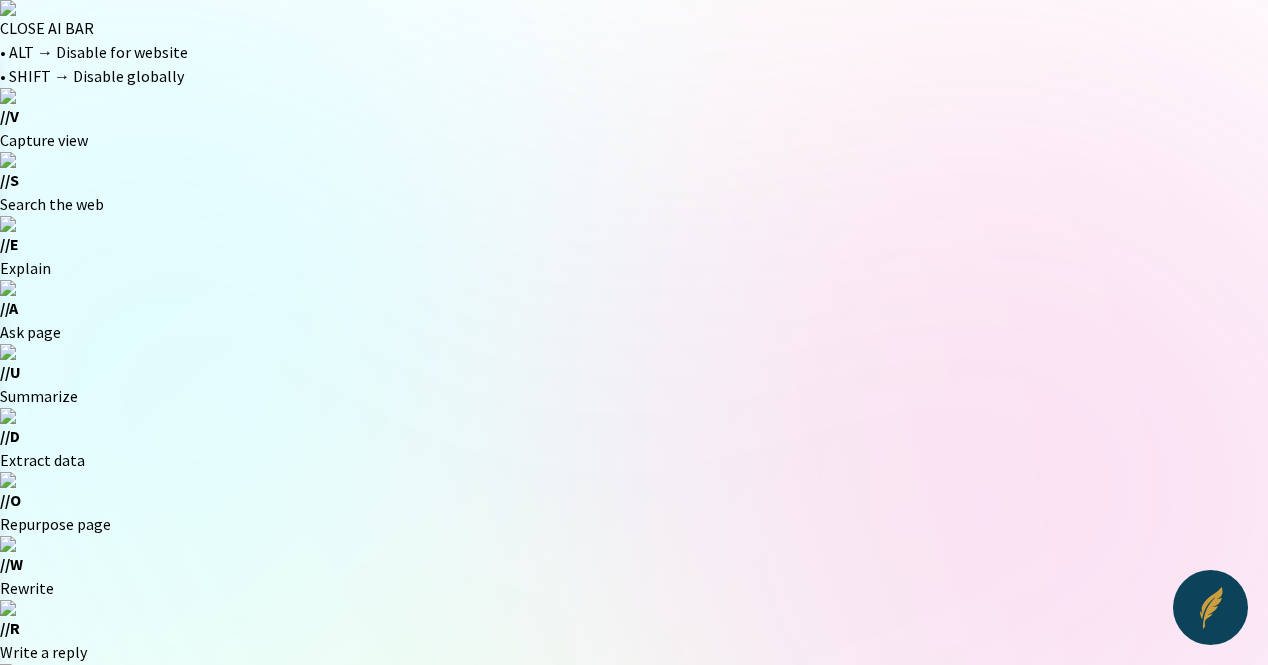 click on "Generate" 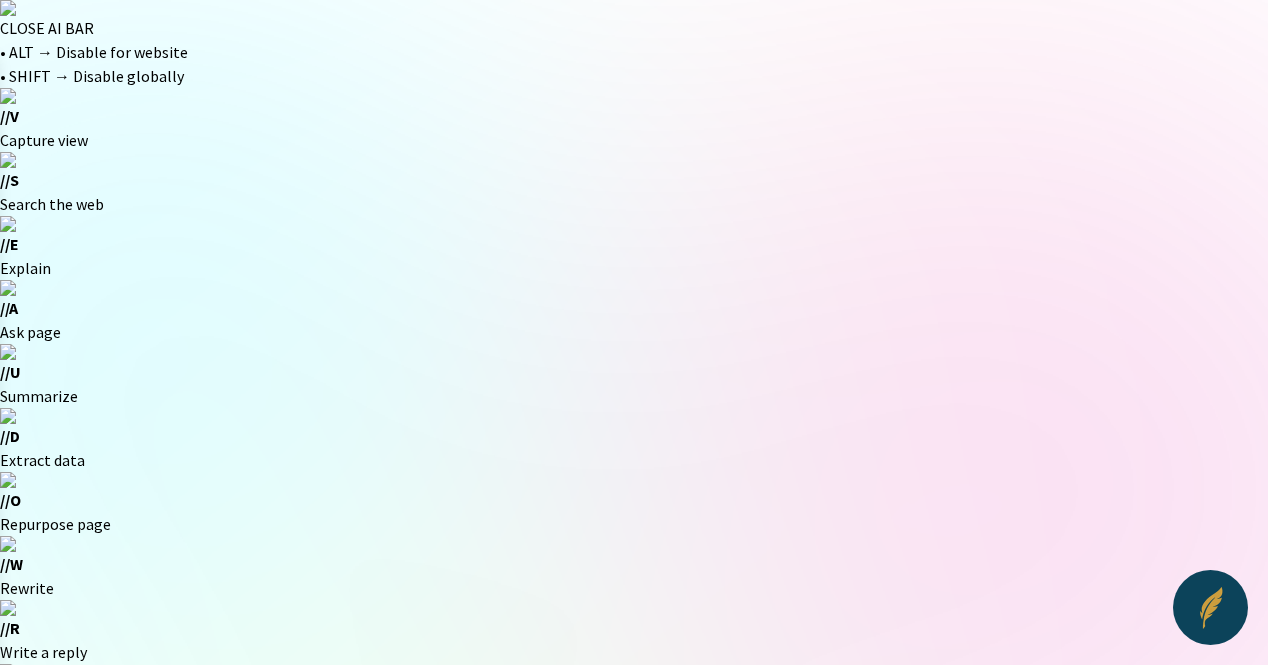 click on "Start a new one" 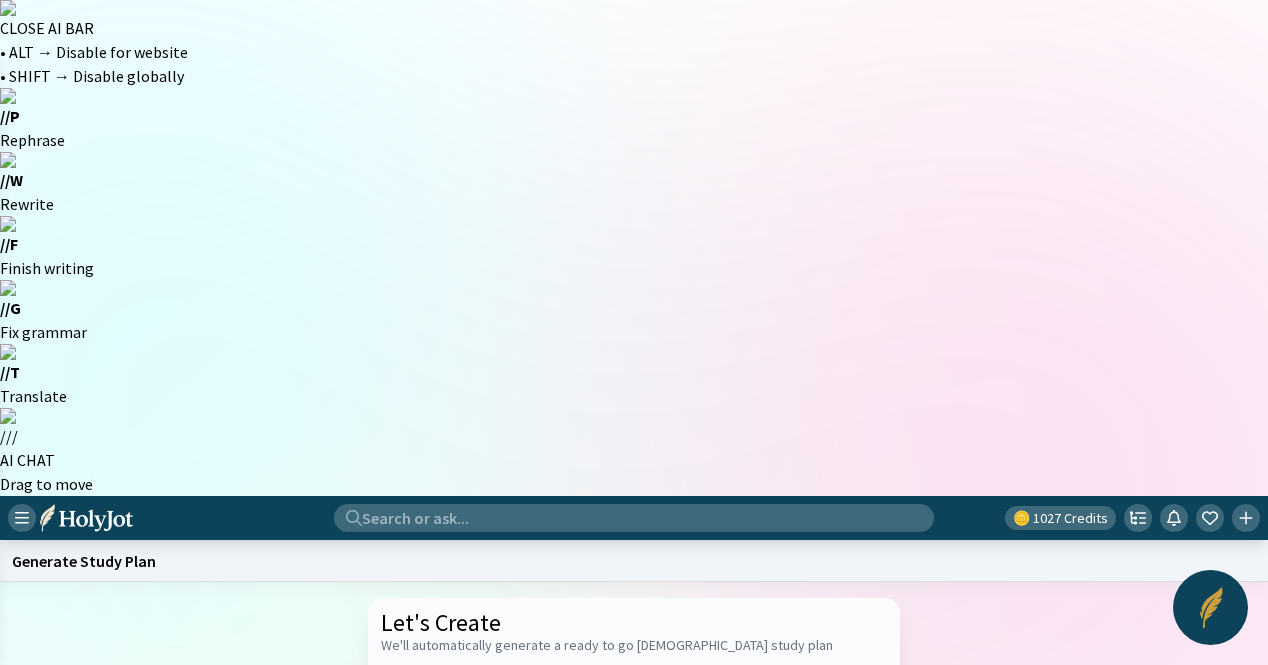 click 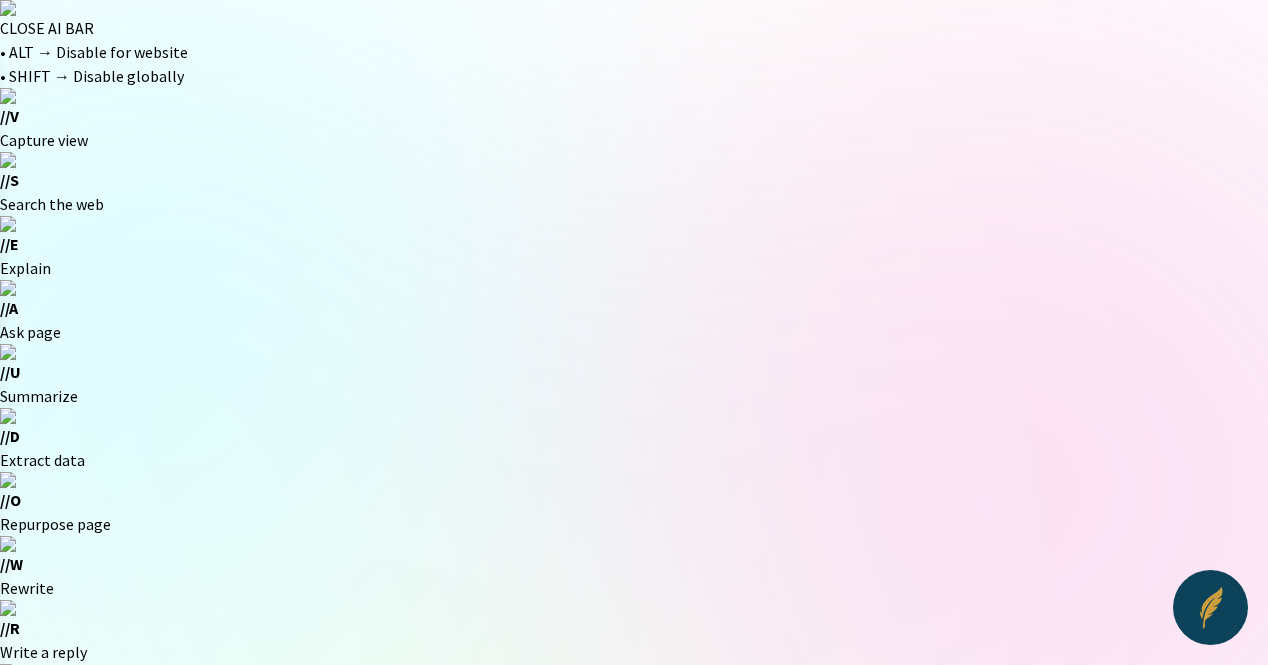 scroll, scrollTop: 0, scrollLeft: 0, axis: both 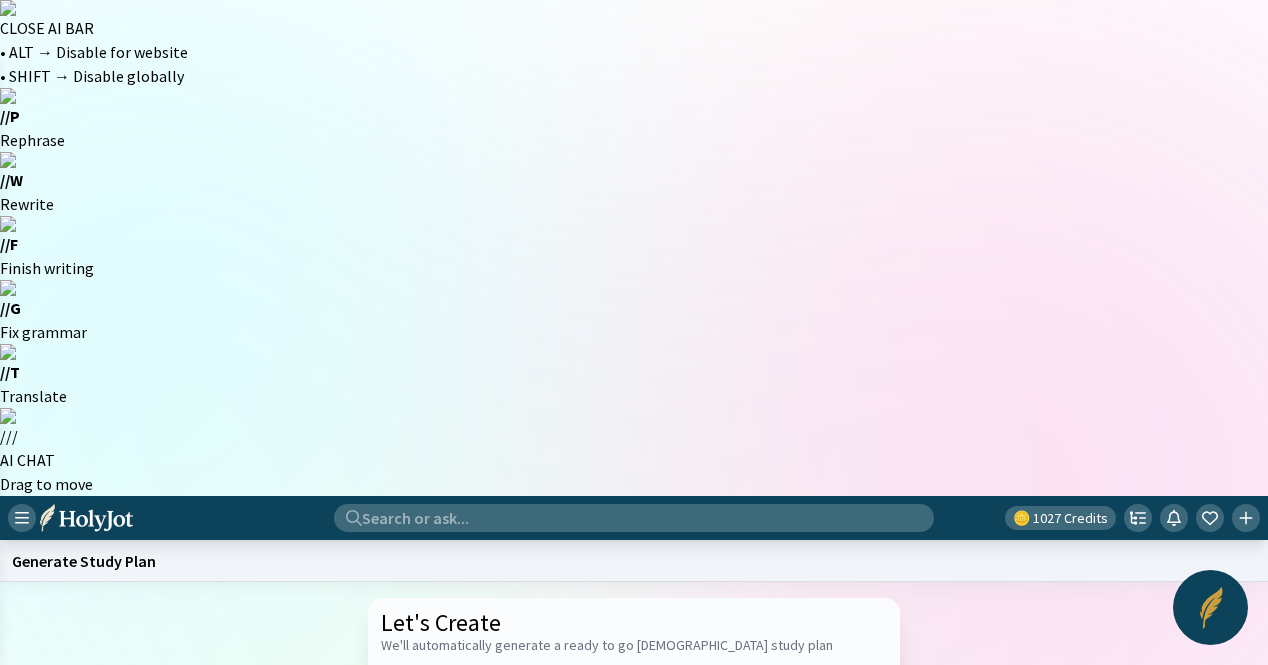 click on "[PERSON_NAME] and the Burning [PERSON_NAME]." 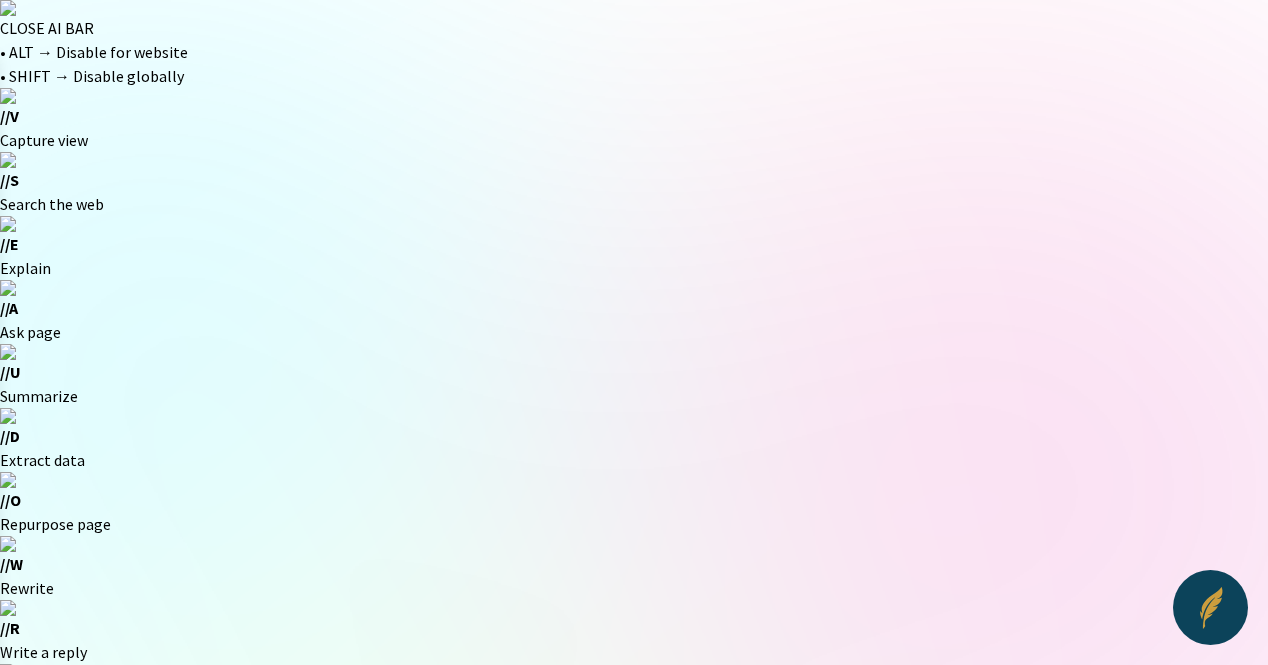 click on "Start a new one" 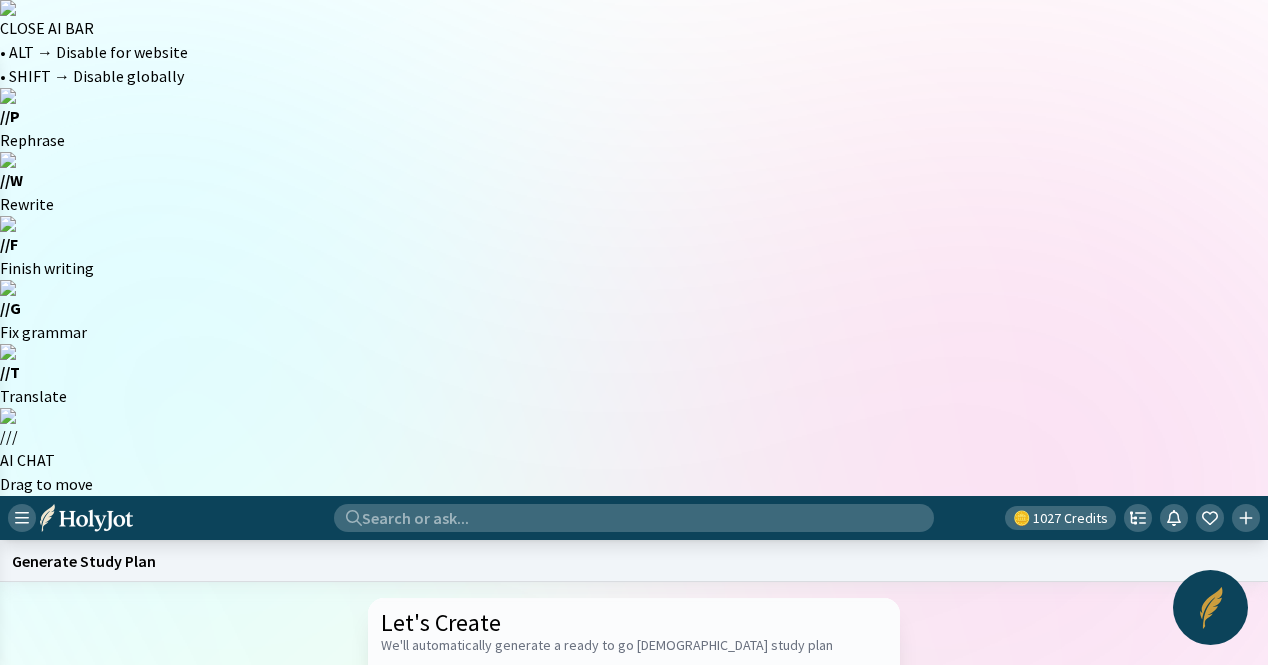 click 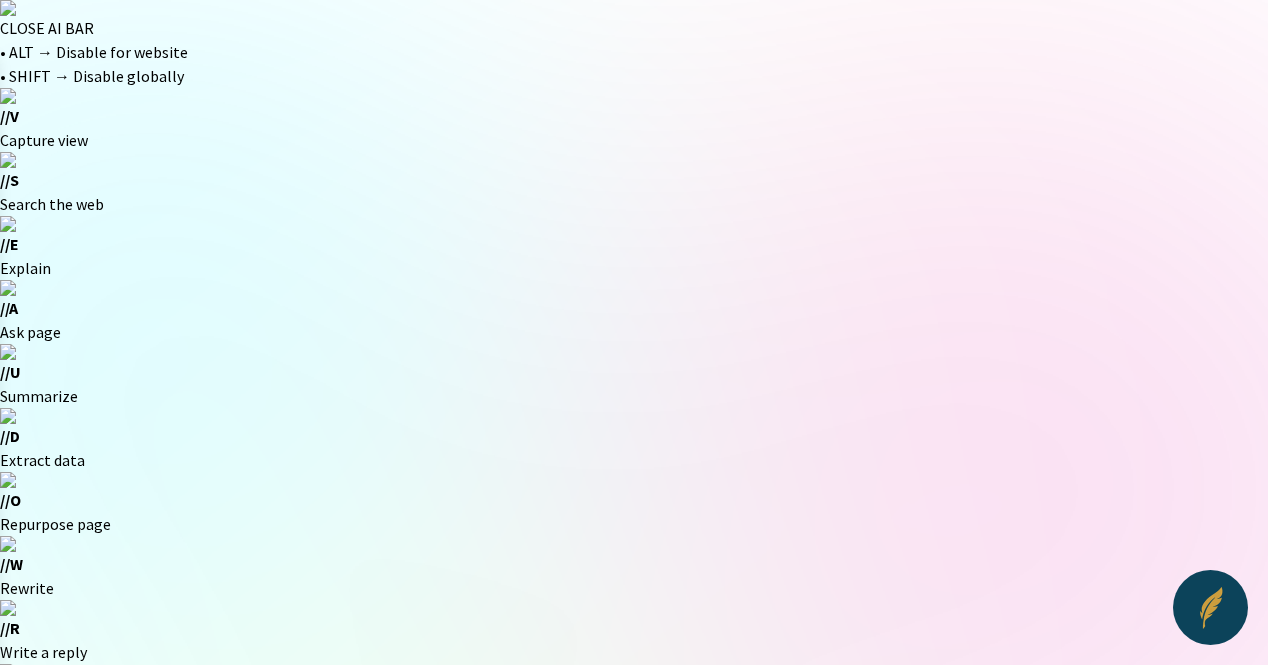 click on "Start a new one" 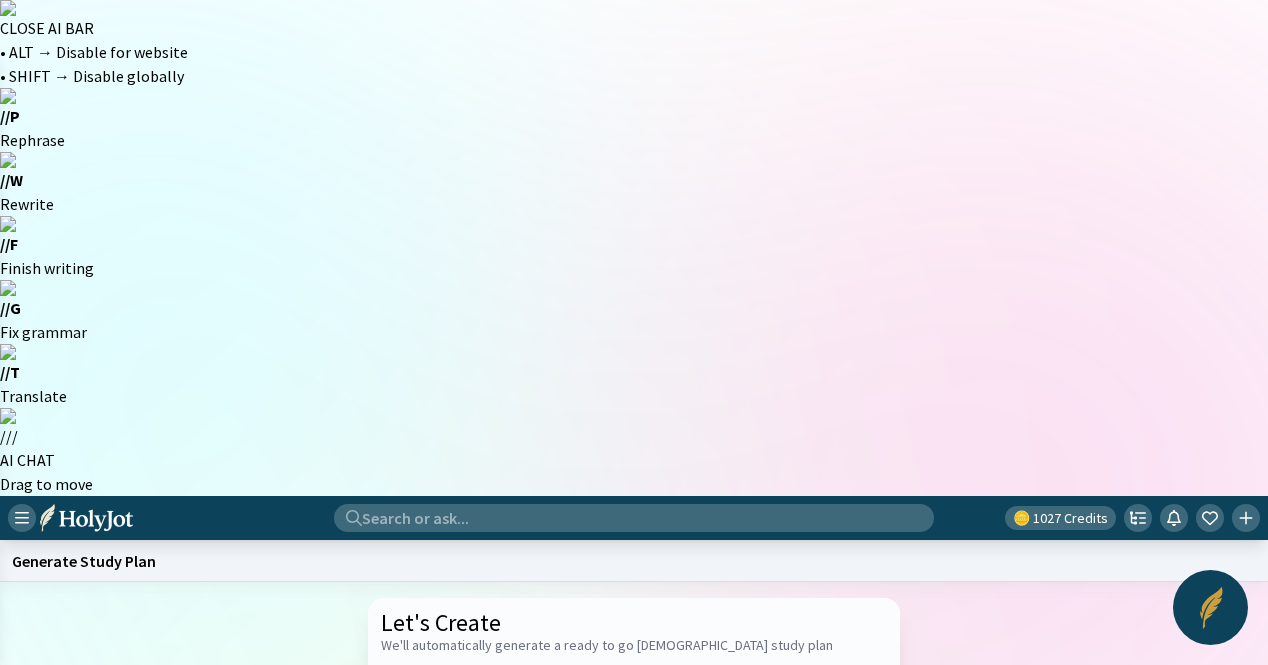 paste on "he Red Sea Crossing" 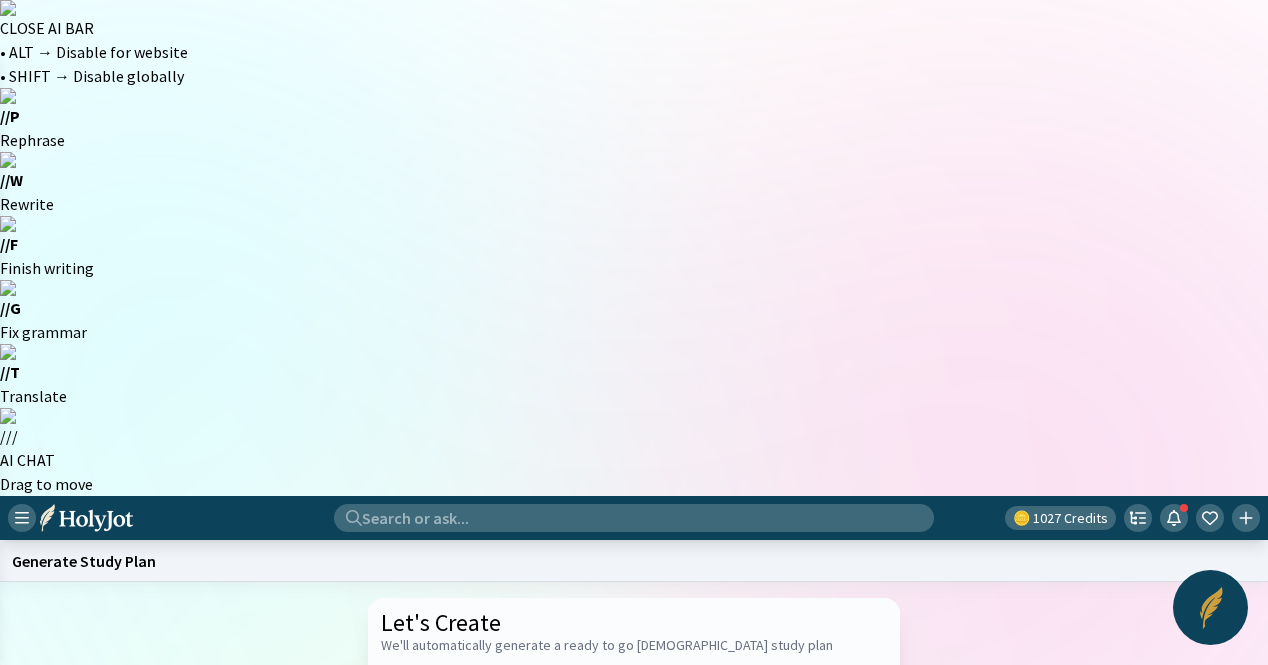 click on "The Red Sea Crossing." 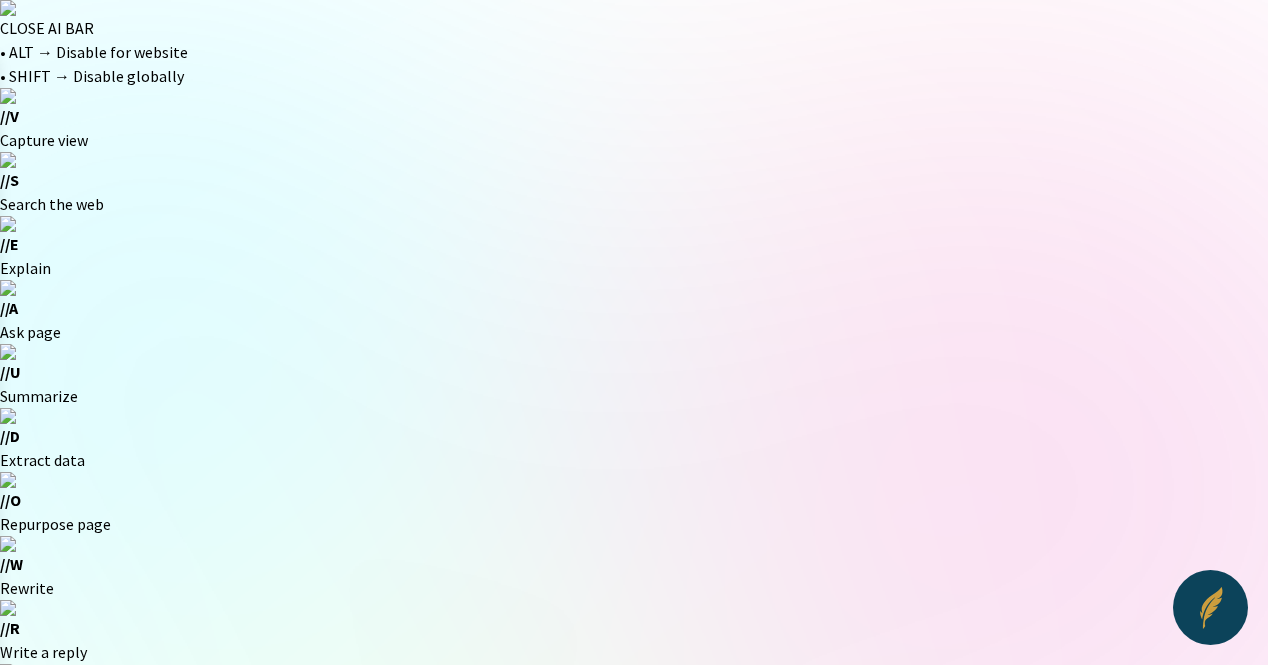 scroll, scrollTop: 0, scrollLeft: 0, axis: both 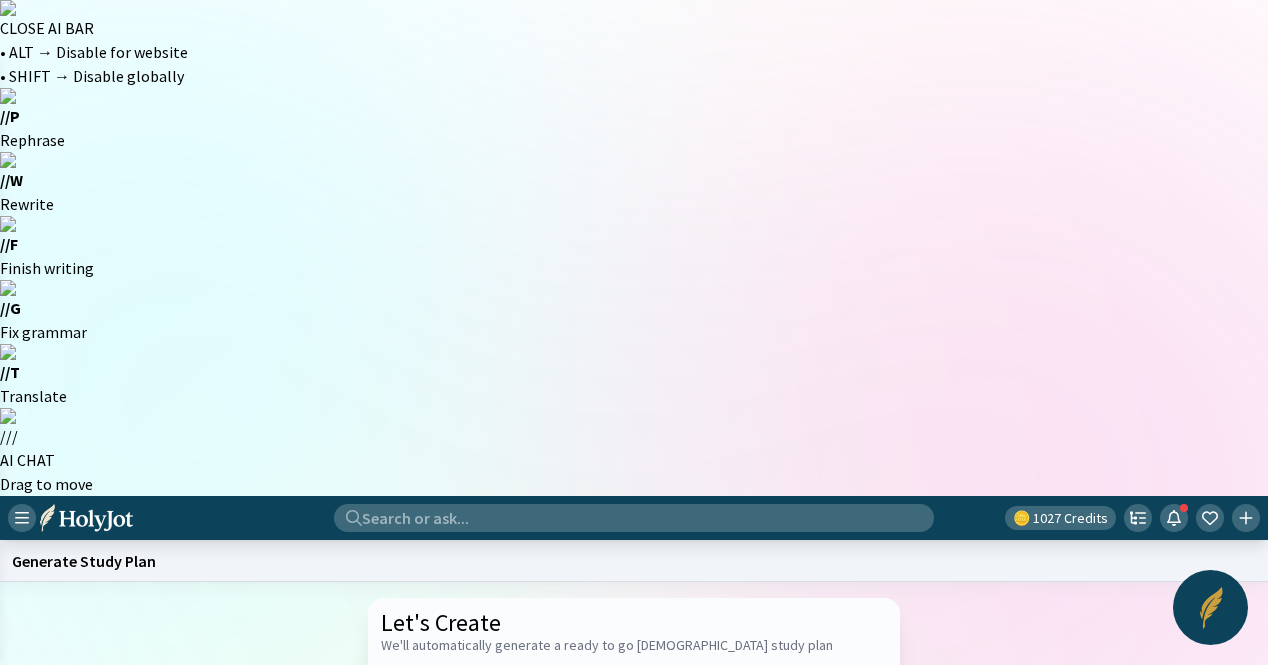 click on "[DEMOGRAPHIC_DATA] at [GEOGRAPHIC_DATA]." 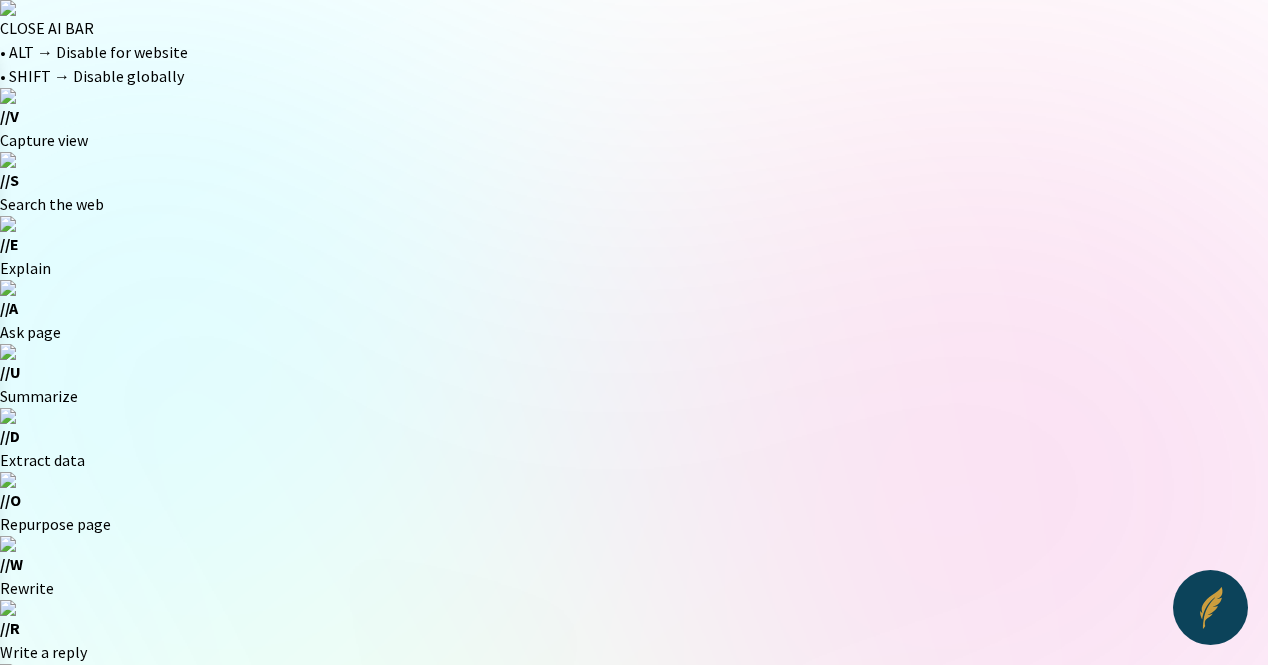 scroll, scrollTop: 0, scrollLeft: 0, axis: both 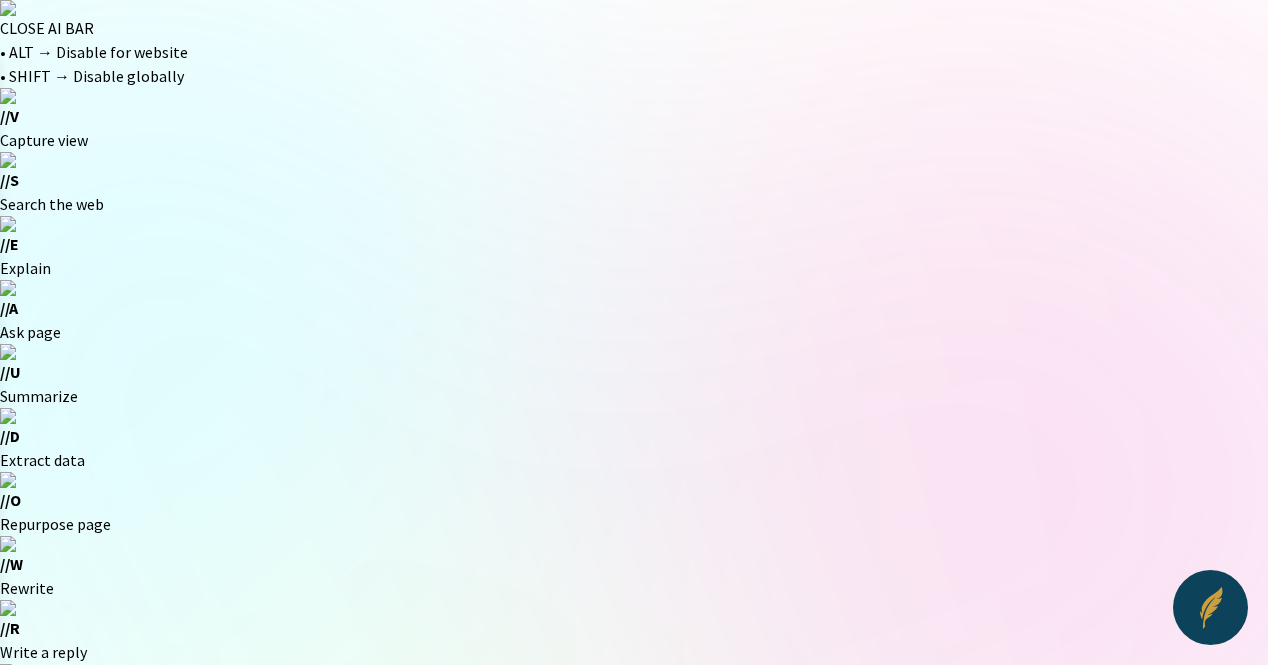 click on "Start a new one" 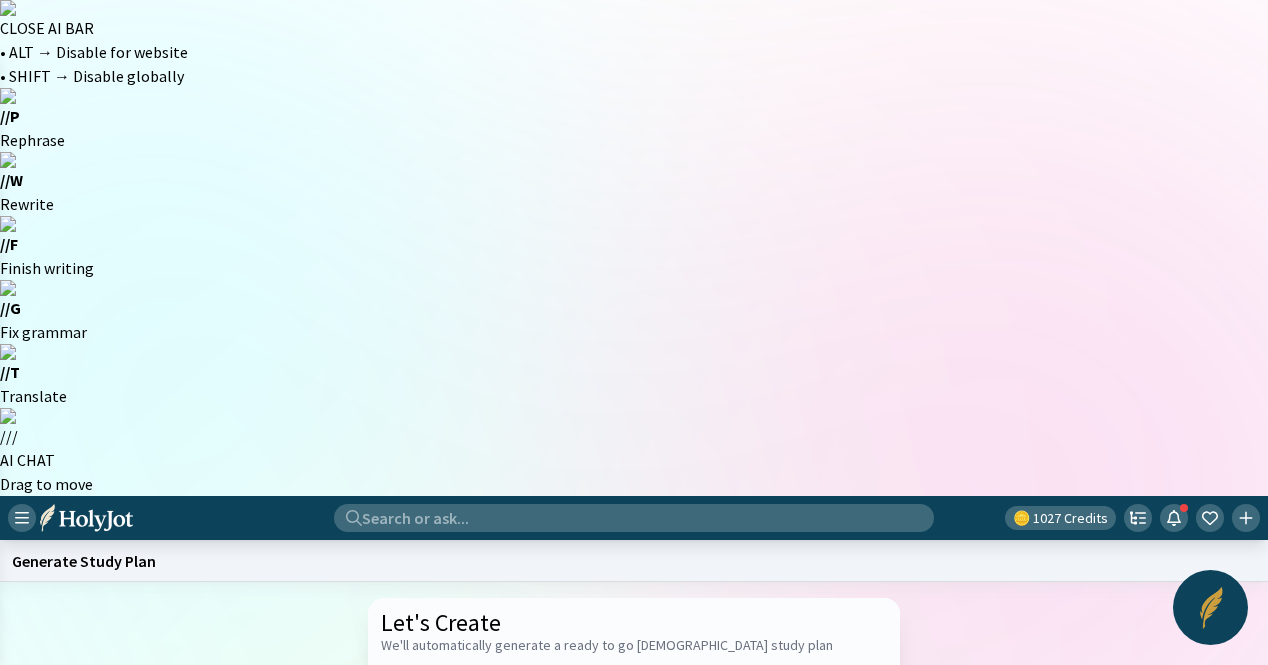 click 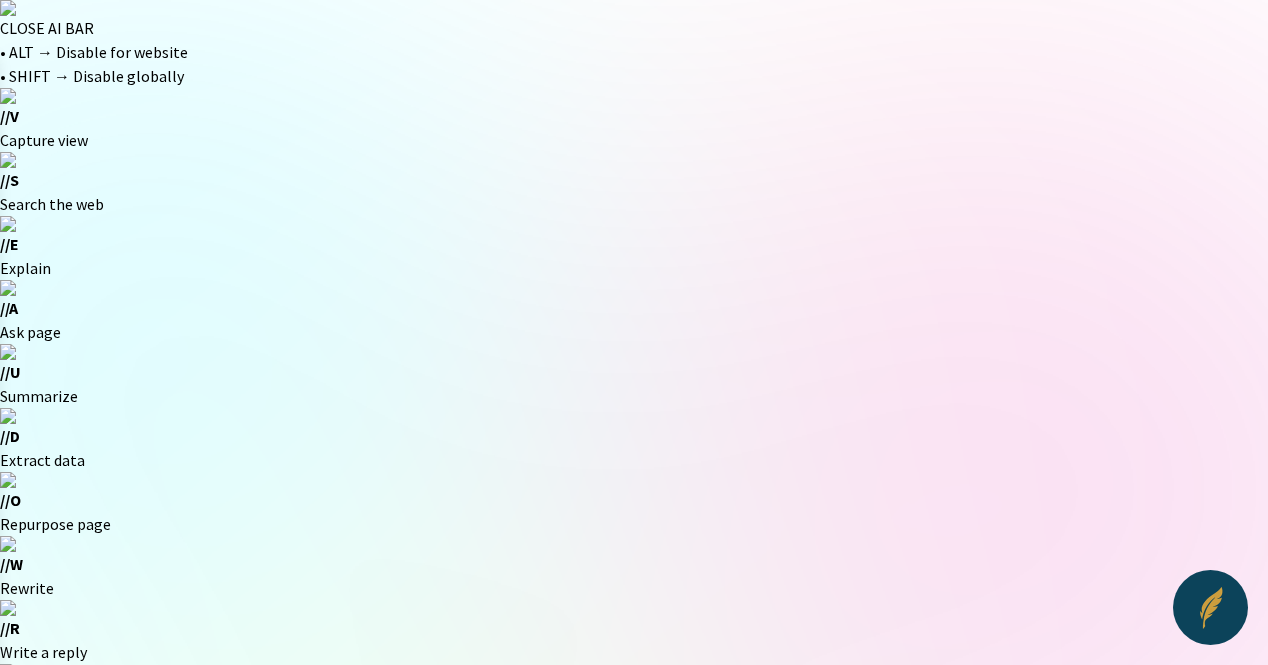click on "Start a new one" 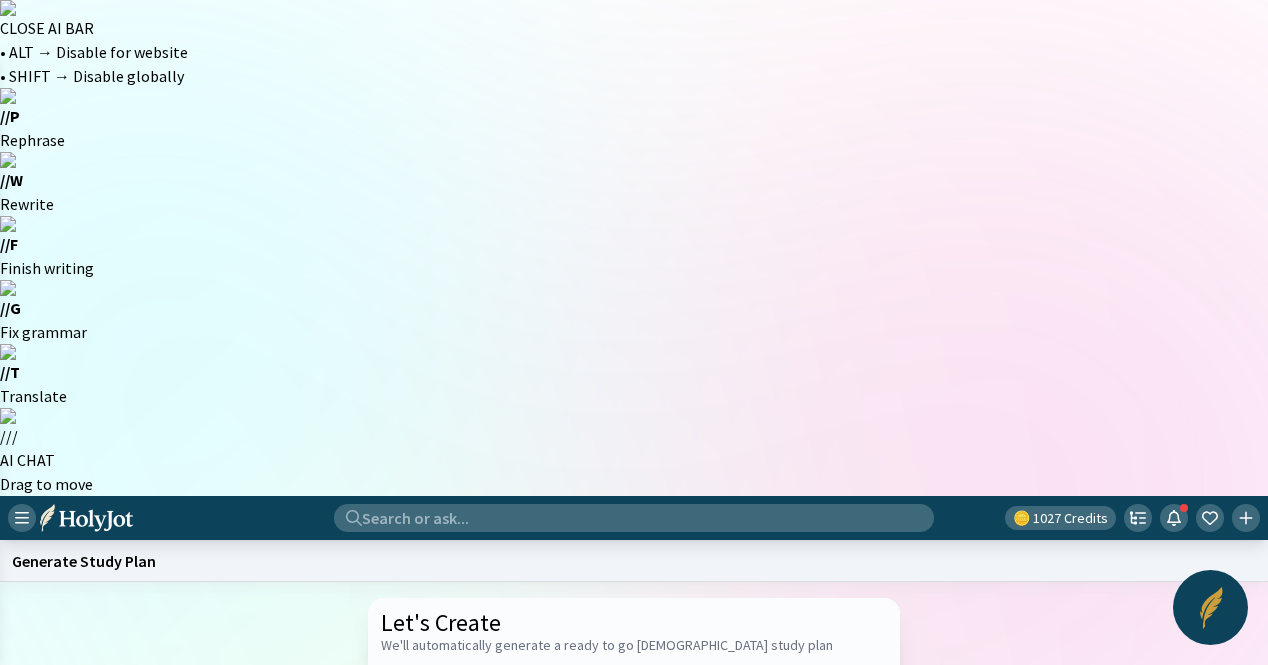 click 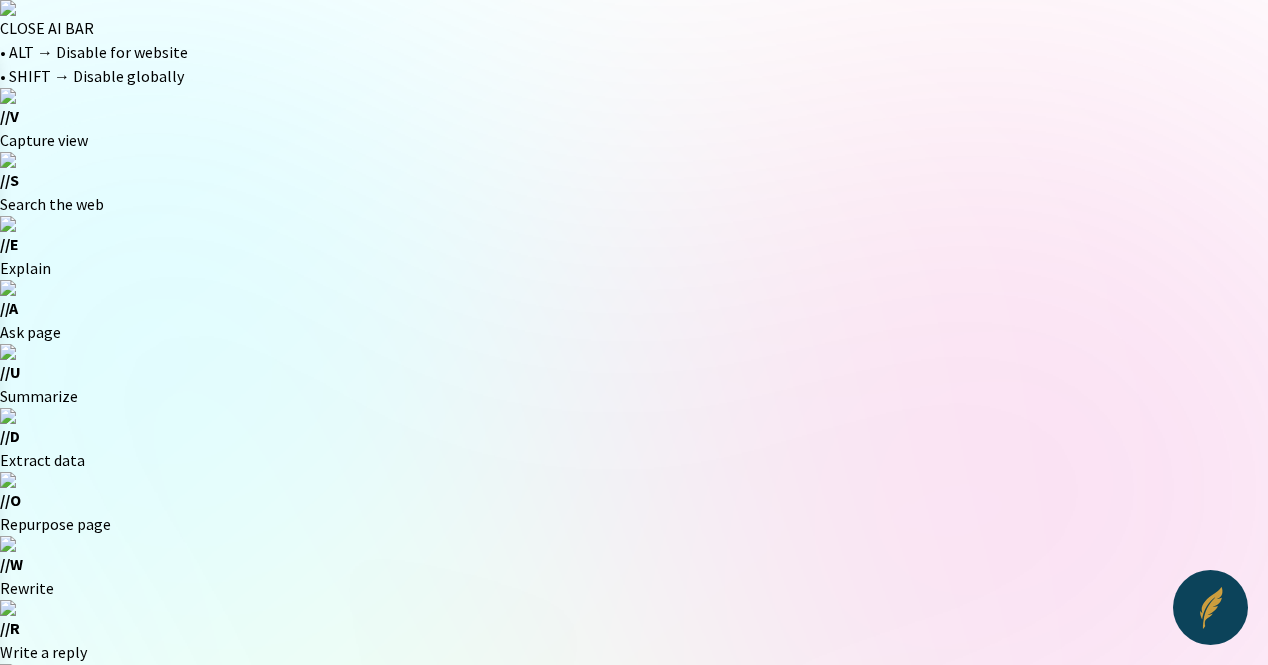click on "Start a new one" 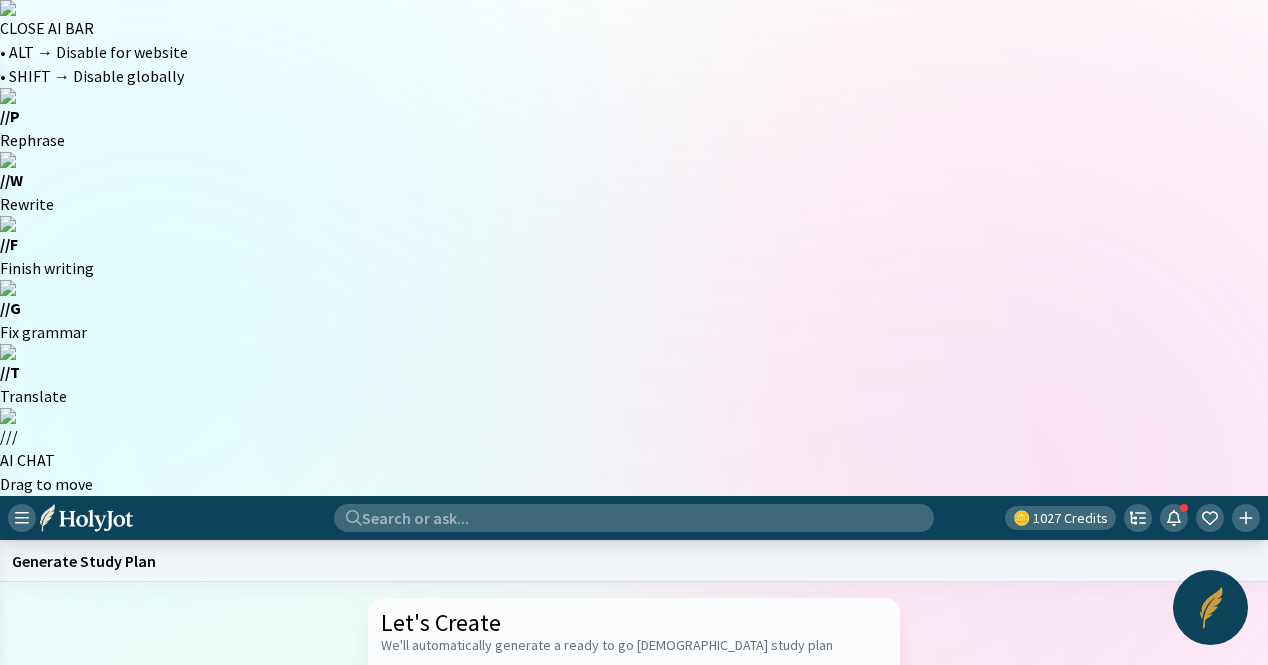paste on "[PERSON_NAME] and the Battle of [GEOGRAPHIC_DATA]" 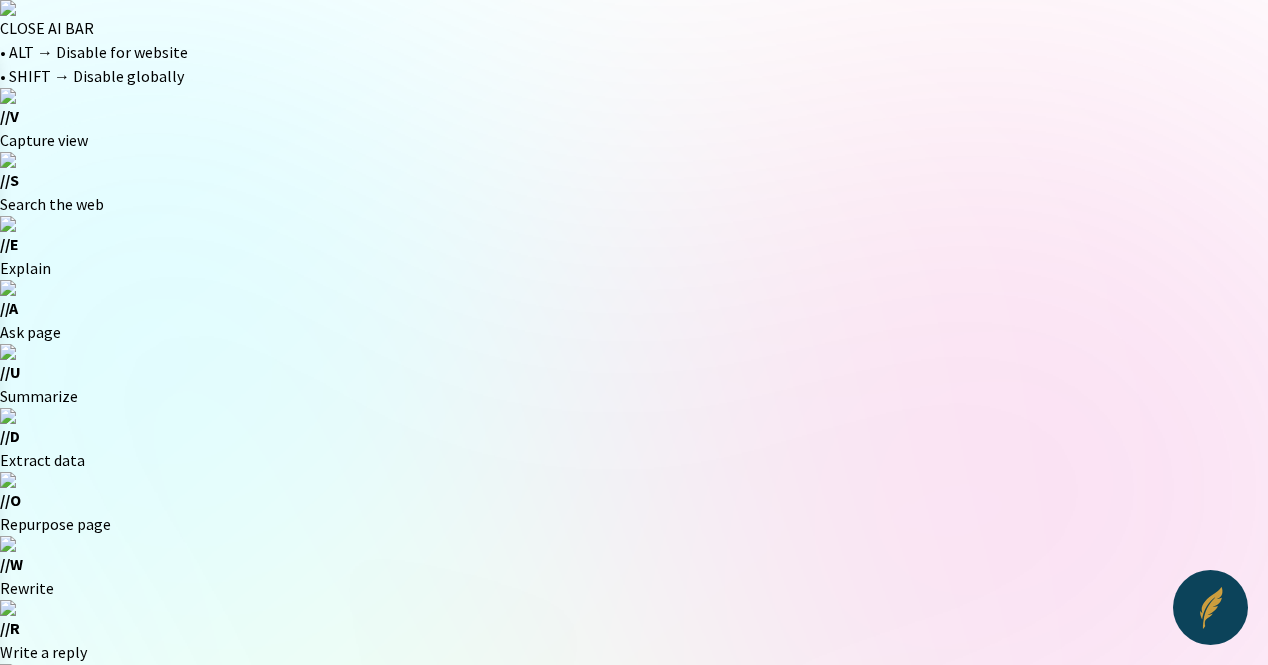 click on "Start a new one" 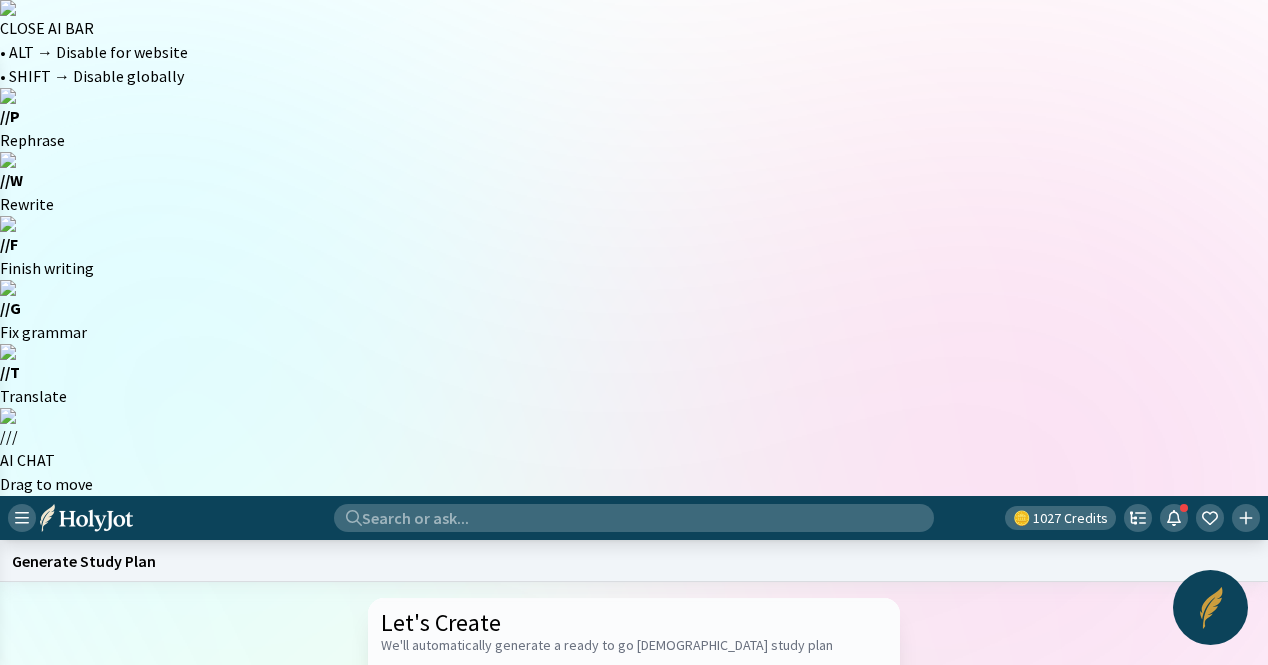 click on "[PERSON_NAME]: Judge and Prophetess." 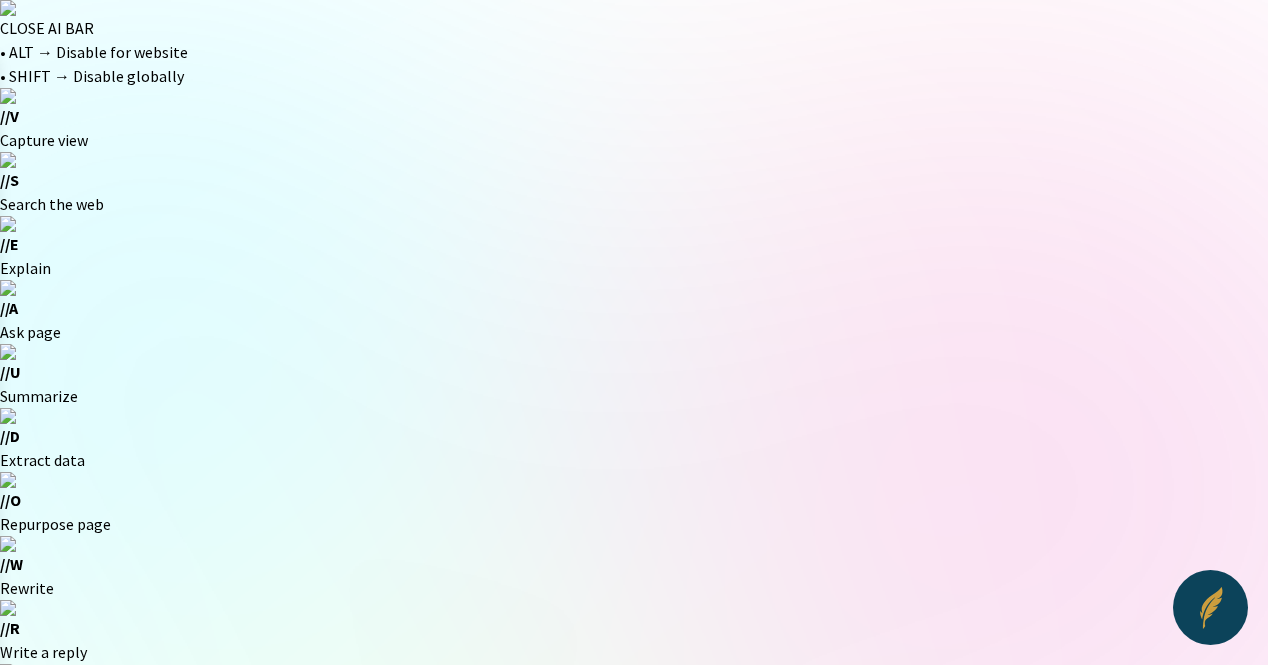 scroll, scrollTop: 0, scrollLeft: 0, axis: both 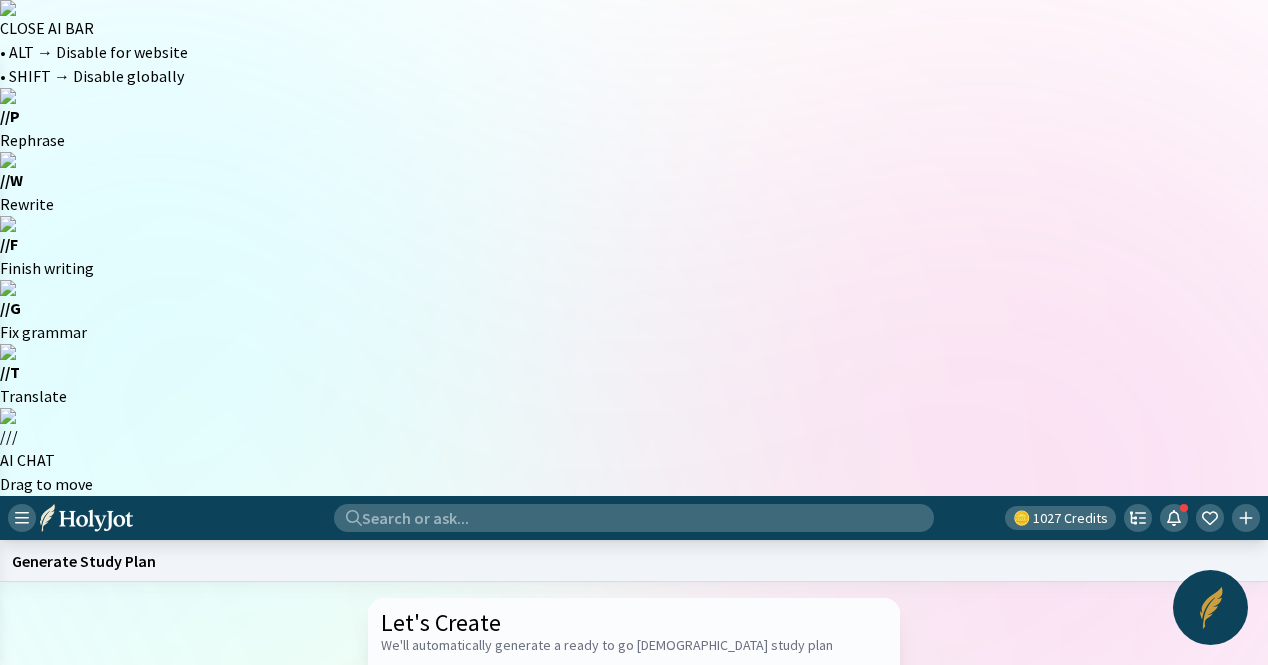 click 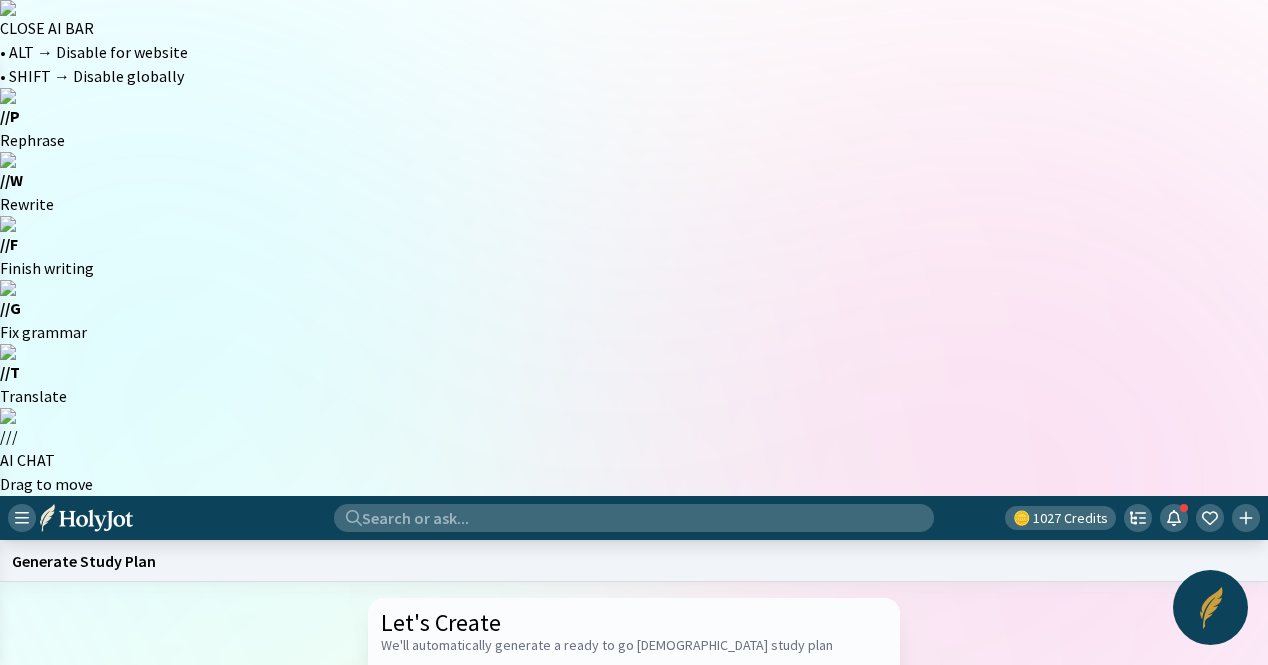 click on "[PERSON_NAME]’s 300." 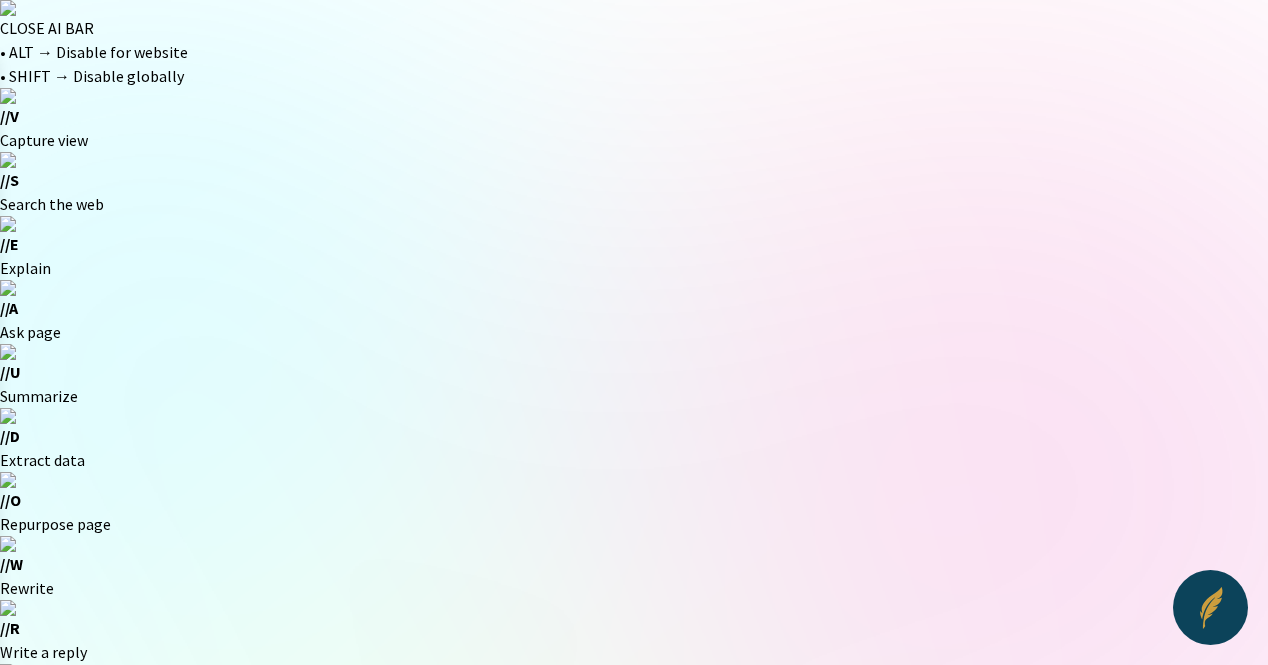 click on "Start a new one" 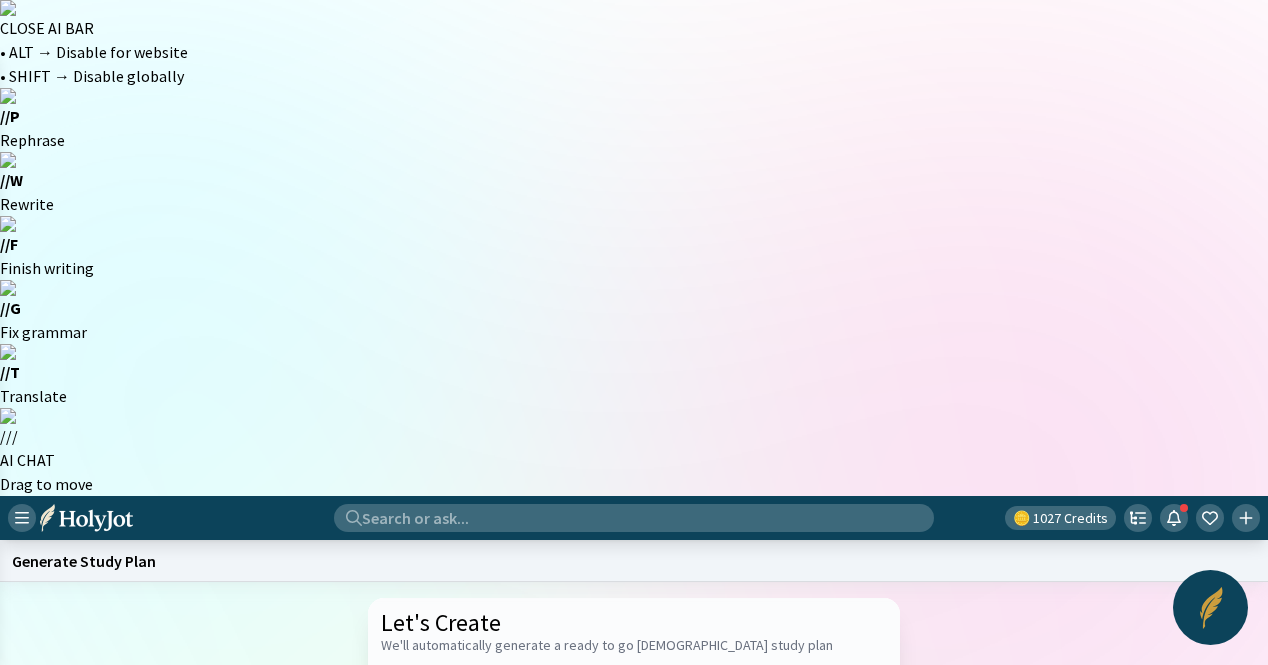 paste on "[PERSON_NAME] Strength & Weakness" 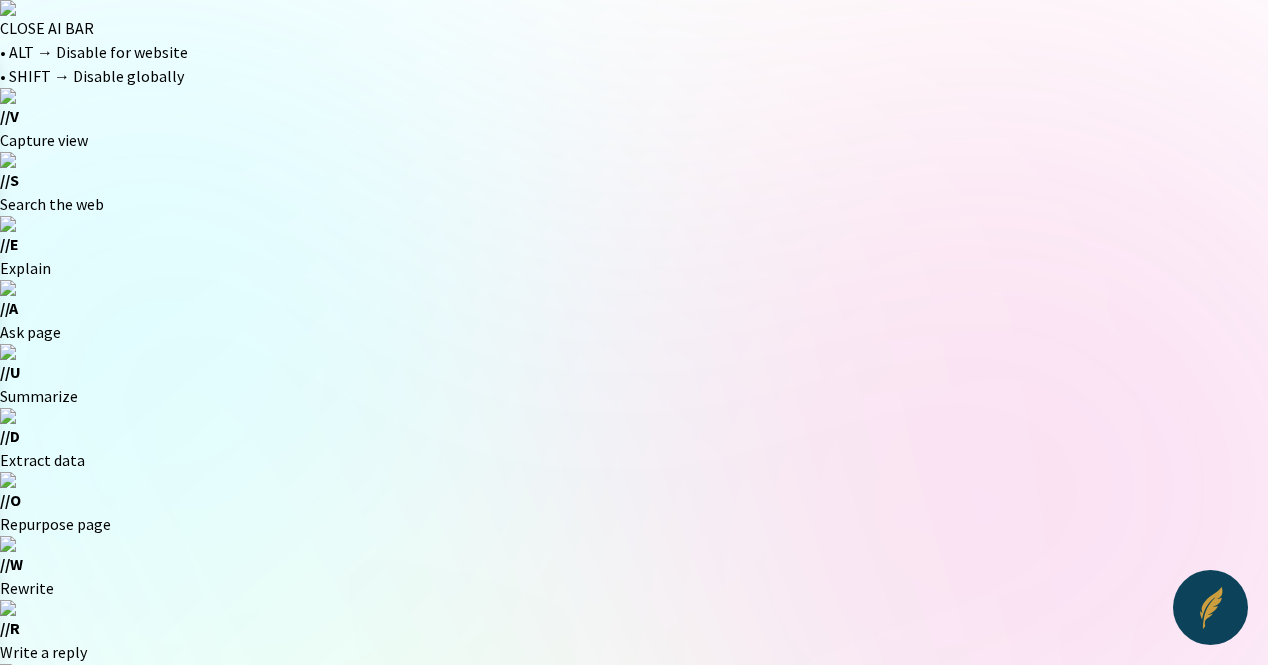 click on "Generate" 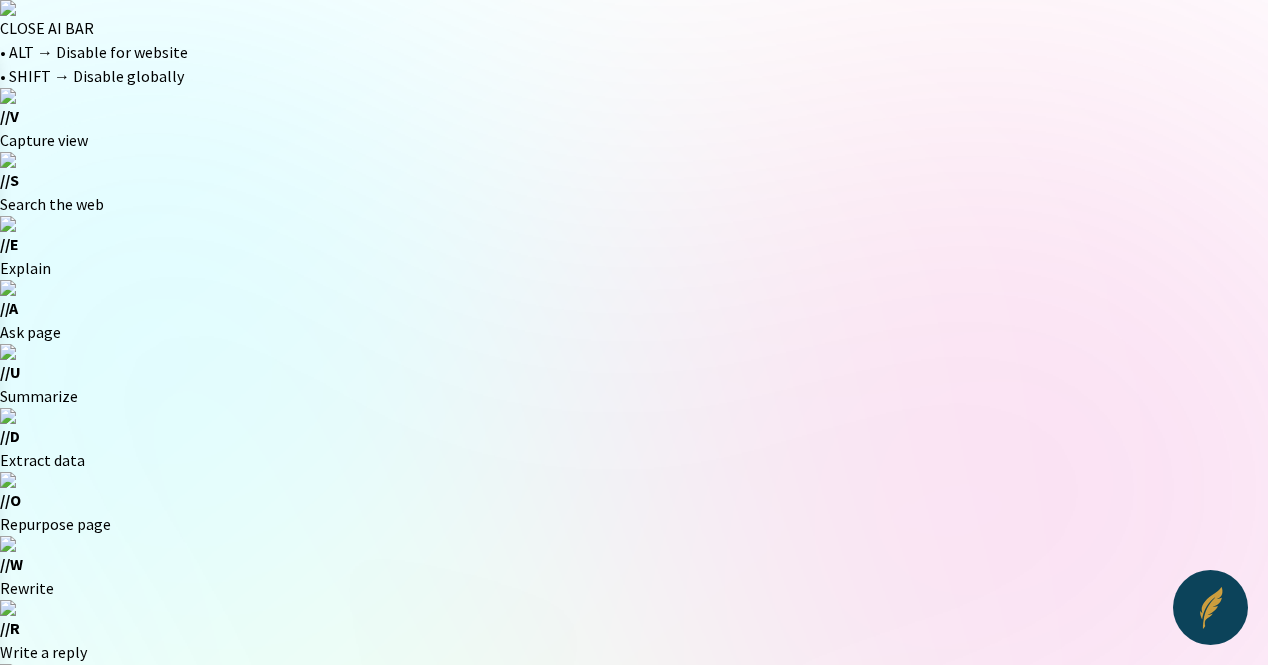 click on "Start a new one" 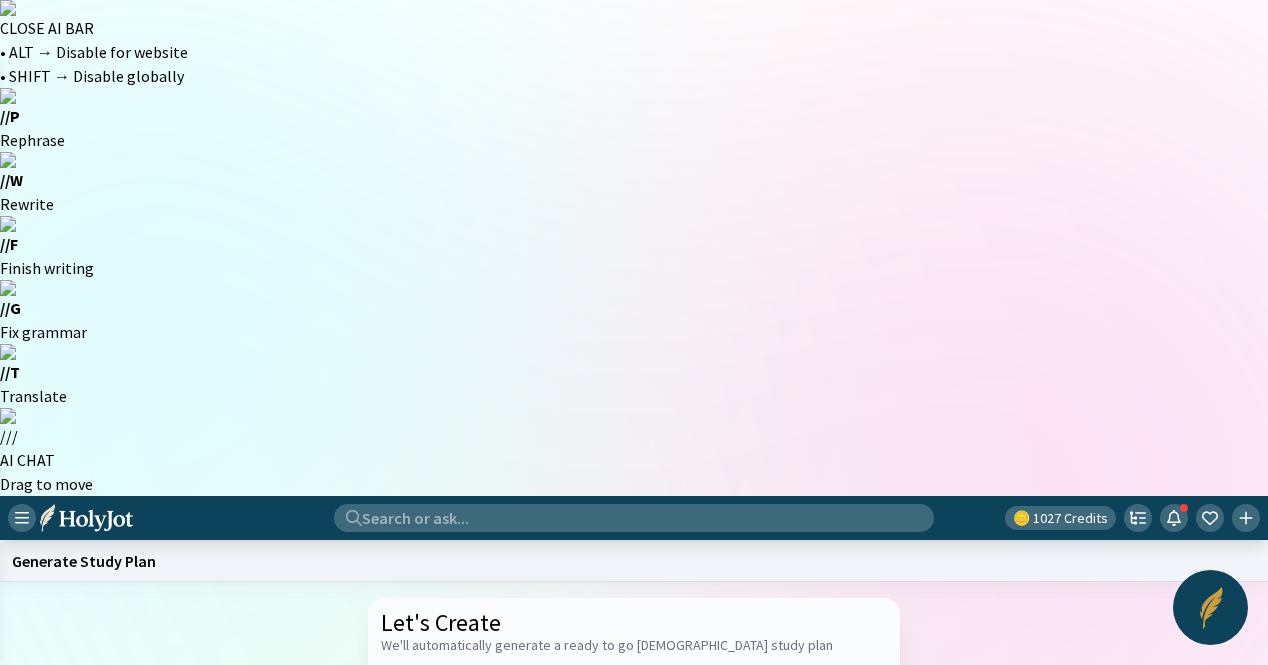click 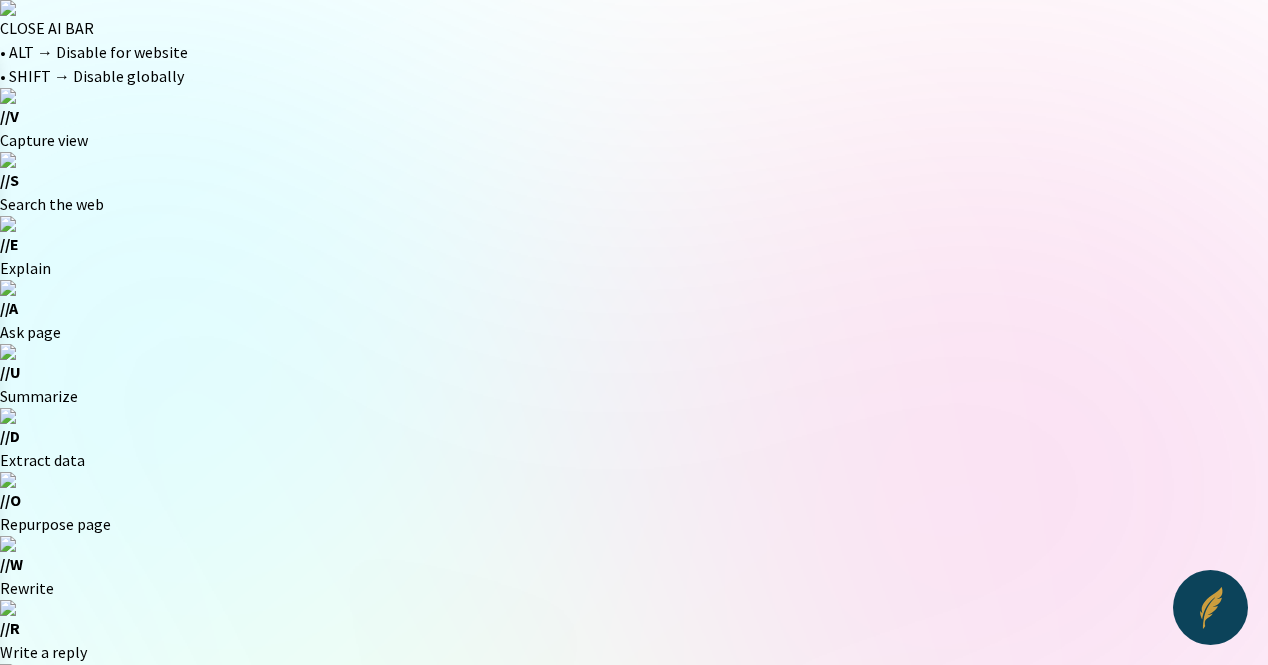 click on "Generate" 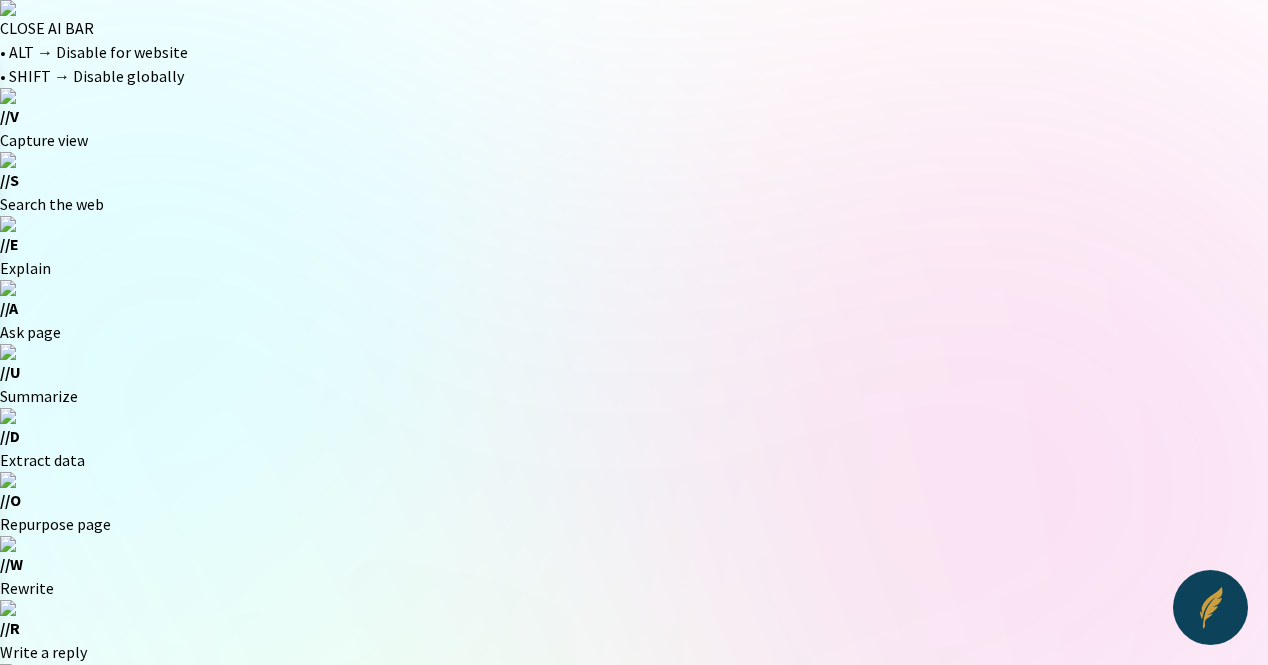 click on "Start a new one" 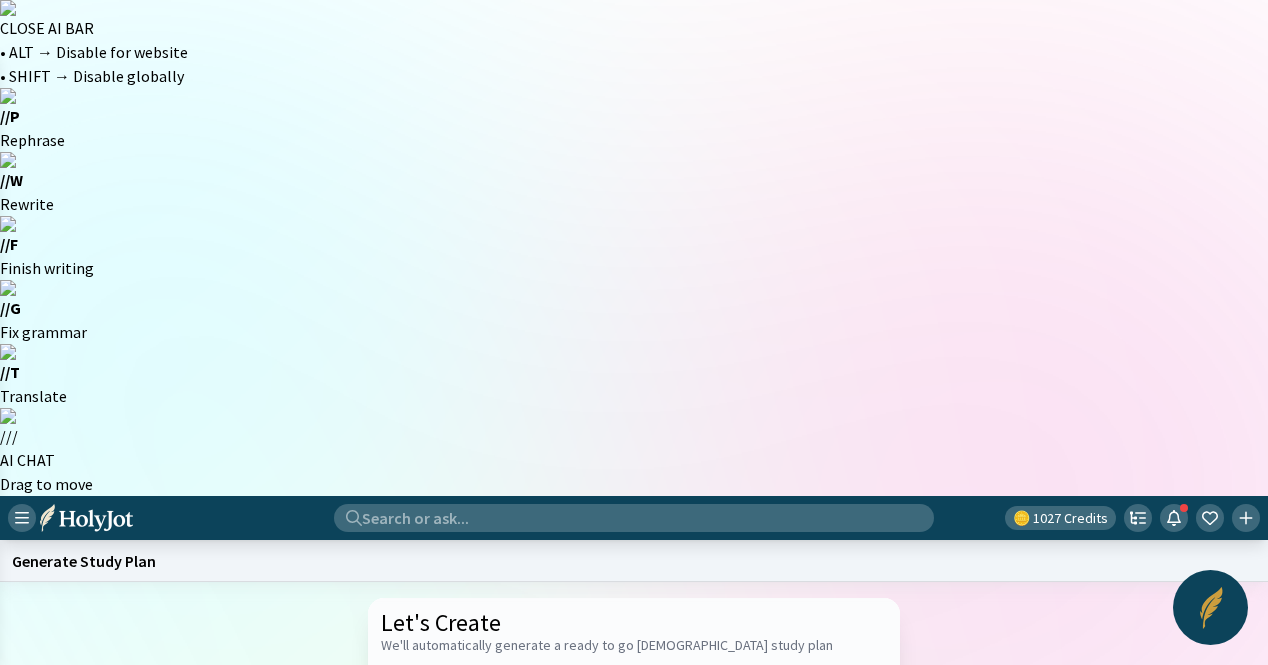 click on "[PERSON_NAME] [DEMOGRAPHIC_DATA]'s Voice." 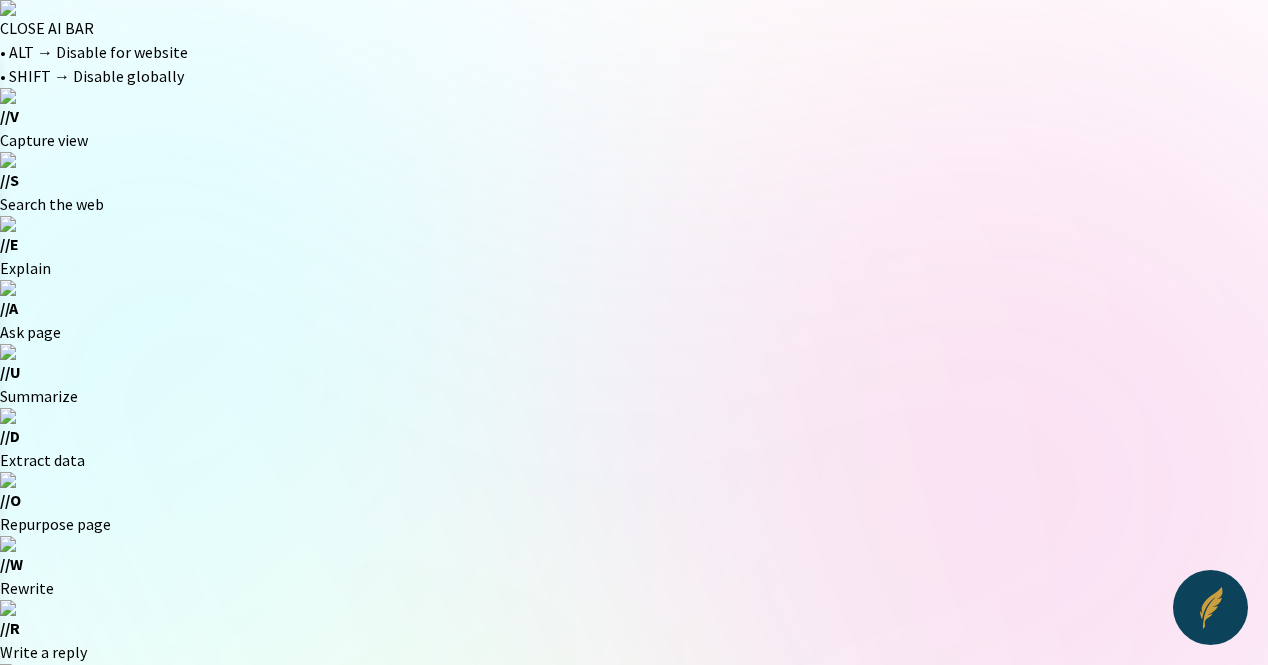 scroll, scrollTop: 0, scrollLeft: 0, axis: both 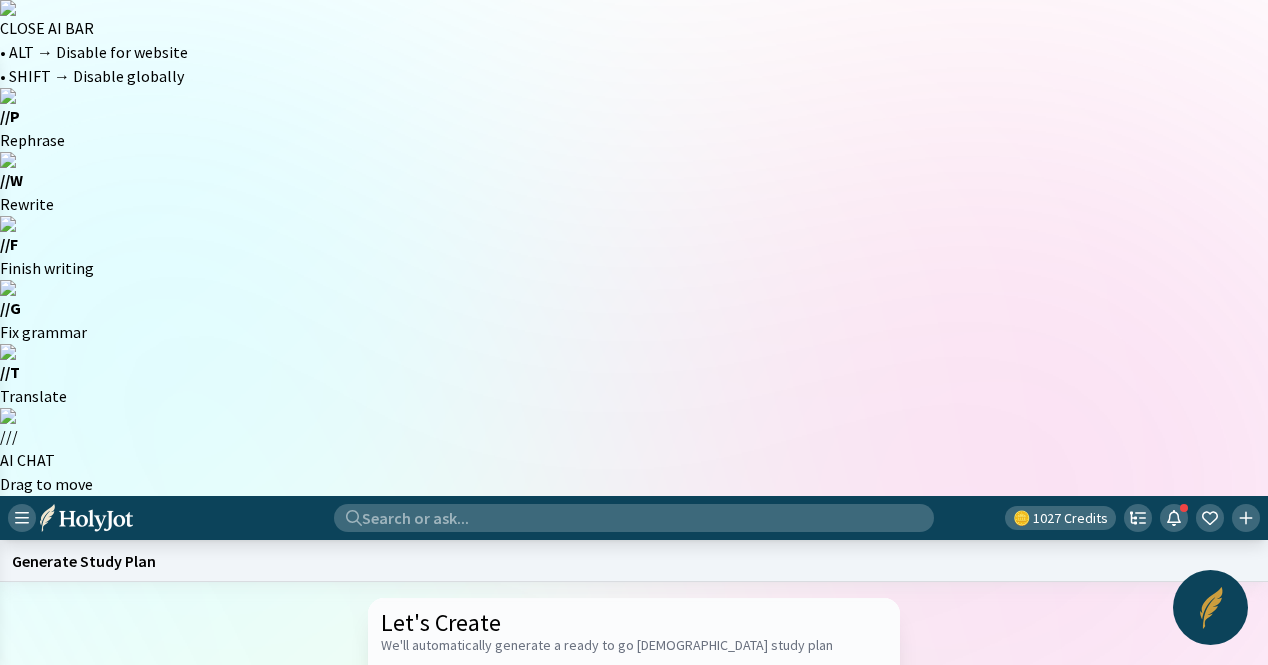 paste on "[PERSON_NAME] and Goliath" 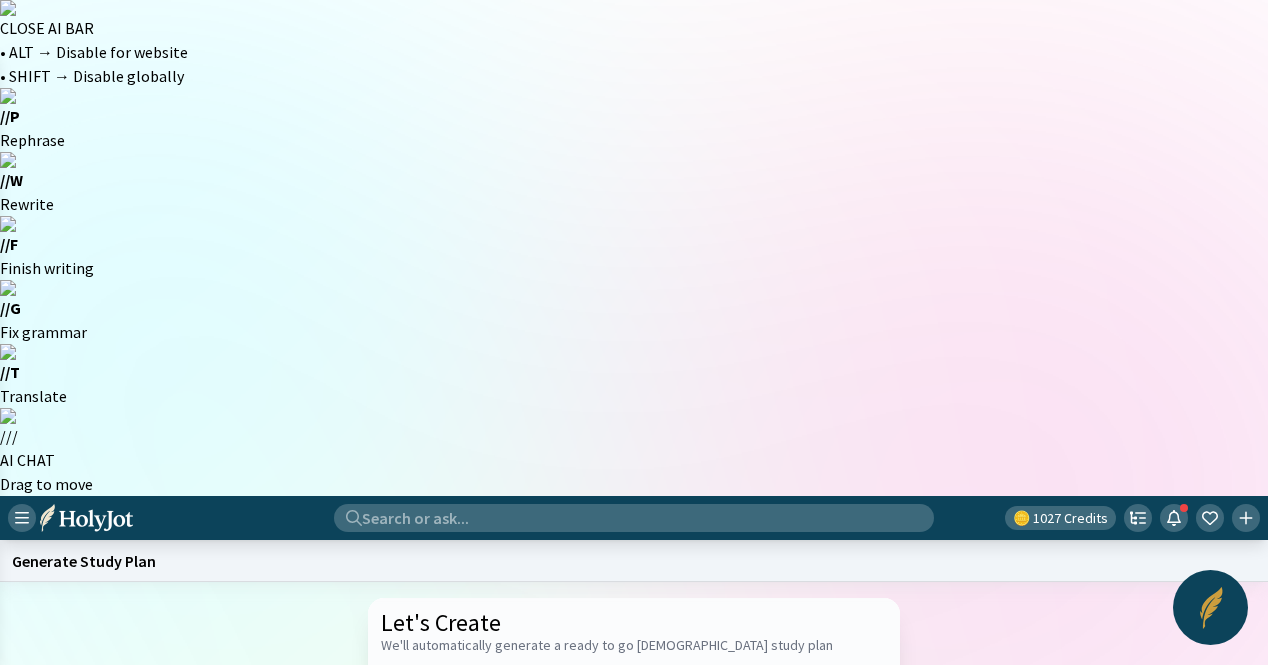 click on "[PERSON_NAME] and Goliath." 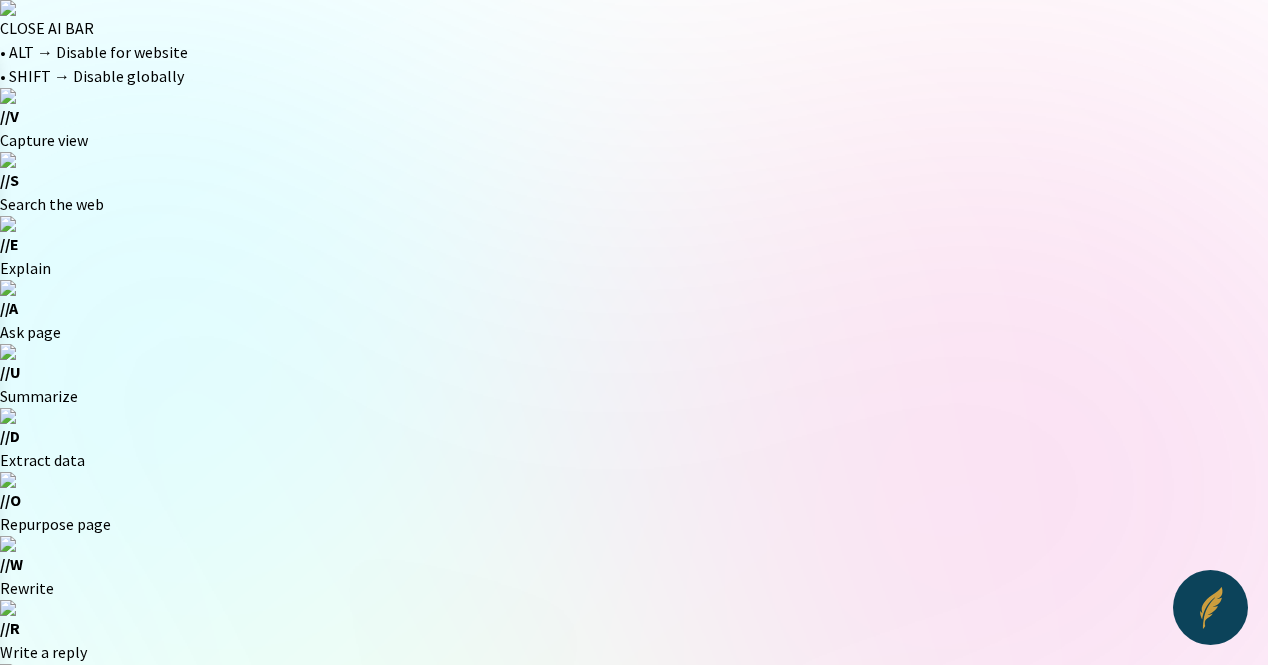 scroll, scrollTop: 0, scrollLeft: 0, axis: both 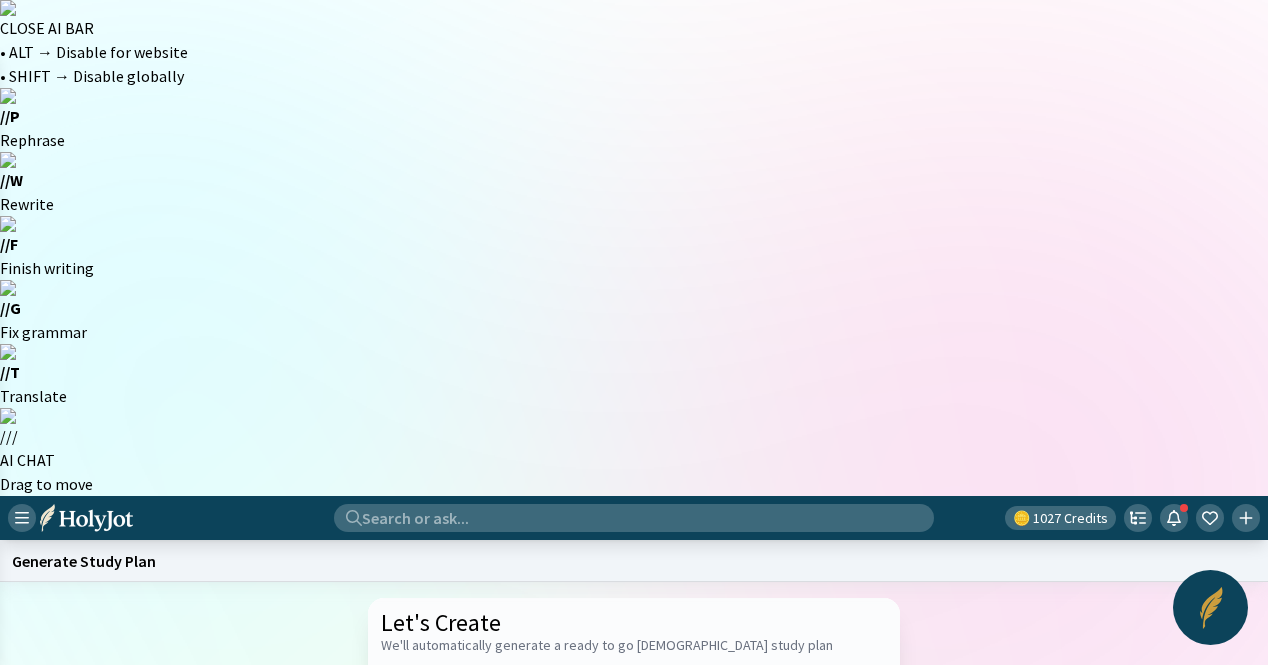 paste on "[PERSON_NAME] and [PERSON_NAME]" 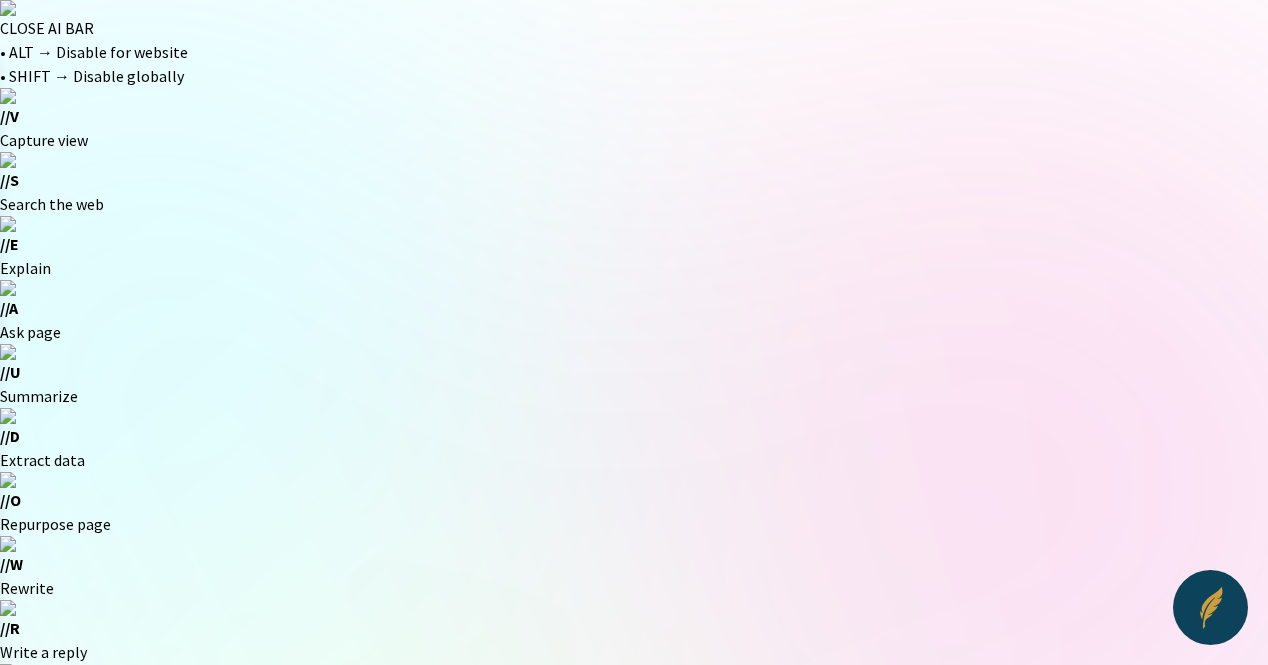 click on "Start a new one" 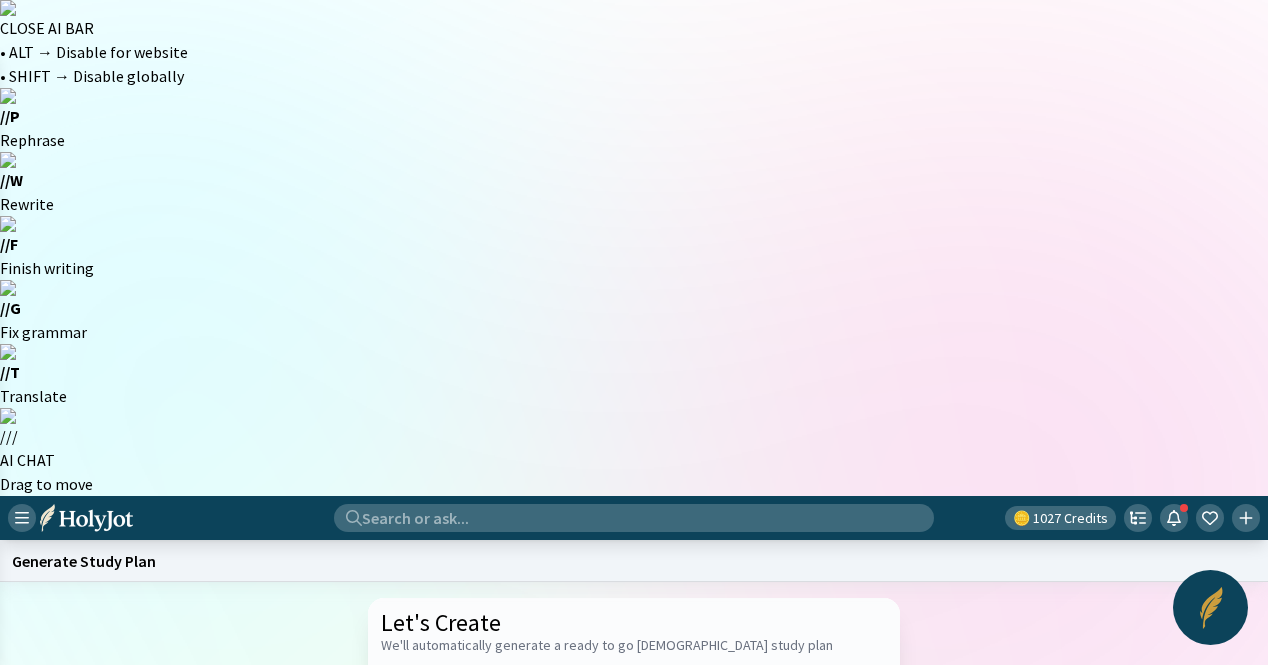 paste on "[PERSON_NAME] and [PERSON_NAME]" 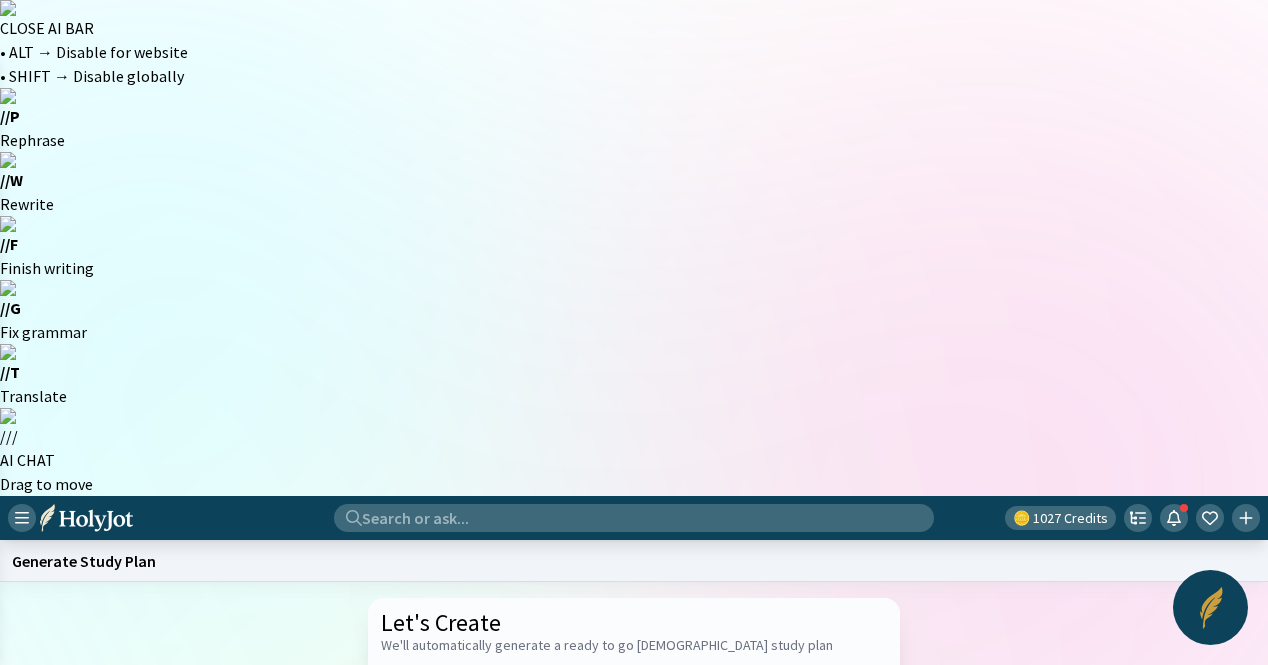click on "[PERSON_NAME] and [PERSON_NAME]." 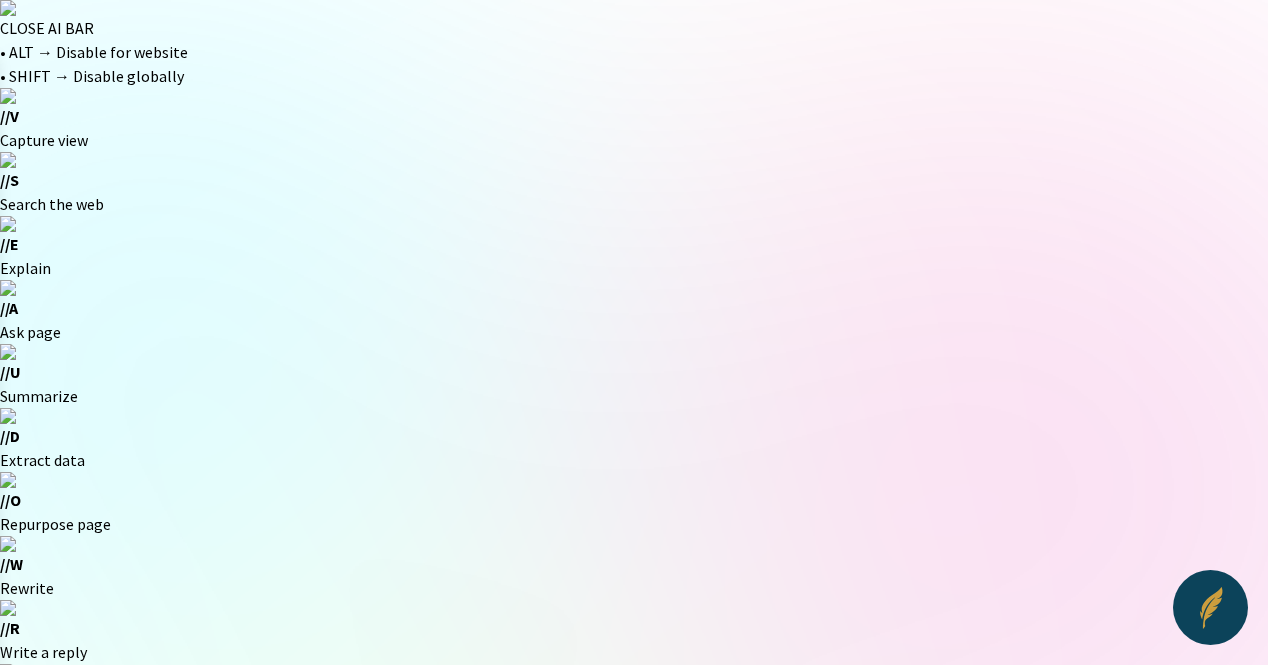 scroll, scrollTop: 0, scrollLeft: 0, axis: both 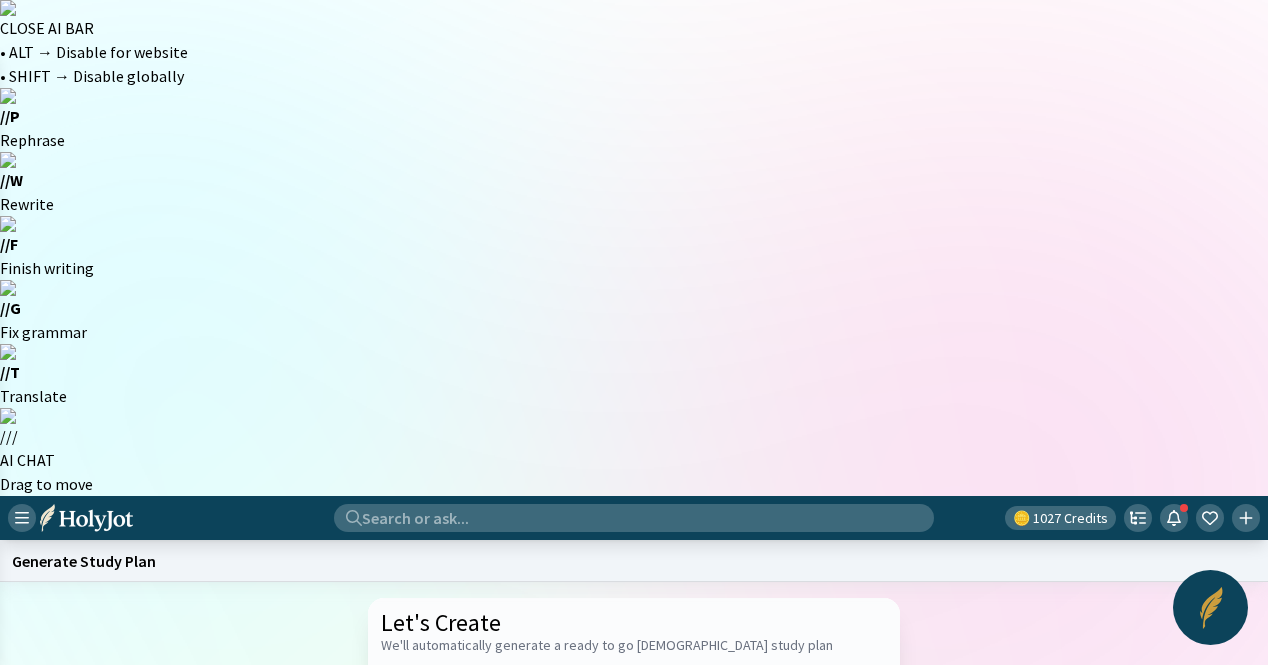 click 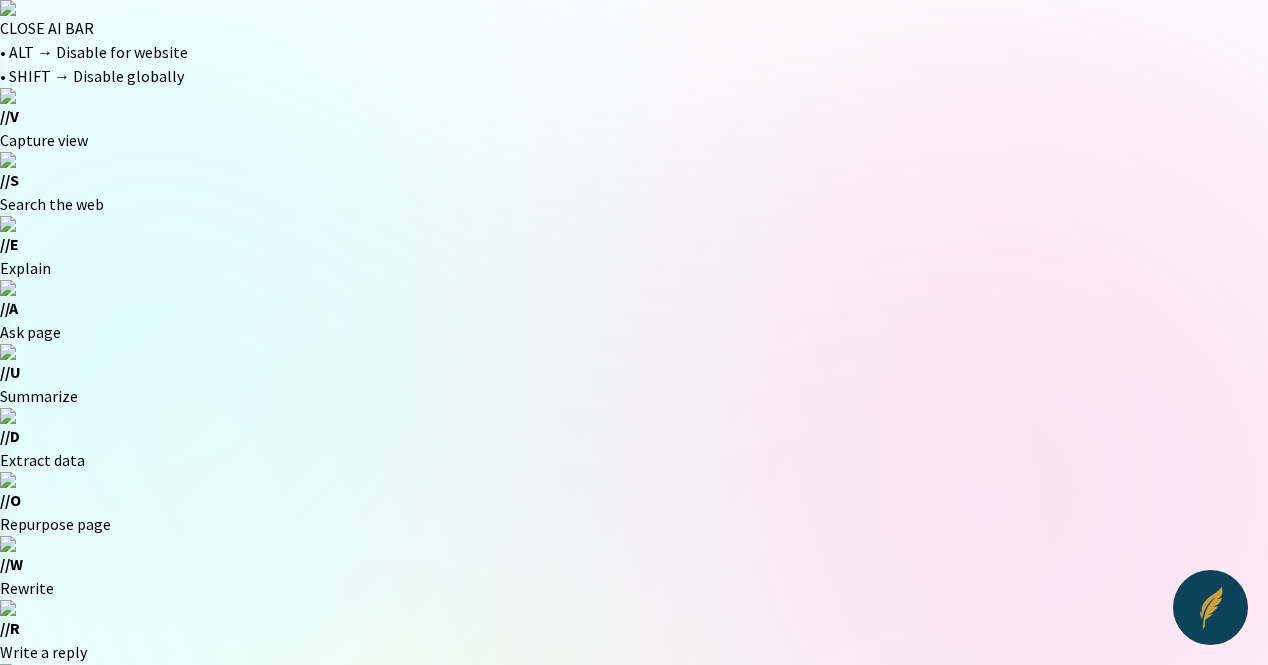 click on "Start a new one" 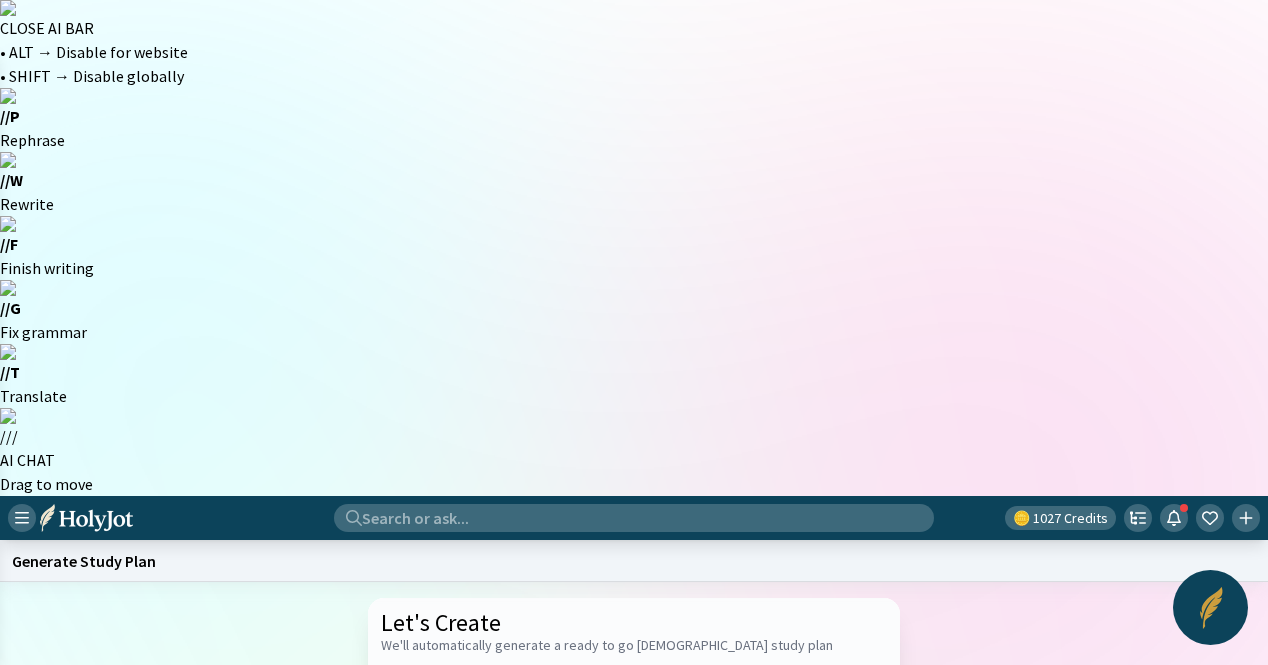 paste on "[PERSON_NAME] and the Widow’s Oil" 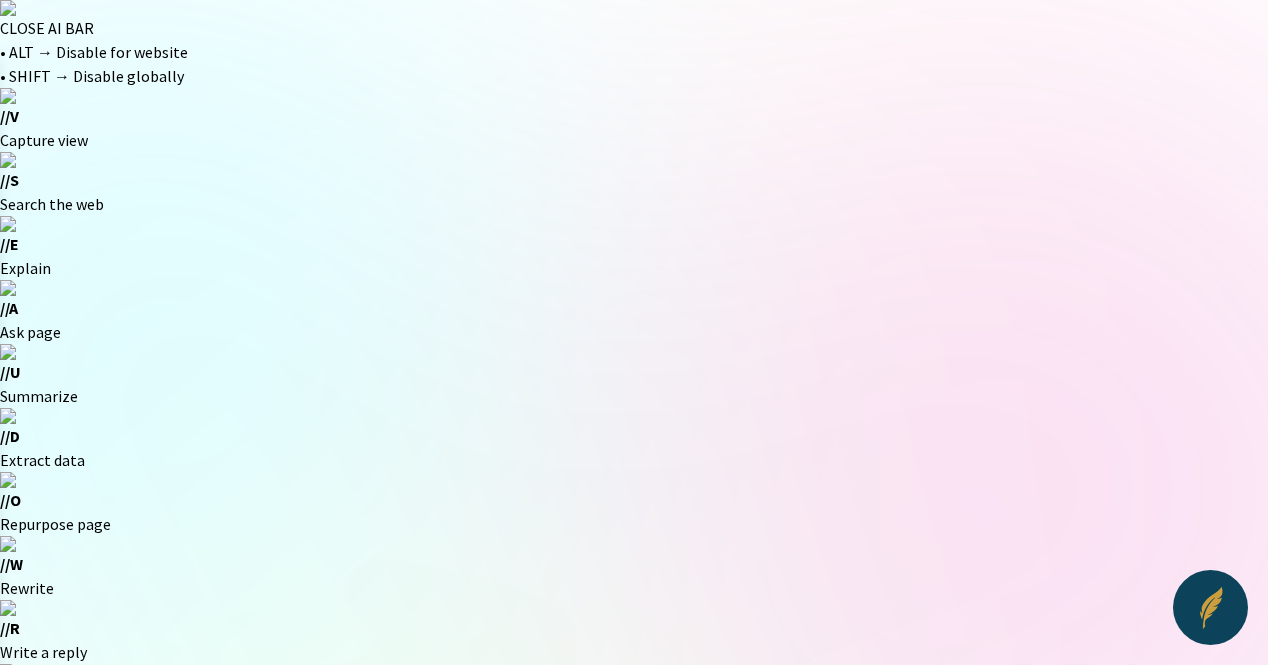 click on "Start a new one" 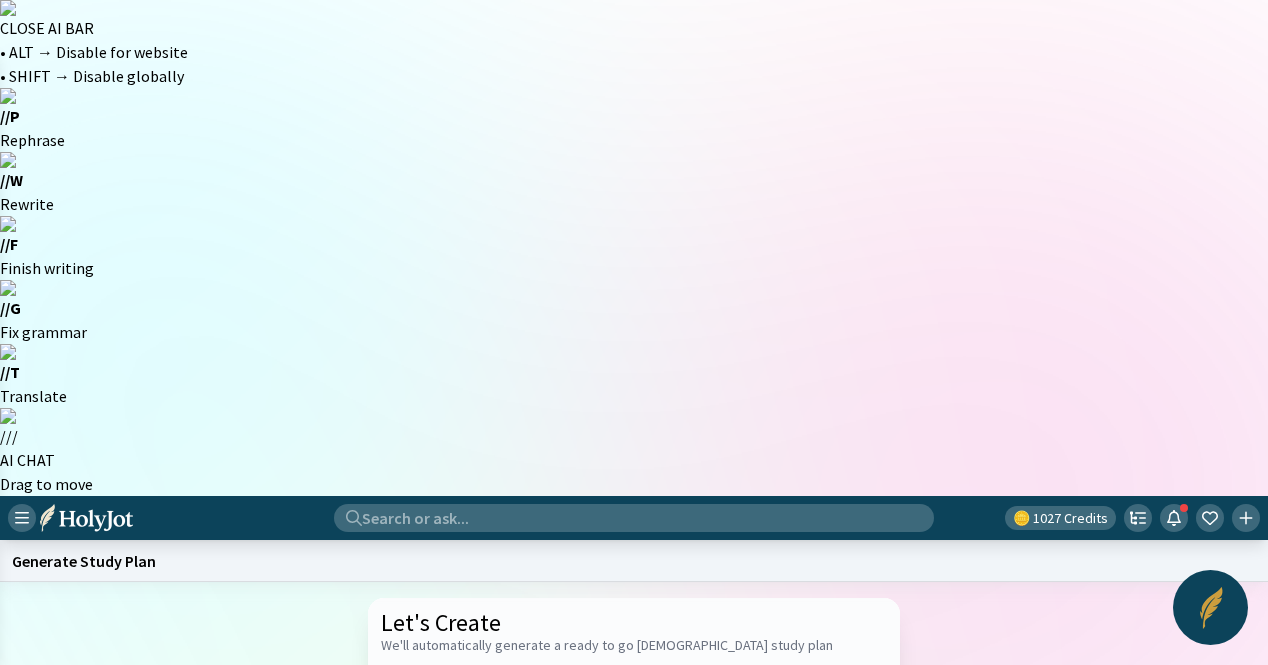 paste on "[PERSON_NAME] in the Lion’s Den" 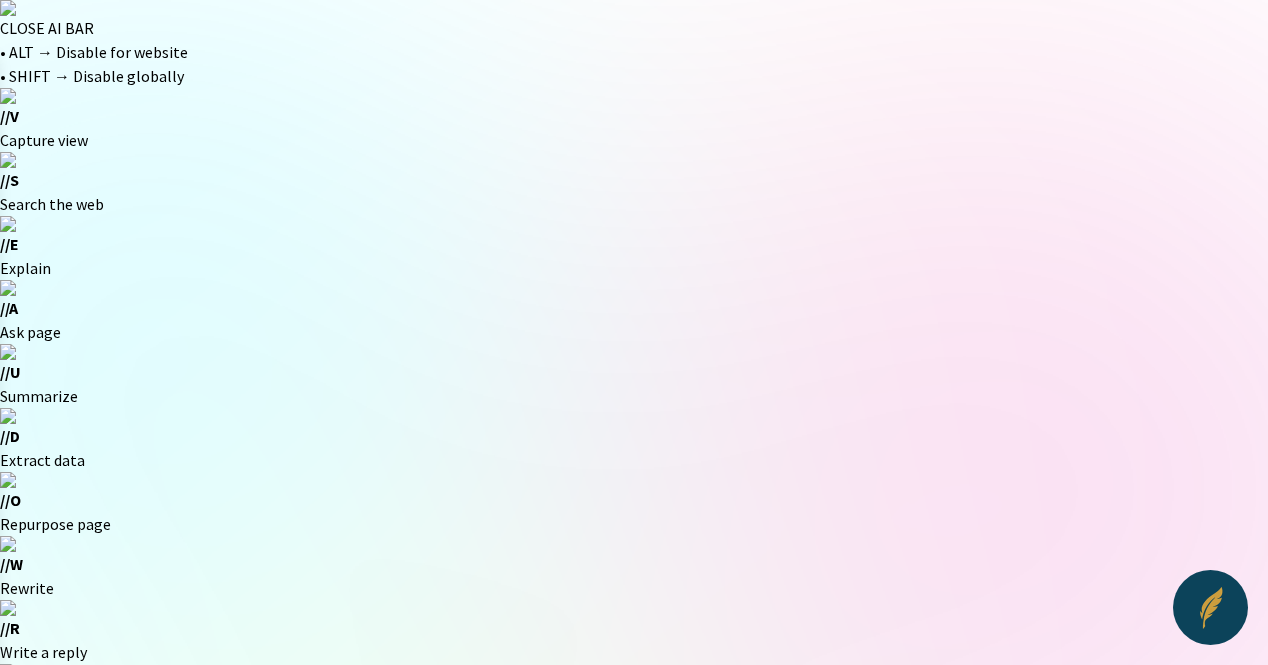 drag, startPoint x: 624, startPoint y: 440, endPoint x: 615, endPoint y: 430, distance: 13.453624 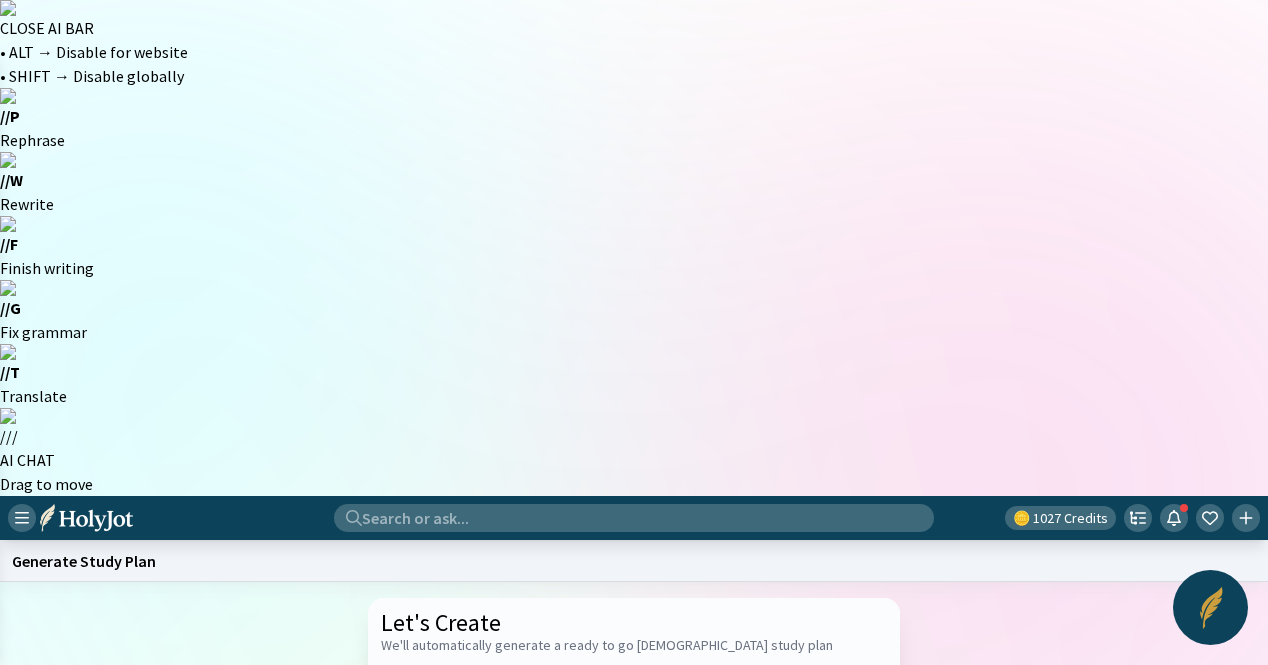 paste on "The Birth of [DEMOGRAPHIC_DATA]" 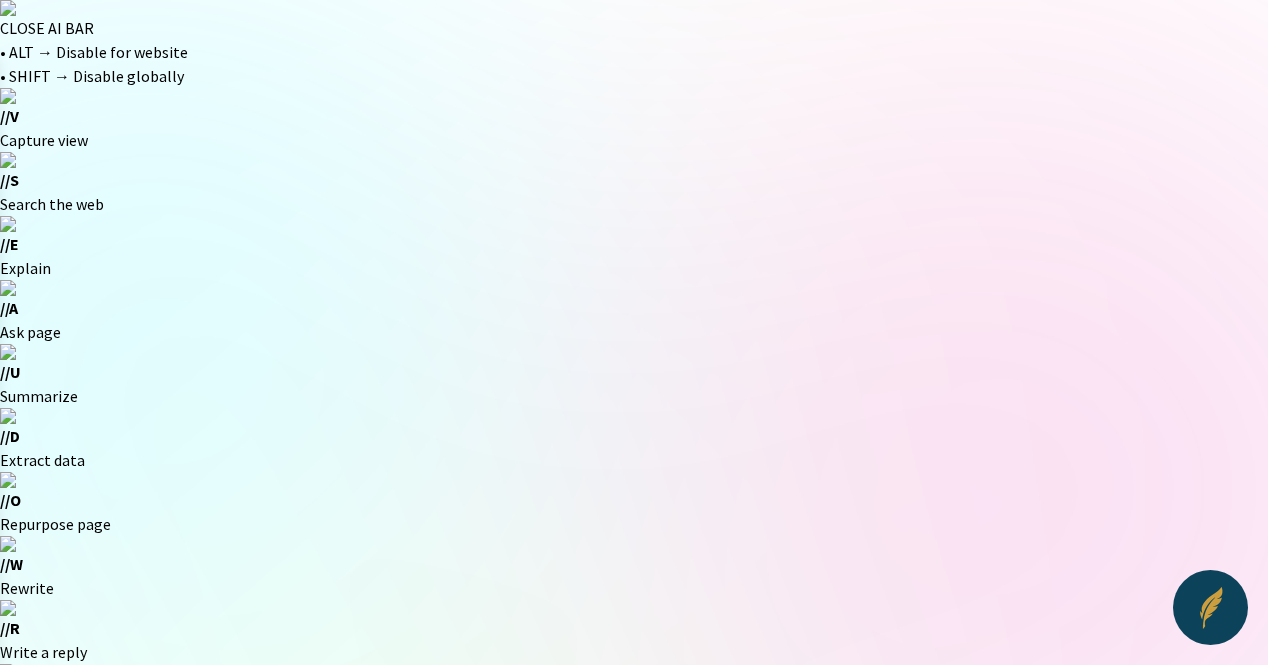 scroll, scrollTop: 0, scrollLeft: 0, axis: both 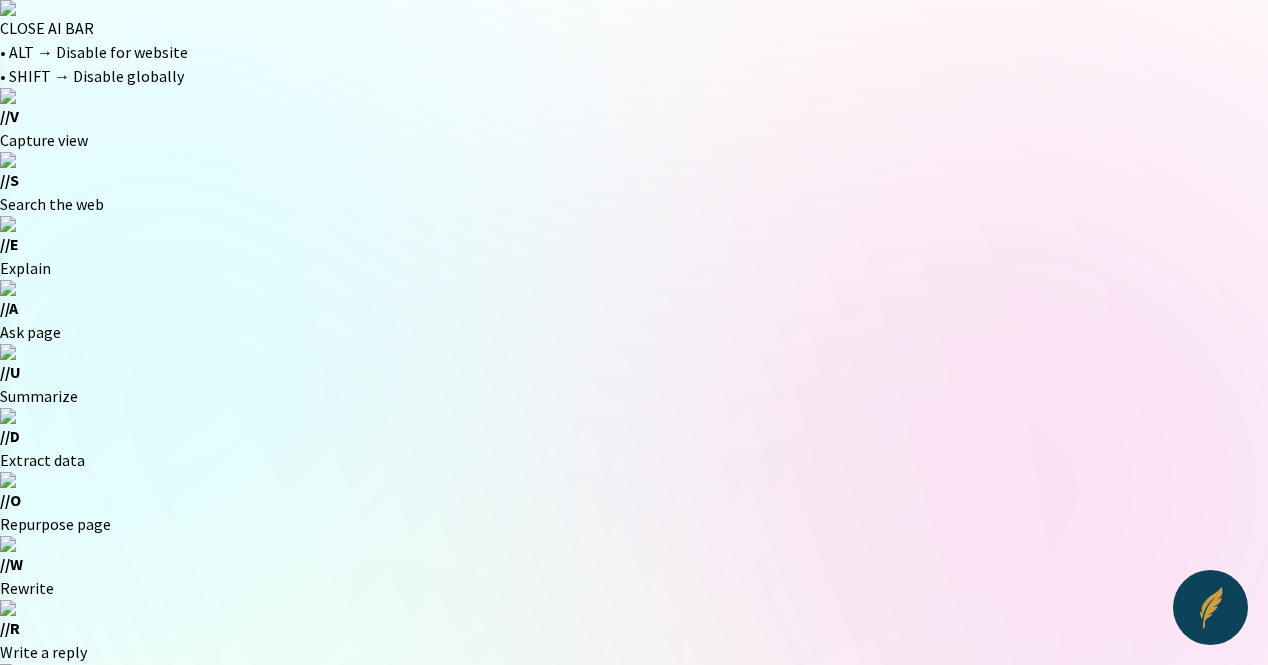 click on "Start a new one" 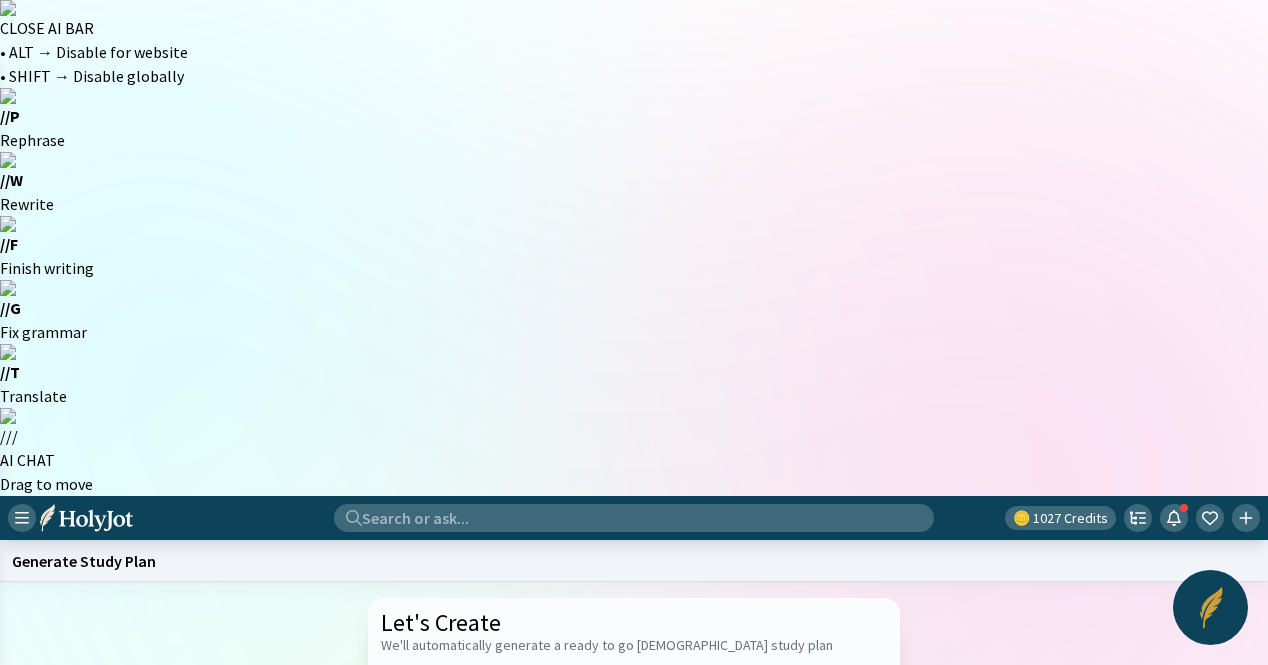 click 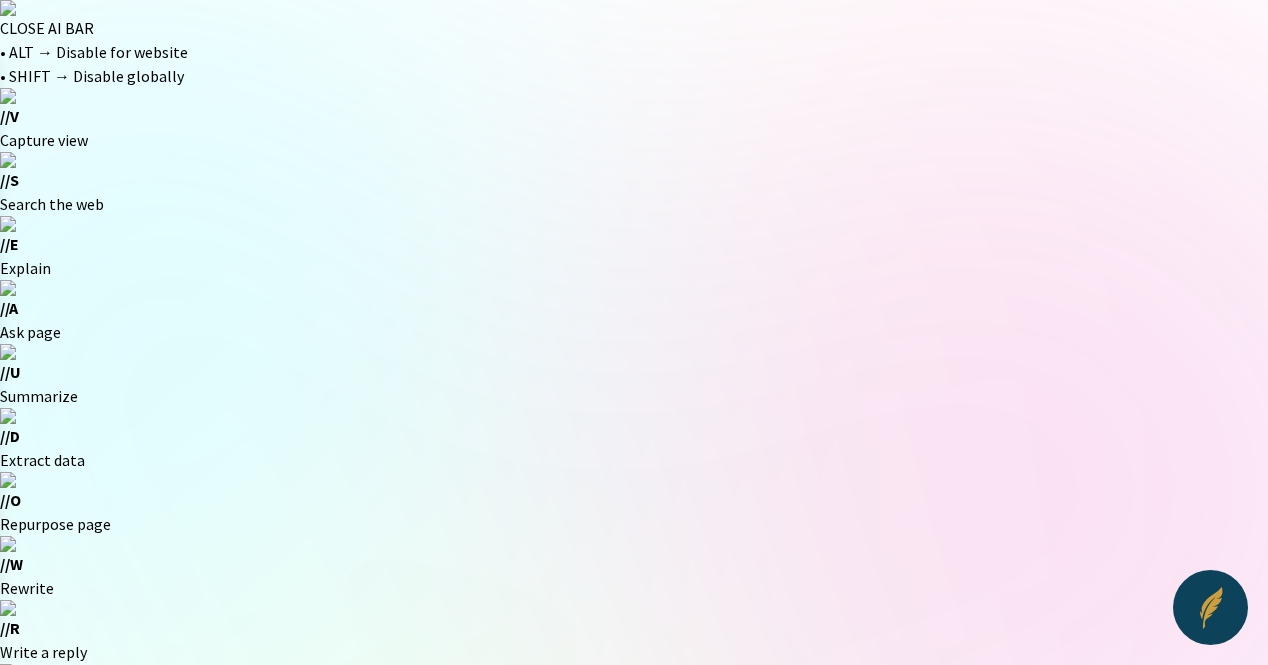 click on "Start a new one" 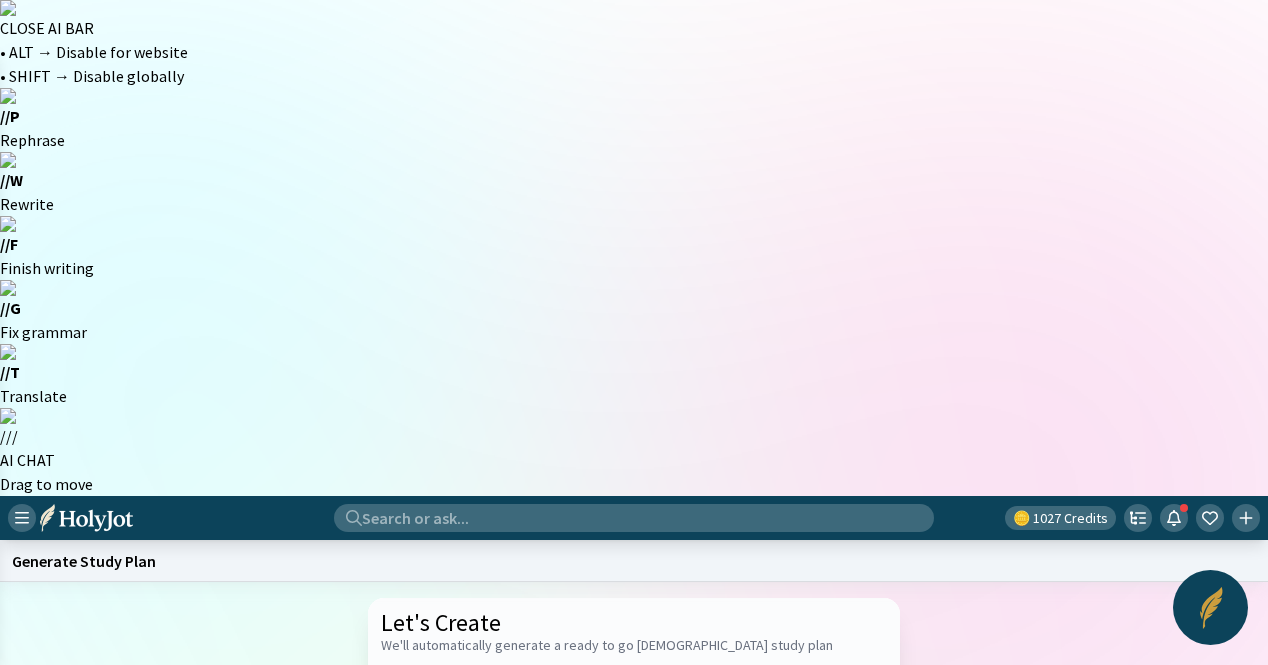 paste on "The Calling of the Disciples" 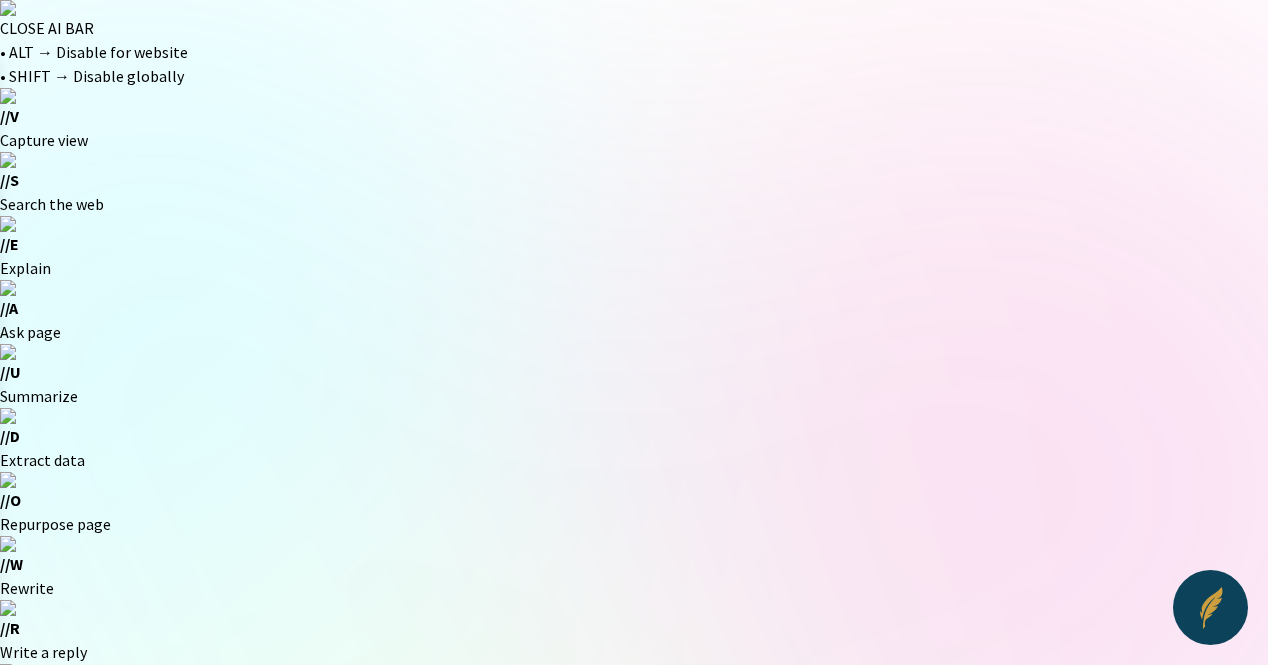 click on "Start a new one" 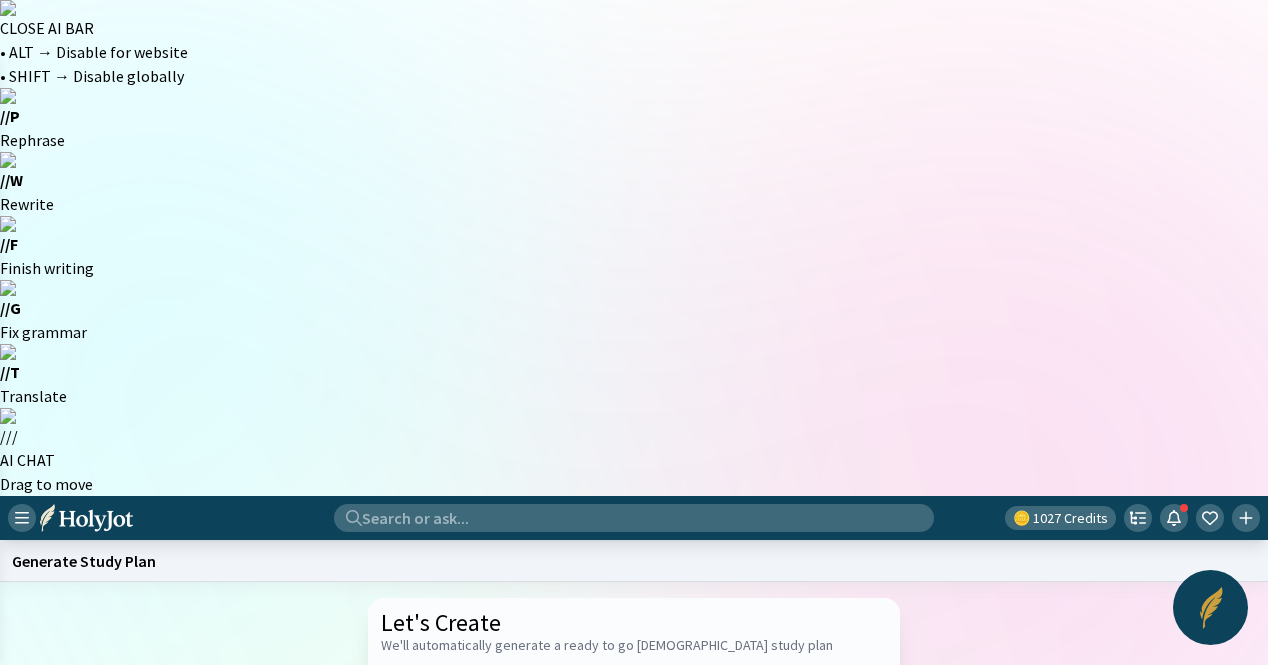 paste on "The Sermon on the Mount" 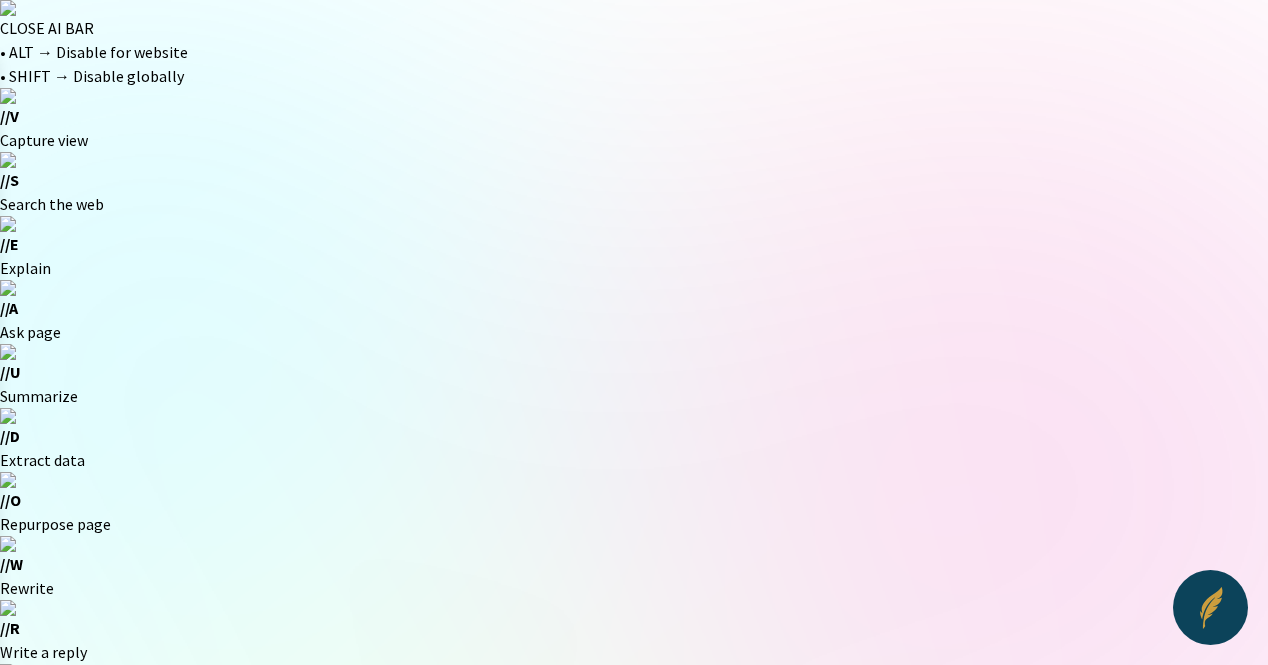click on "Start a new one" 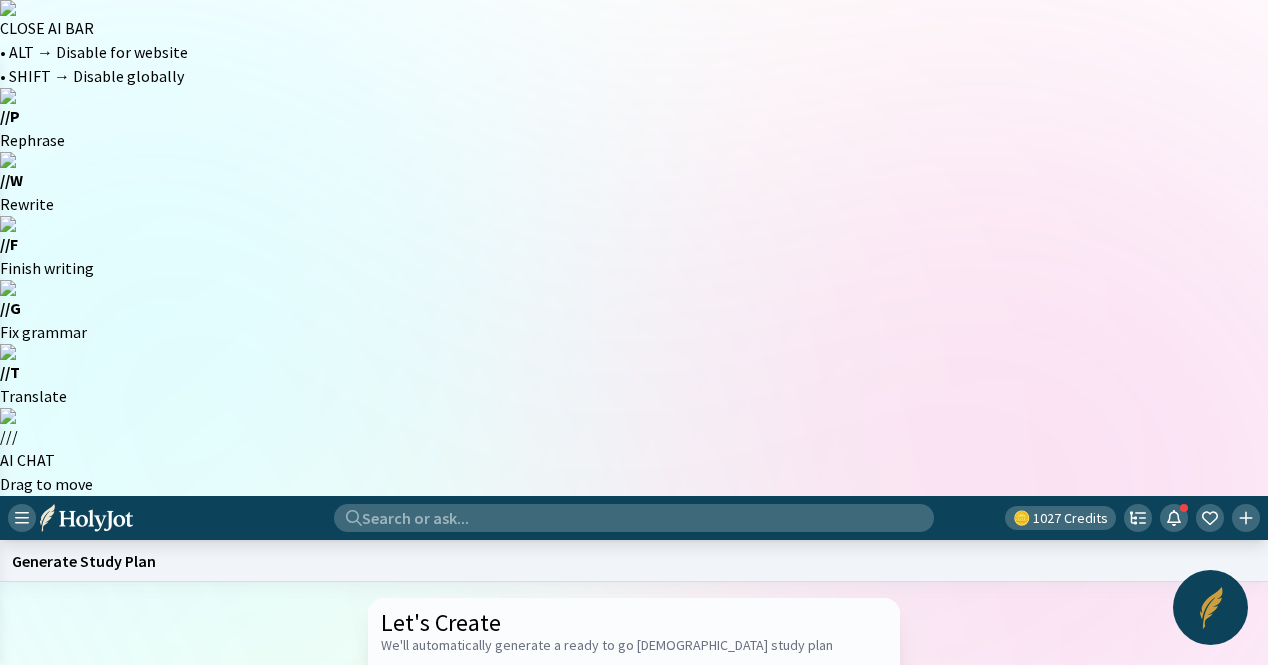 click 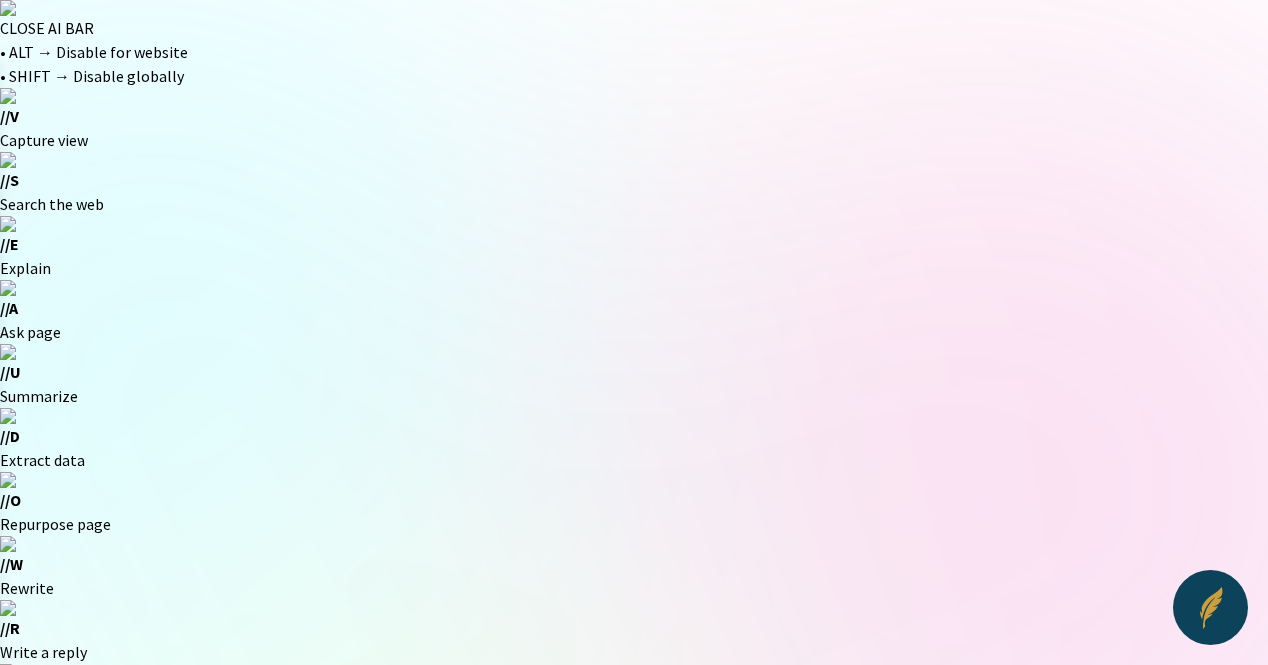 scroll, scrollTop: 0, scrollLeft: 0, axis: both 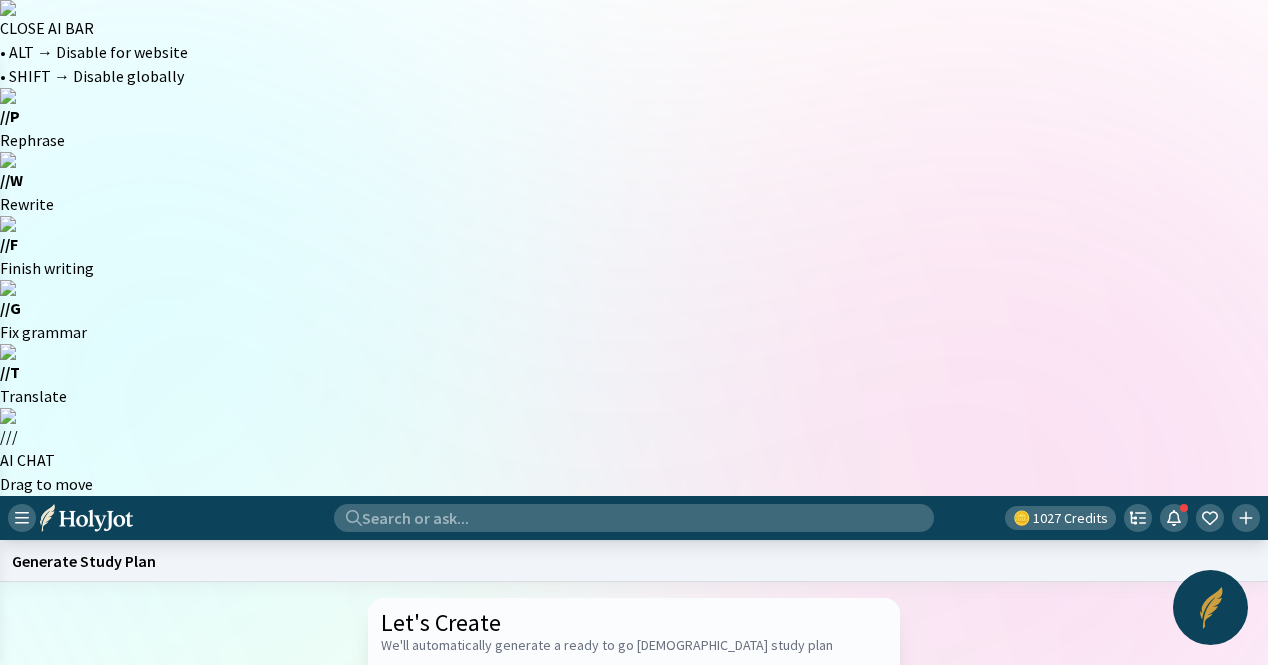 paste on "[DEMOGRAPHIC_DATA] Feeds the 5,000" 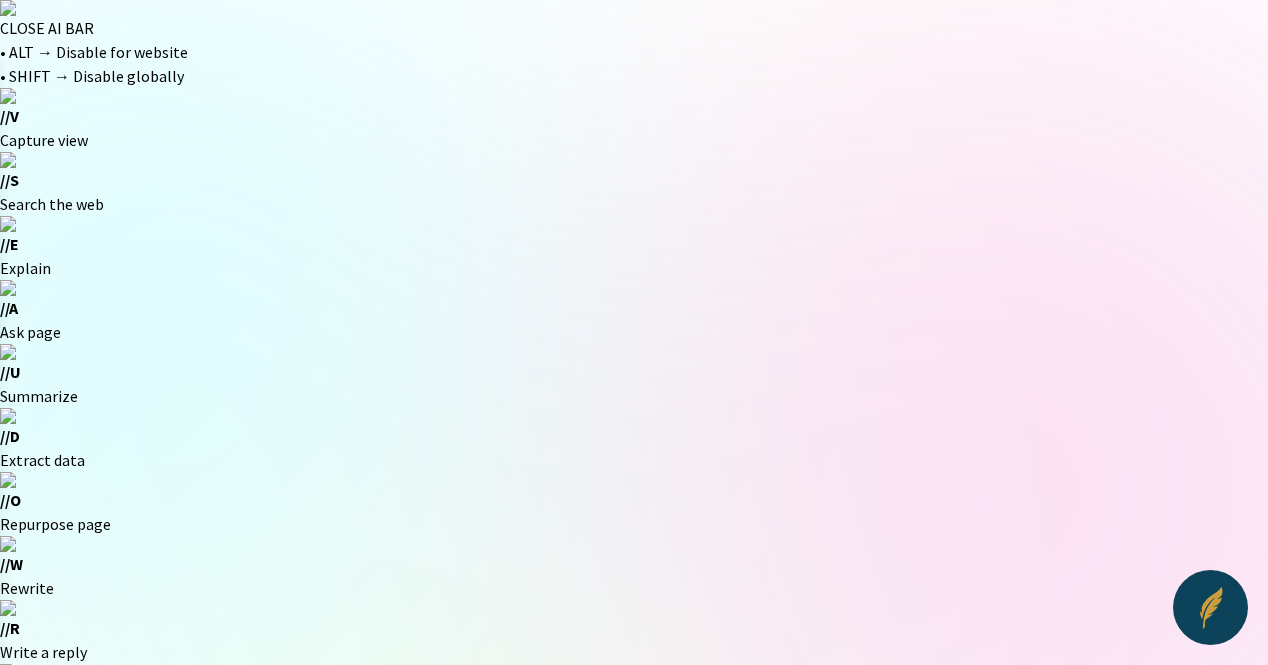click on "Start a new one" 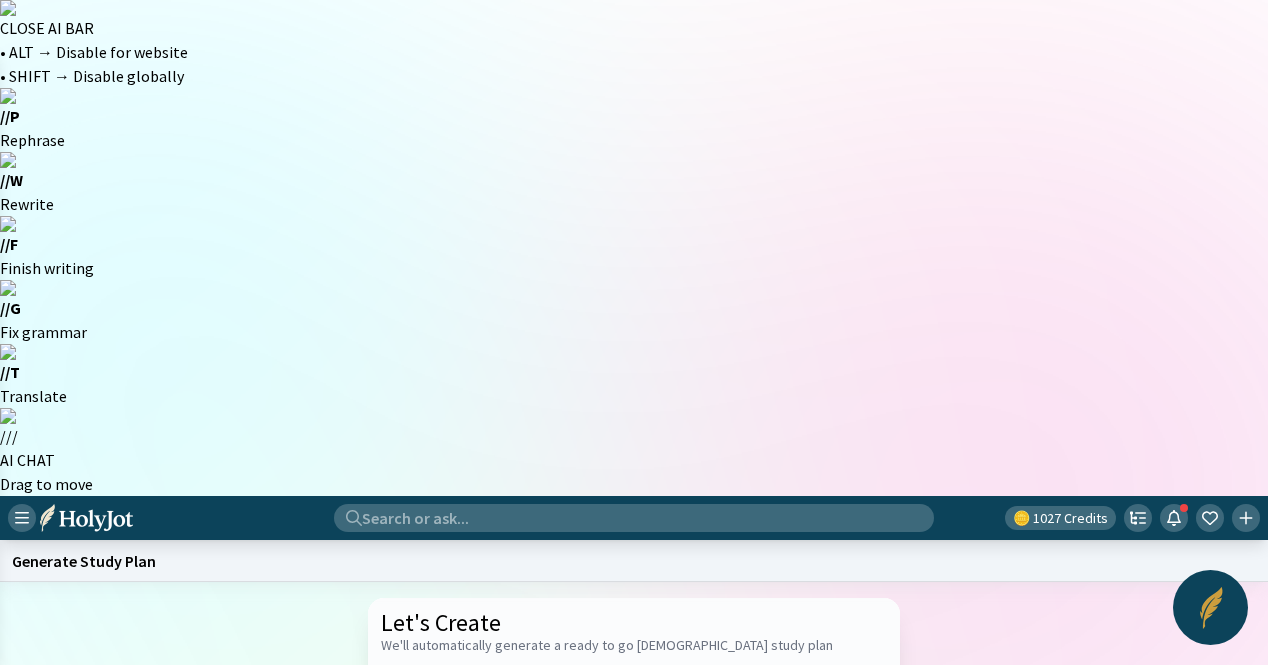 click 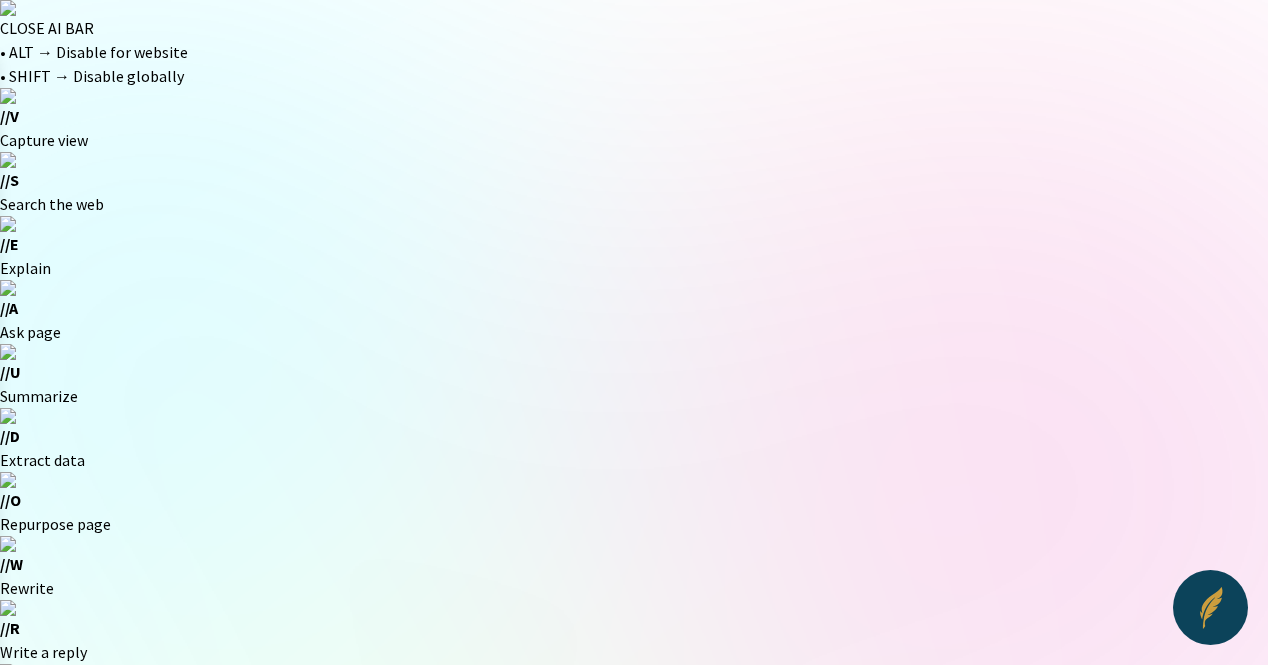 click on "Generate" 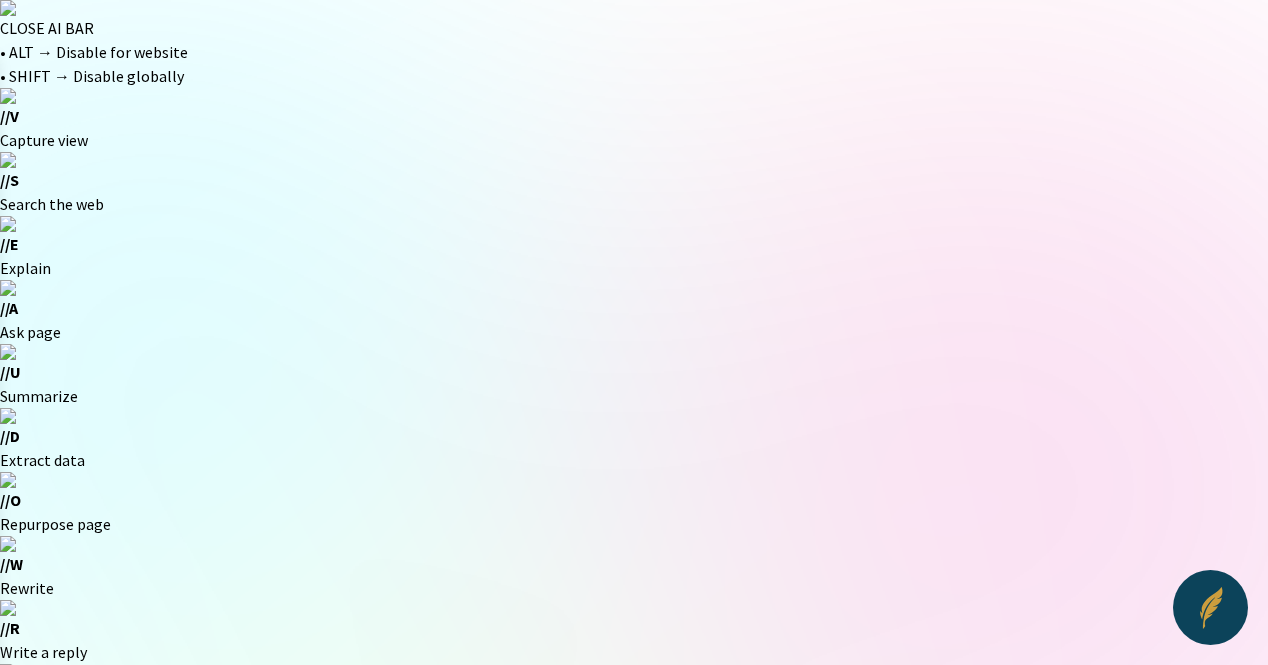 click on "Start a new one" 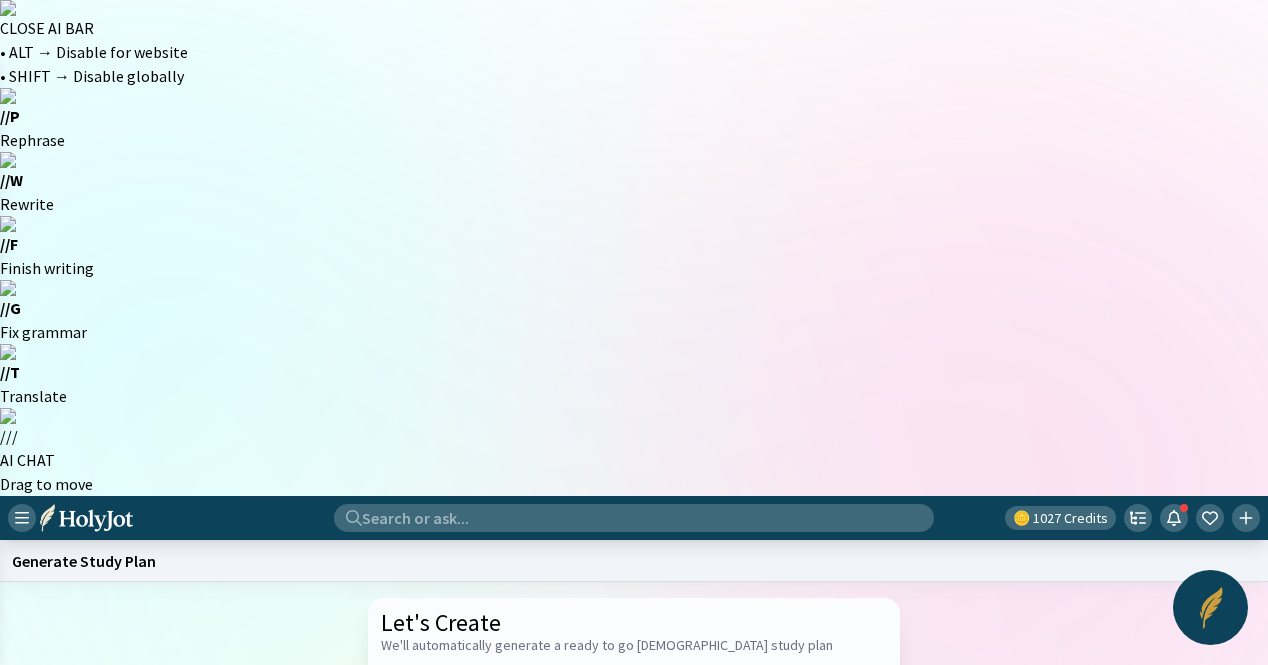 paste on "The Woman at the Well" 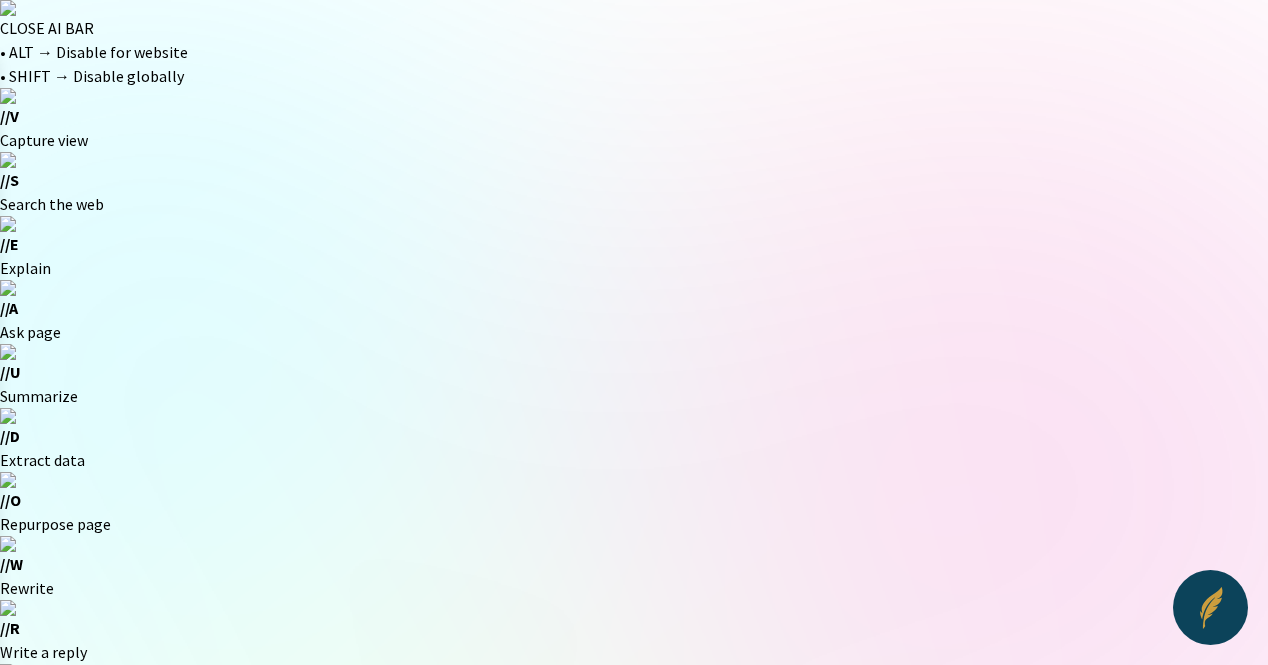 click on "Generate" 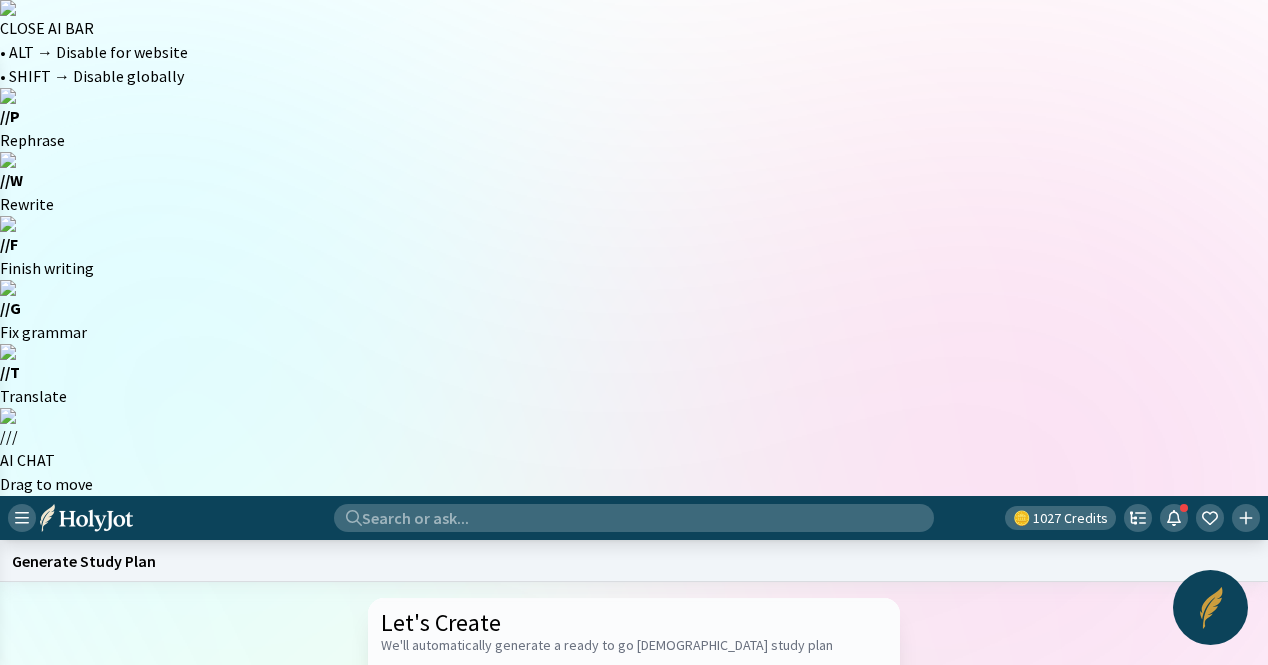 paste on "The Prodigal Son" 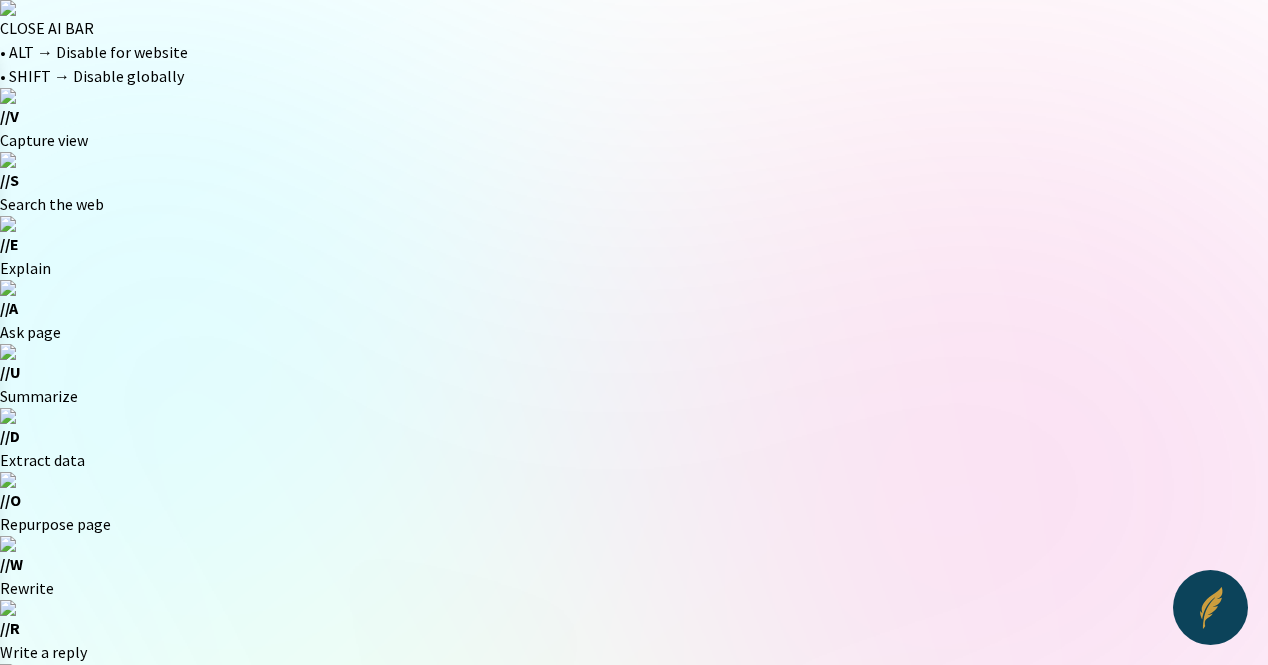 click on "Start a new one" 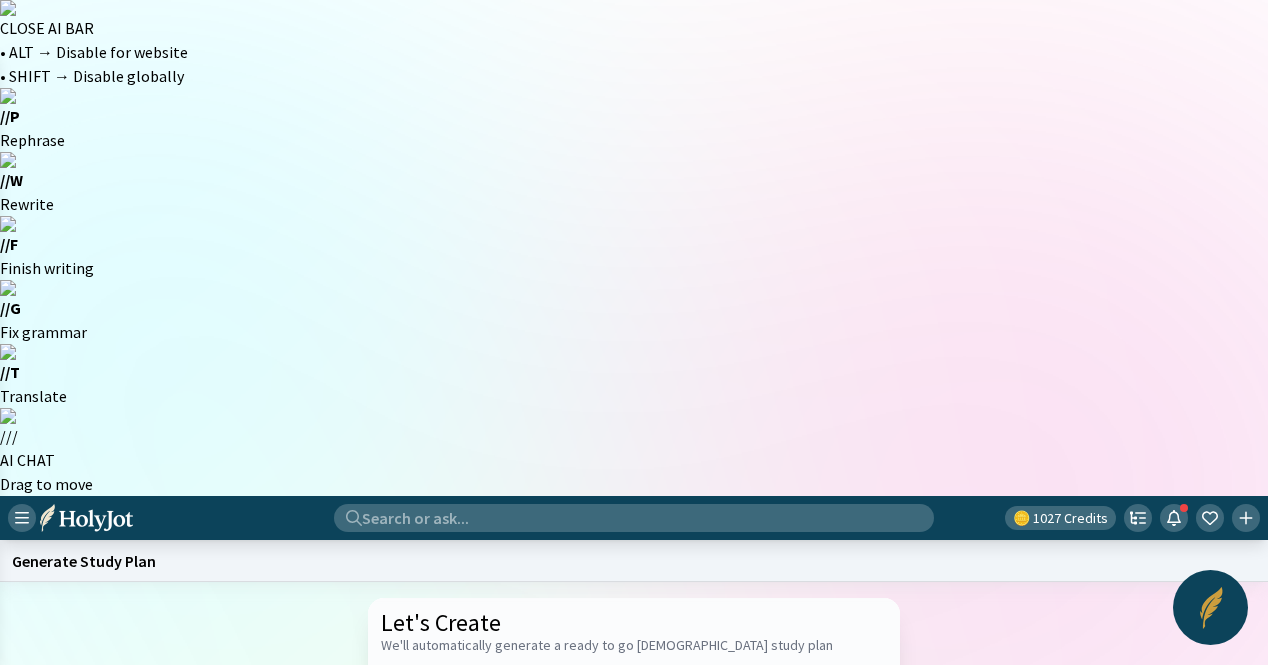 click 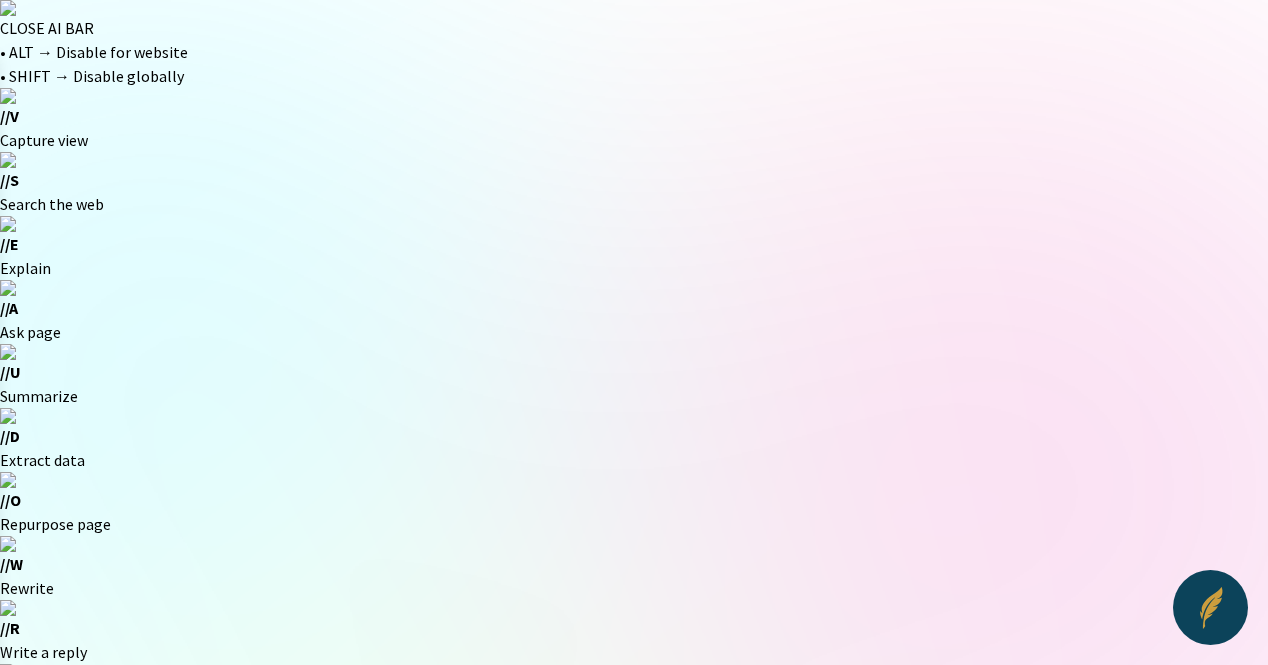 click on "Generate" 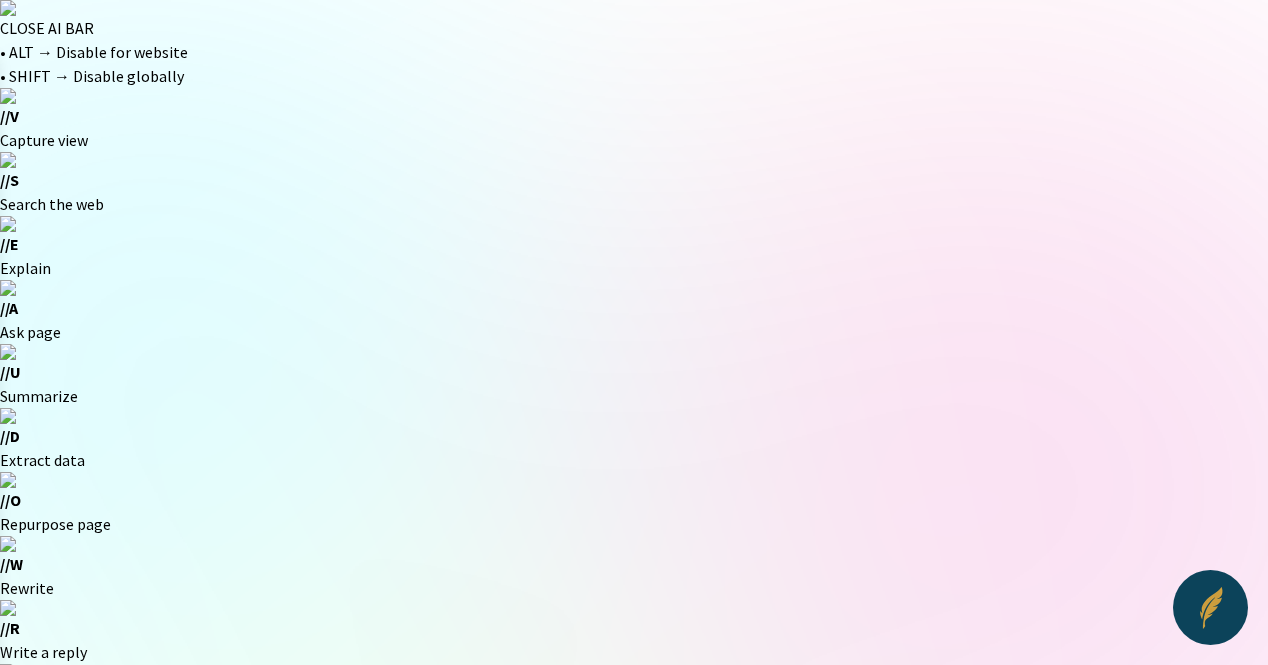 click on "Start a new one" 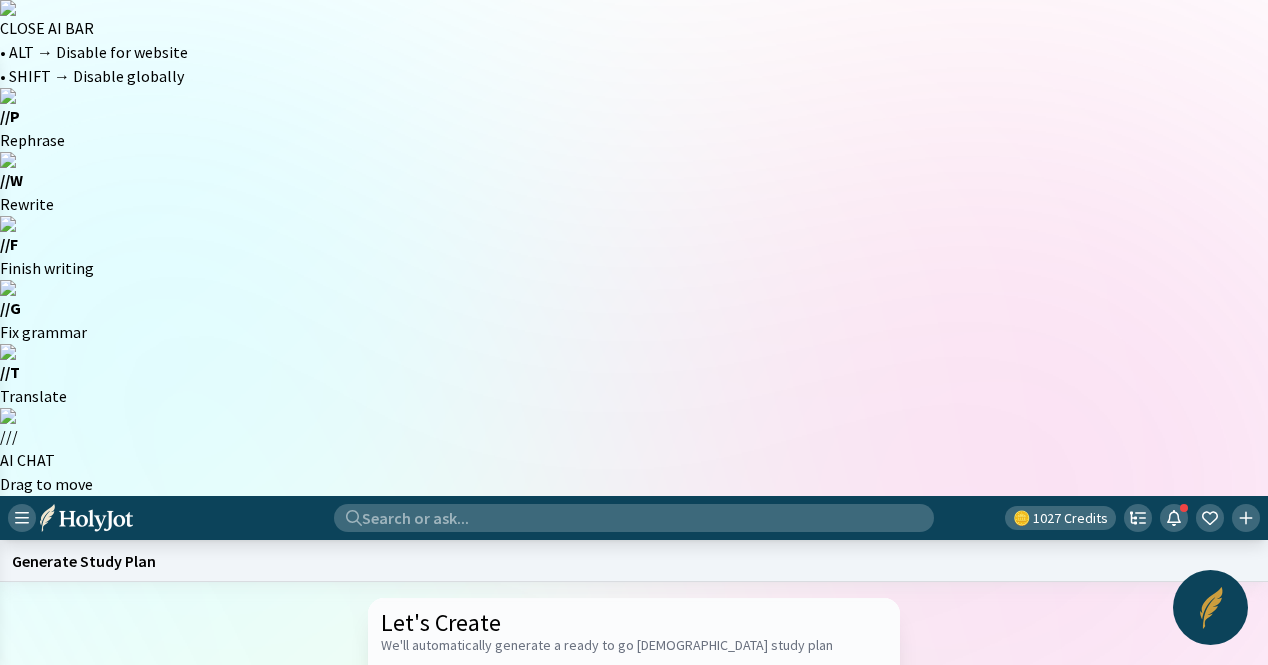 paste on "esus [PERSON_NAME]" 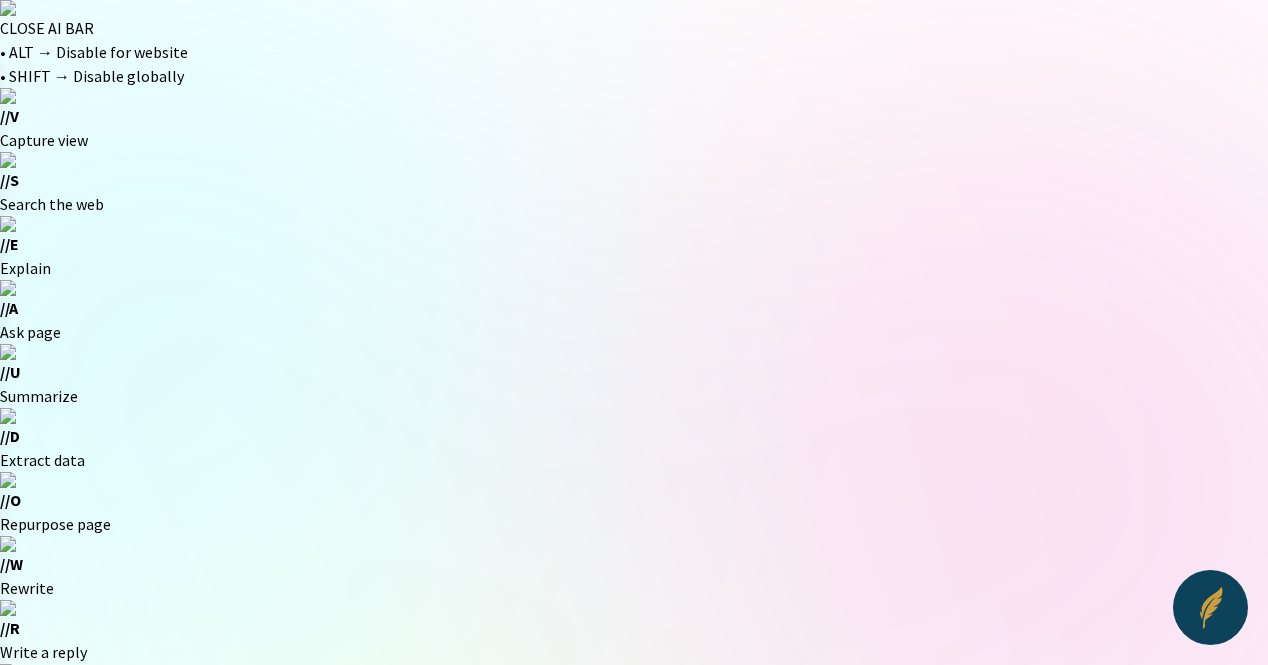 click on "Start a new one" 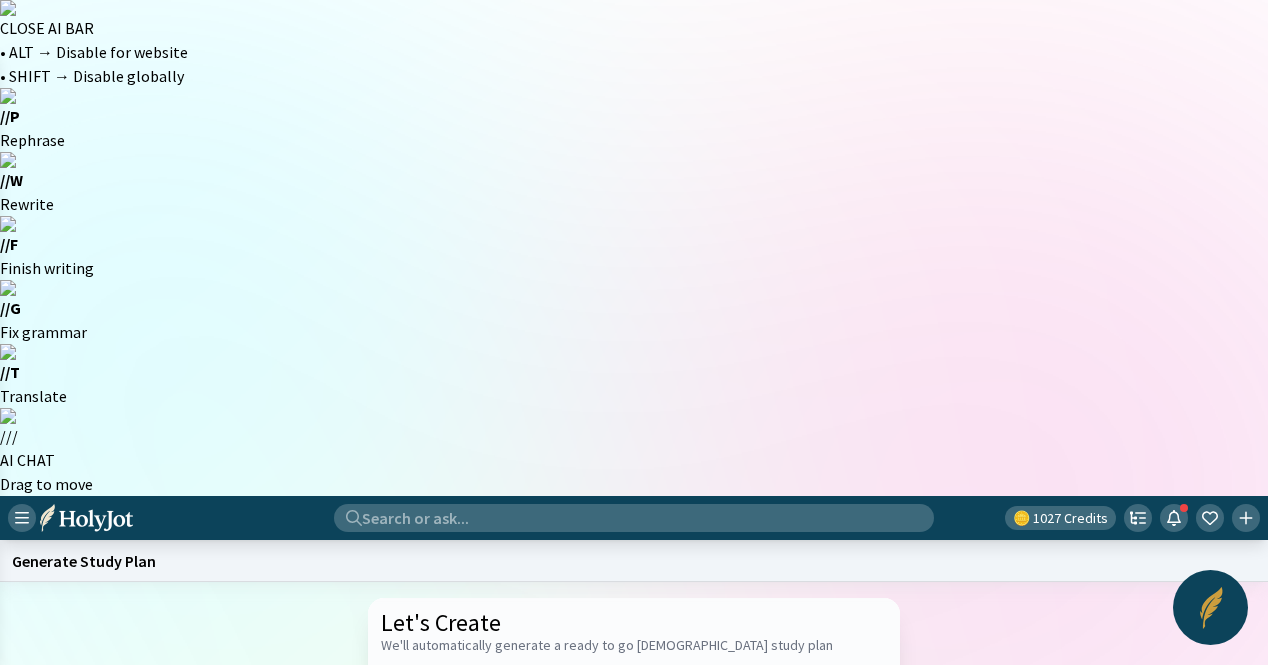 paste on "The Triumphal Entry" 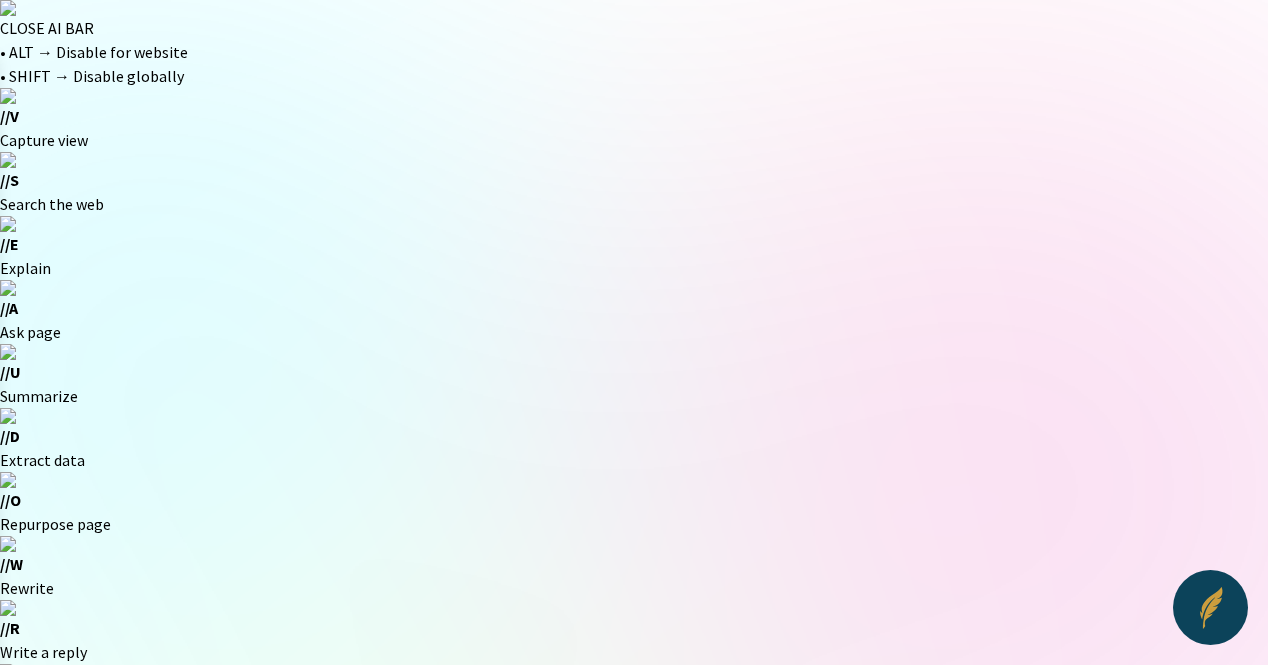 drag, startPoint x: 666, startPoint y: 439, endPoint x: 656, endPoint y: 433, distance: 11.661903 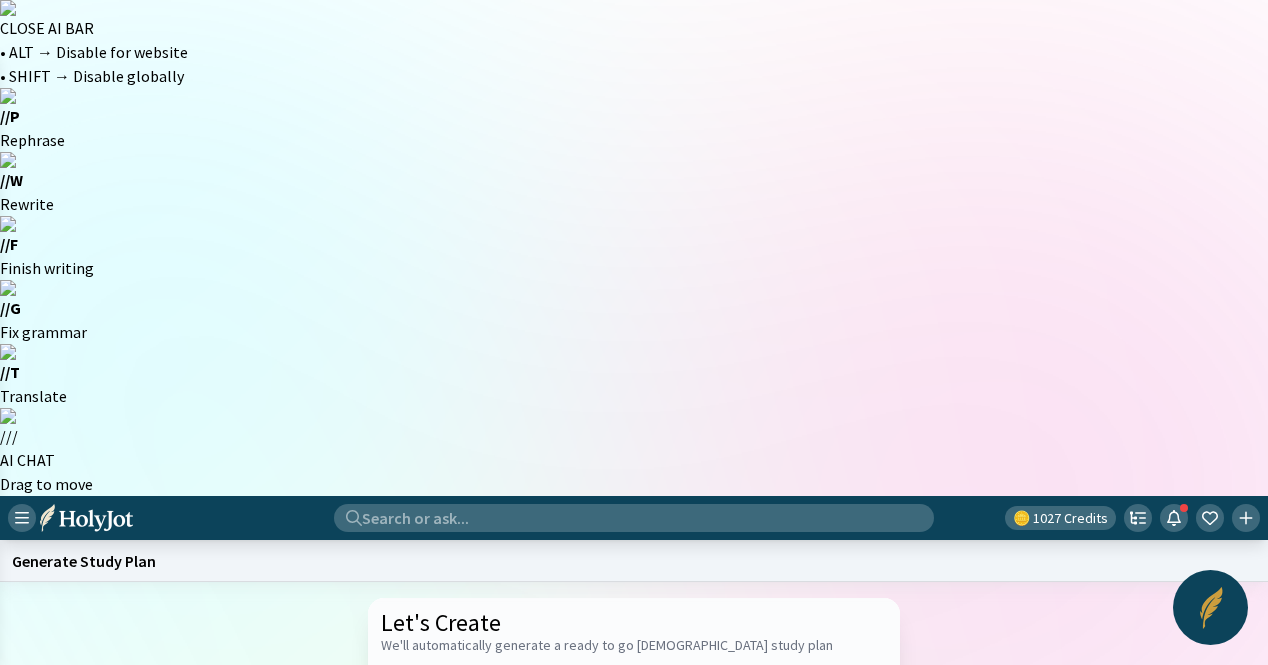 paste on "The Last Supper" 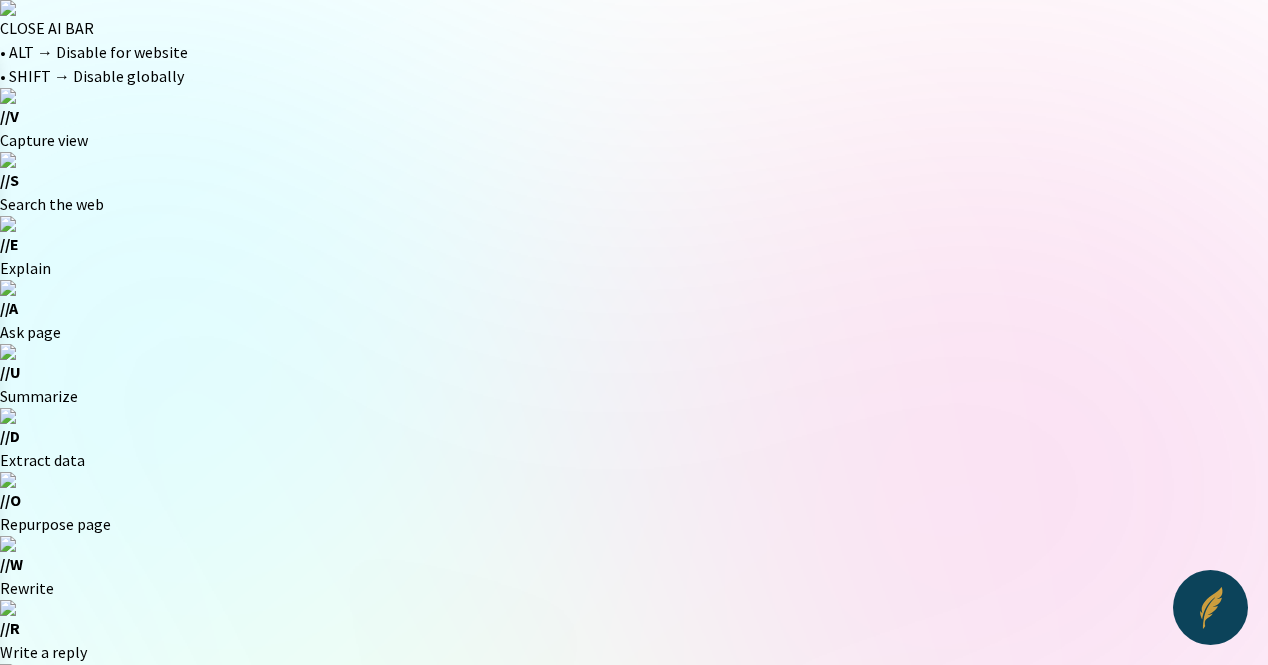 click on "Start a new one" 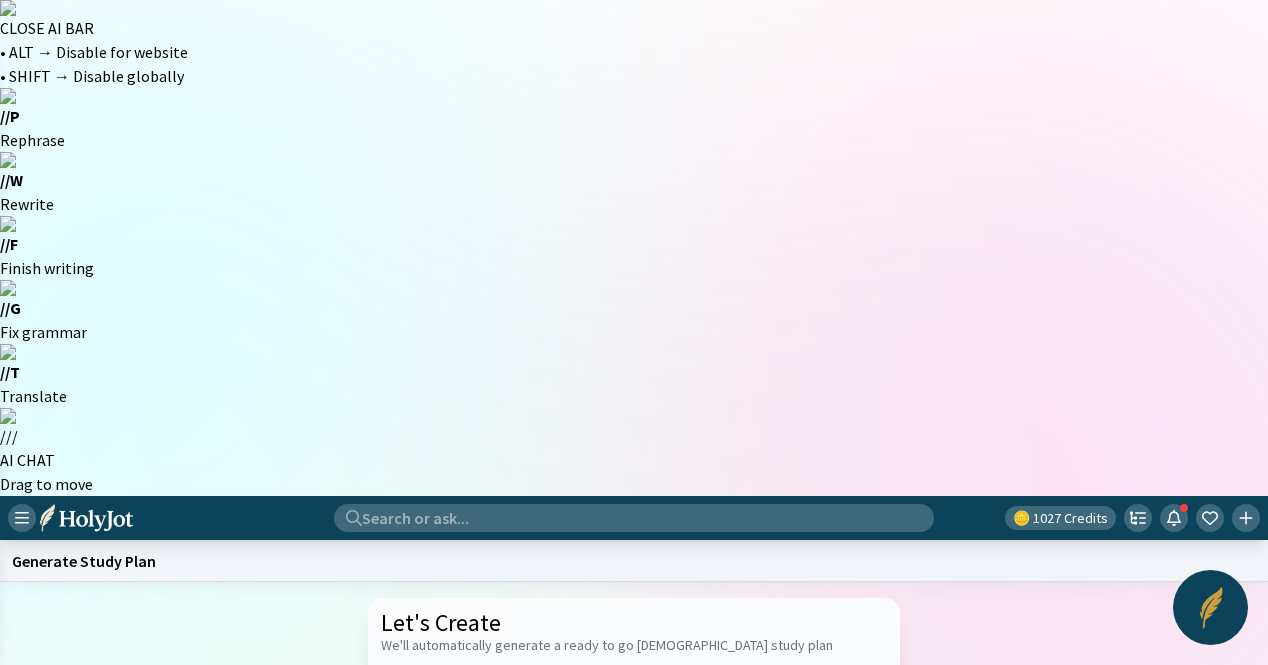 click 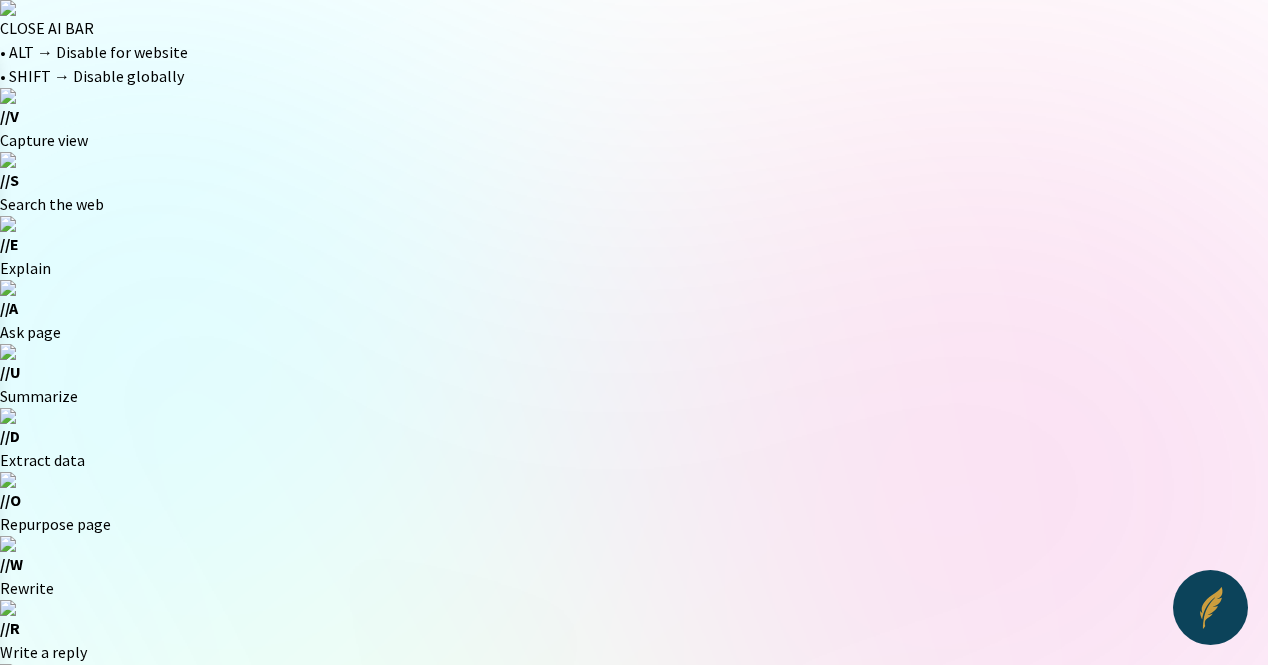 scroll, scrollTop: 0, scrollLeft: 0, axis: both 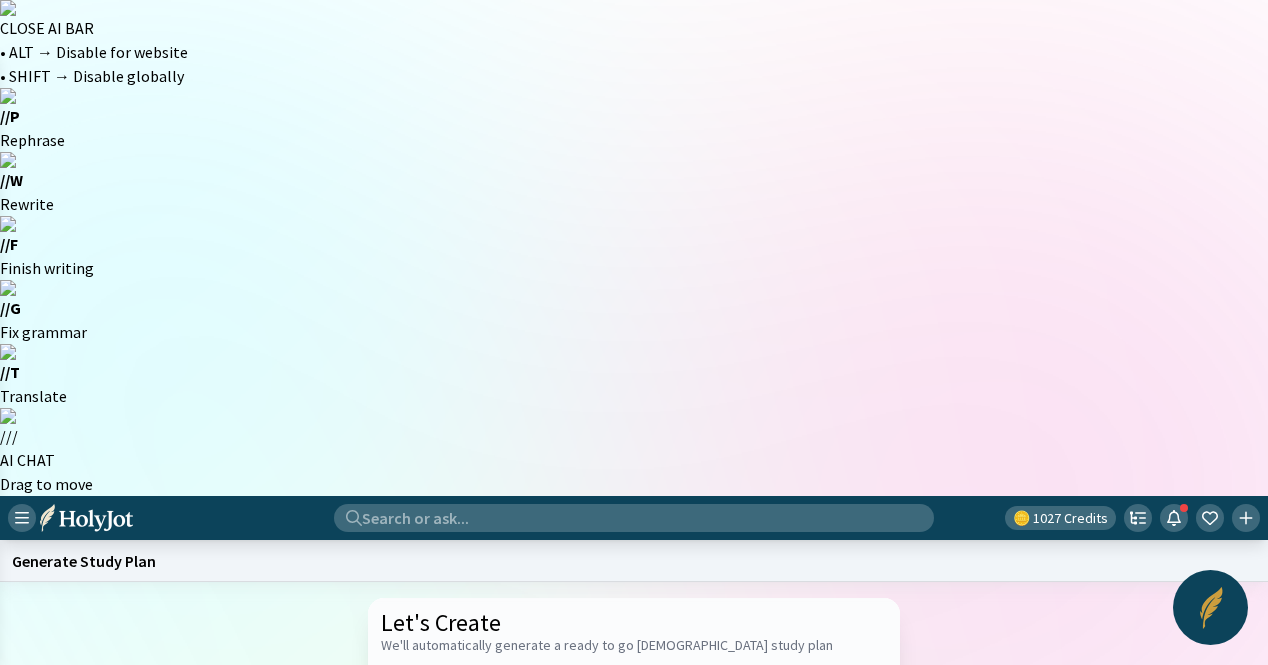 paste on "The Crucifixion of [DEMOGRAPHIC_DATA]" 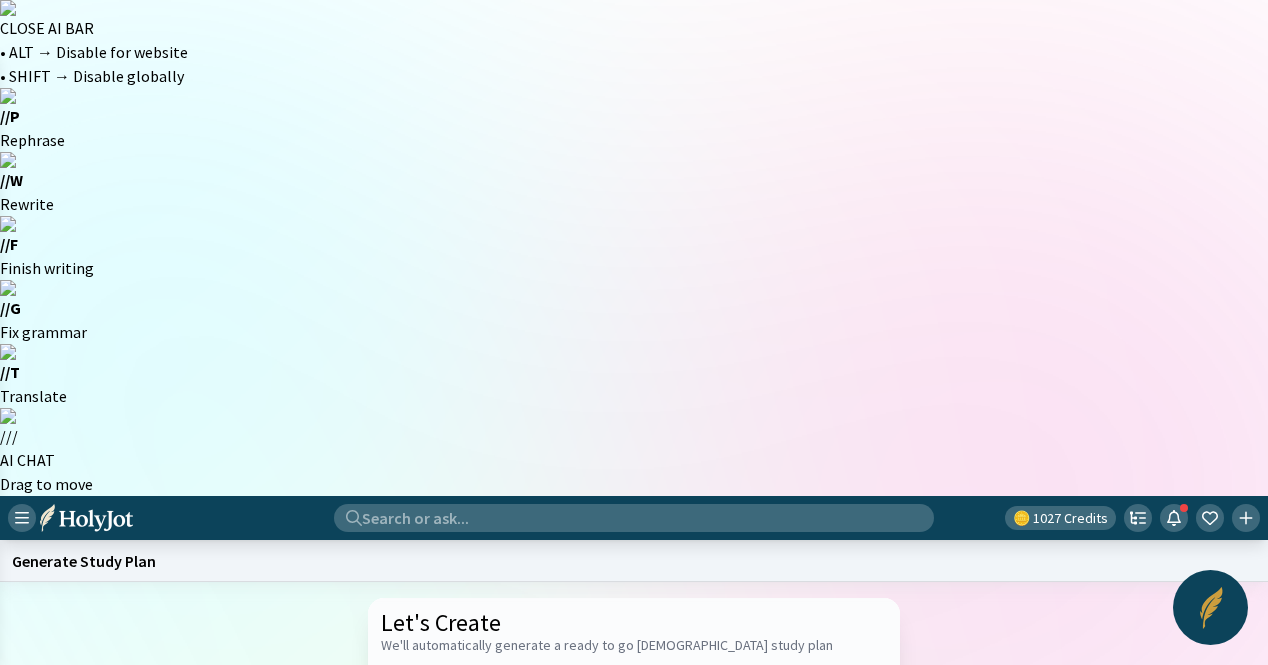 click on "The Crucifixion of [DEMOGRAPHIC_DATA]." 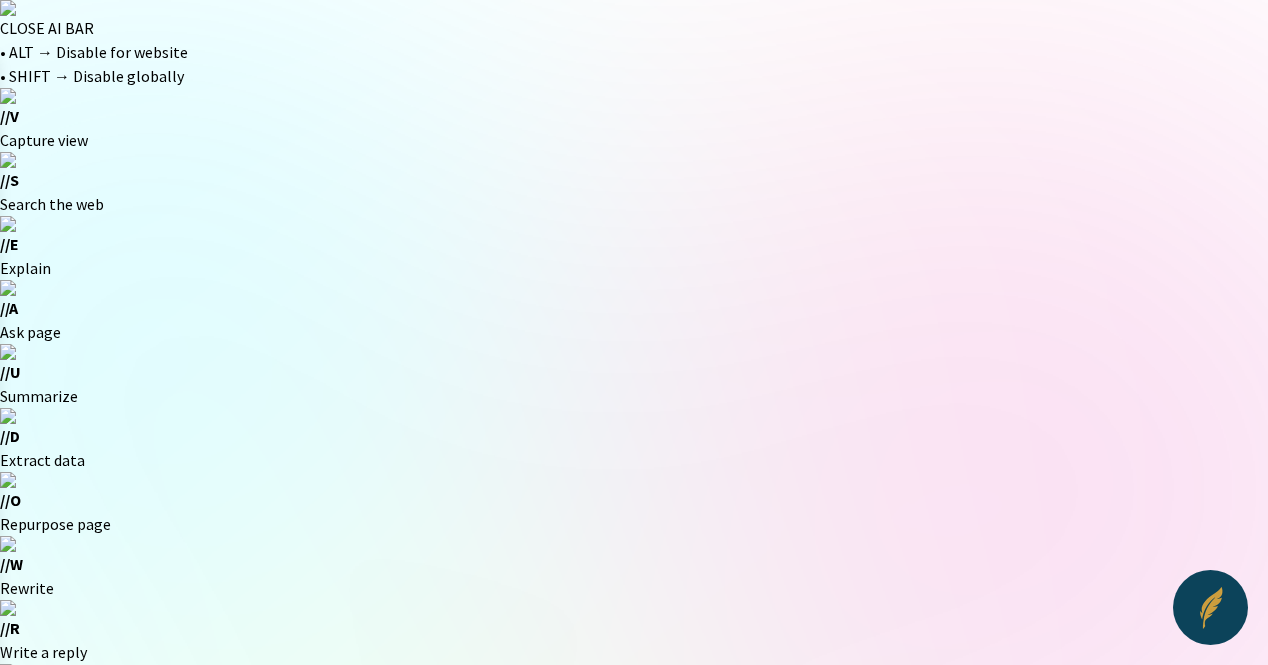 scroll, scrollTop: 0, scrollLeft: 0, axis: both 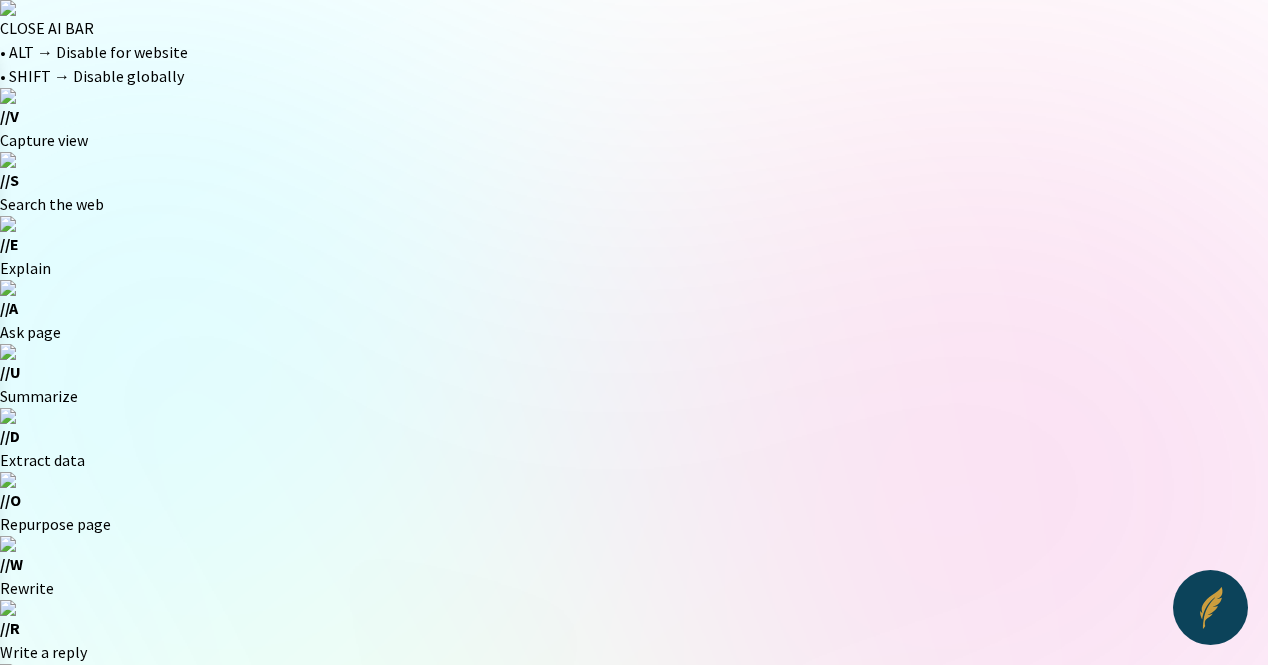 click on "Start a new one" 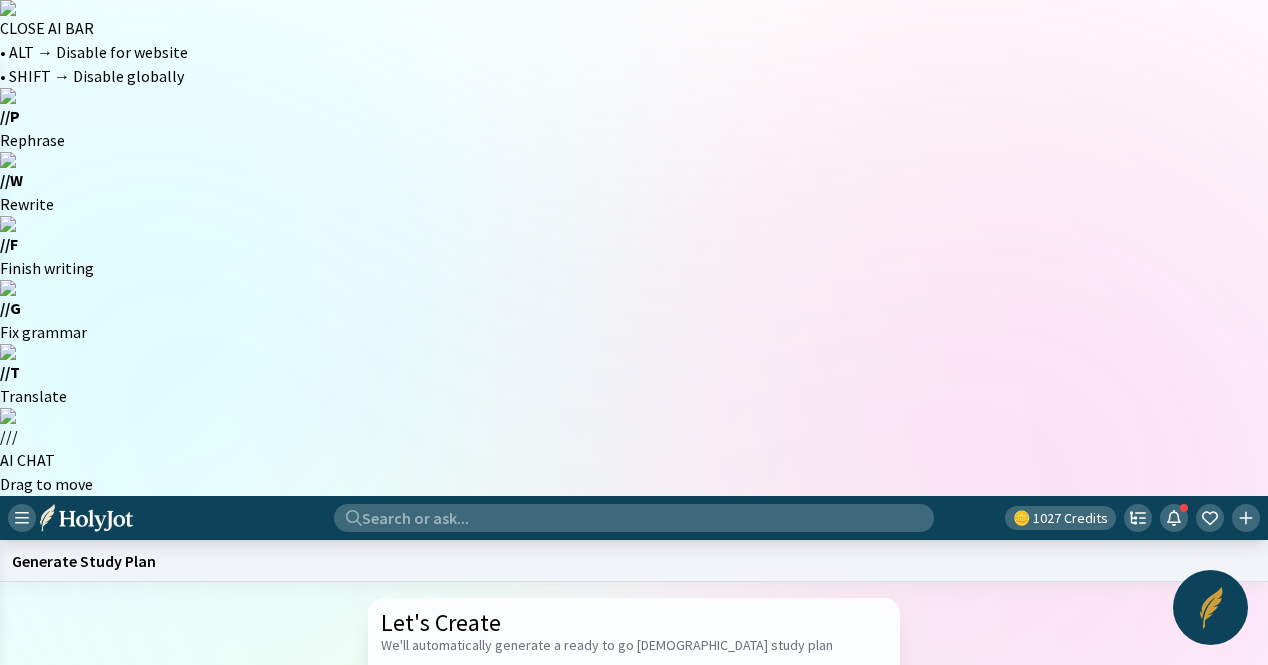 paste on "The Resurrection" 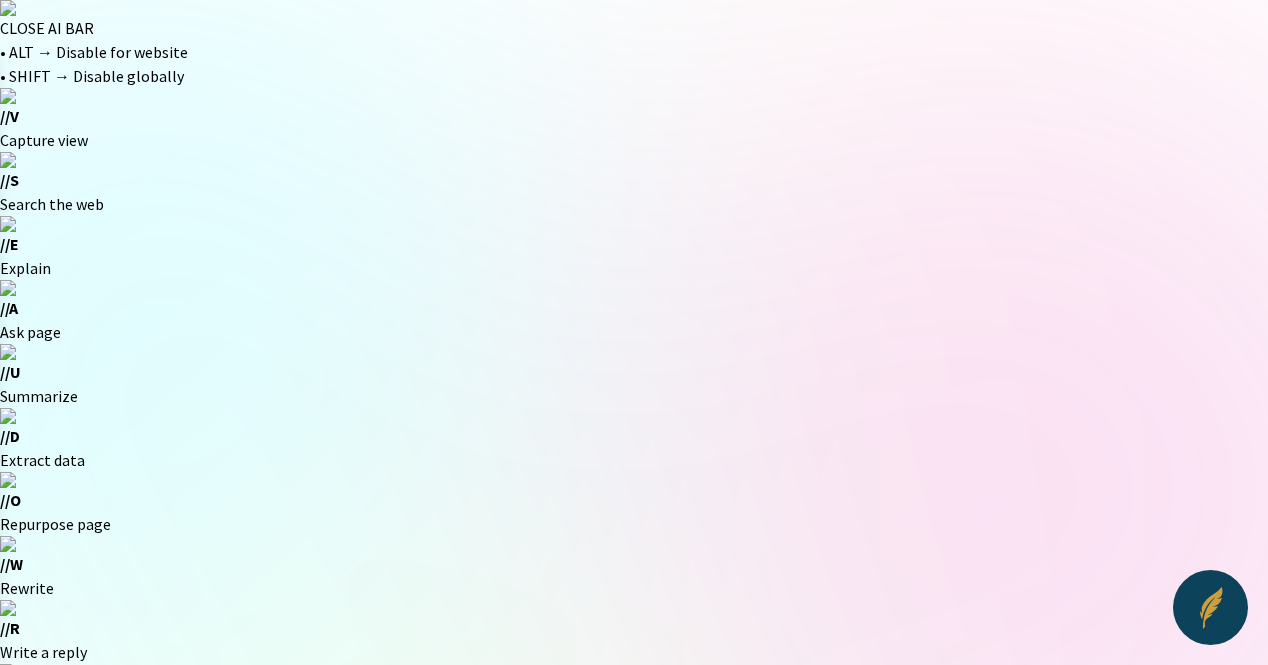 drag, startPoint x: 660, startPoint y: 439, endPoint x: 646, endPoint y: 429, distance: 17.20465 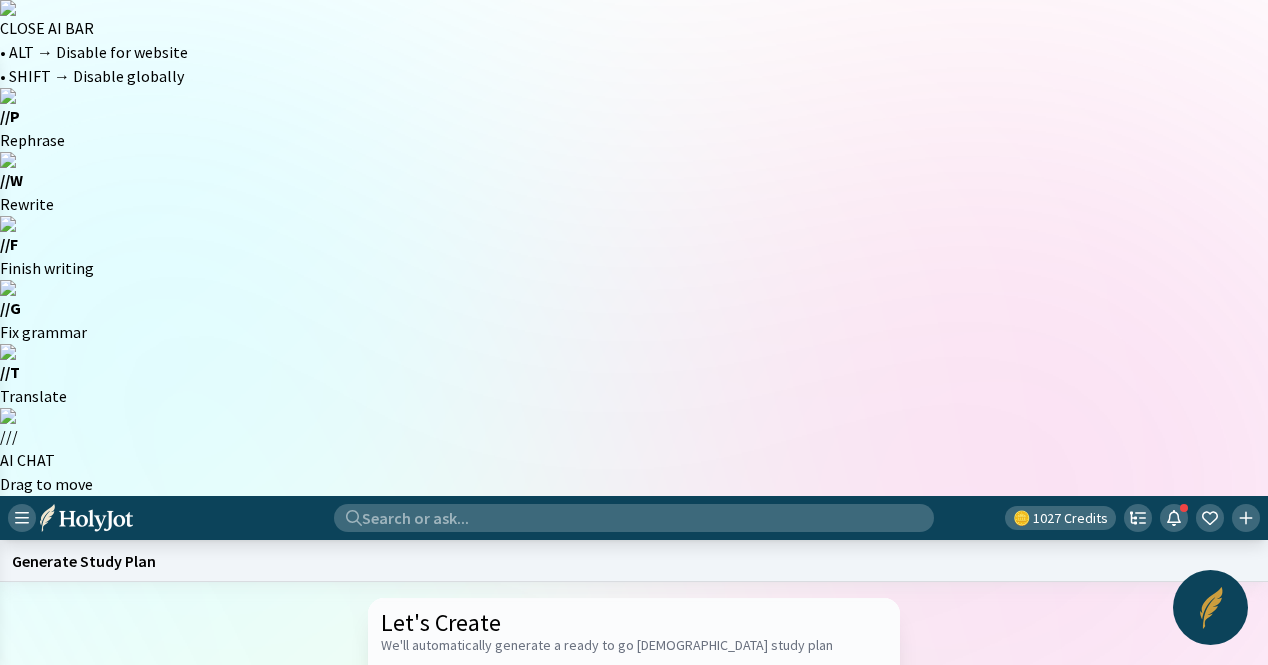 paste on "The Road to Emmaus" 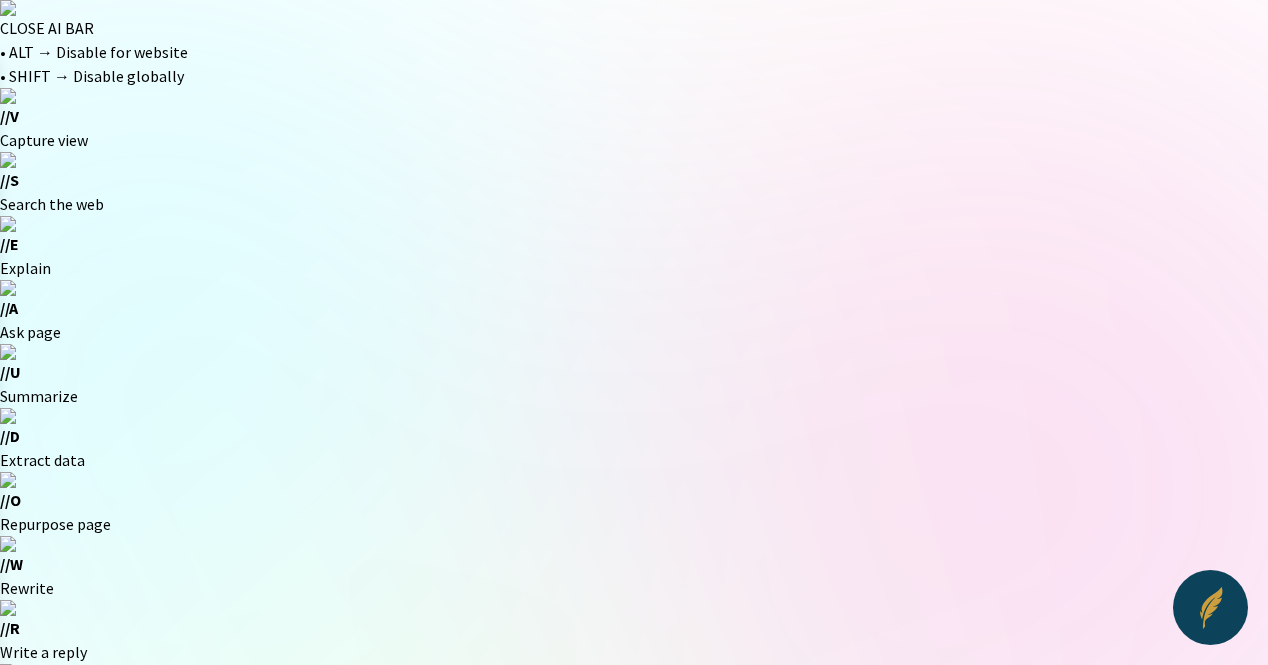 scroll, scrollTop: 0, scrollLeft: 0, axis: both 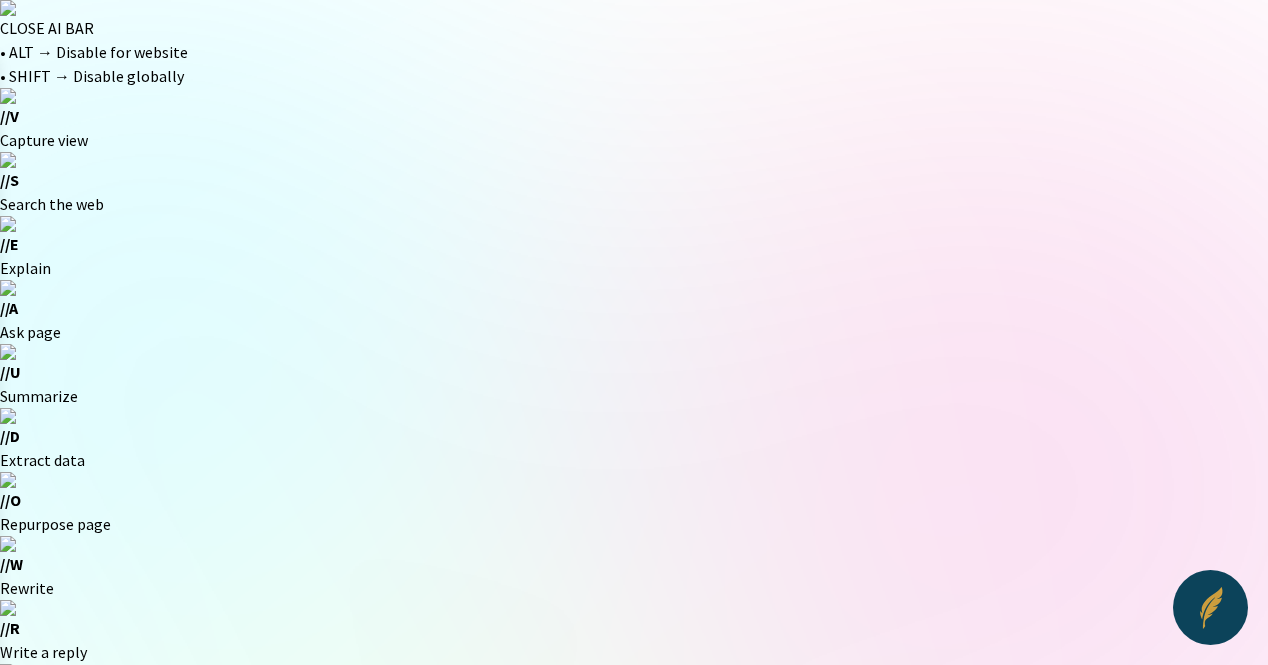 drag, startPoint x: 619, startPoint y: 447, endPoint x: 594, endPoint y: 431, distance: 29.681644 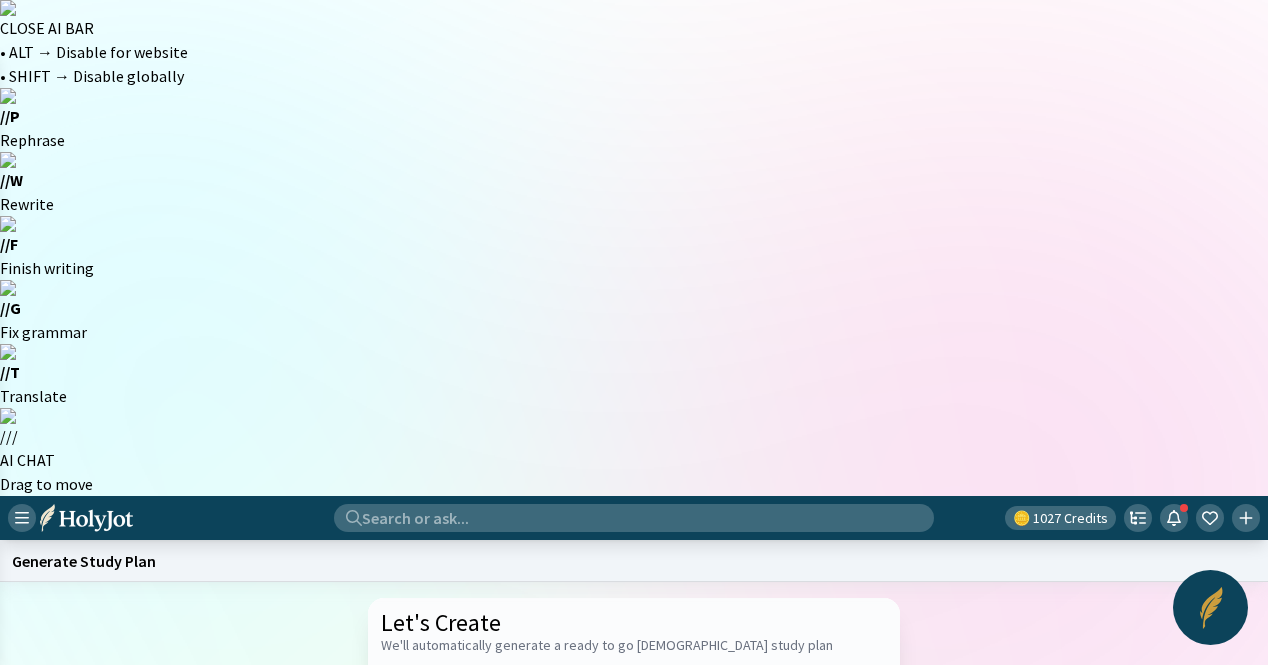 paste on "The Great Commission" 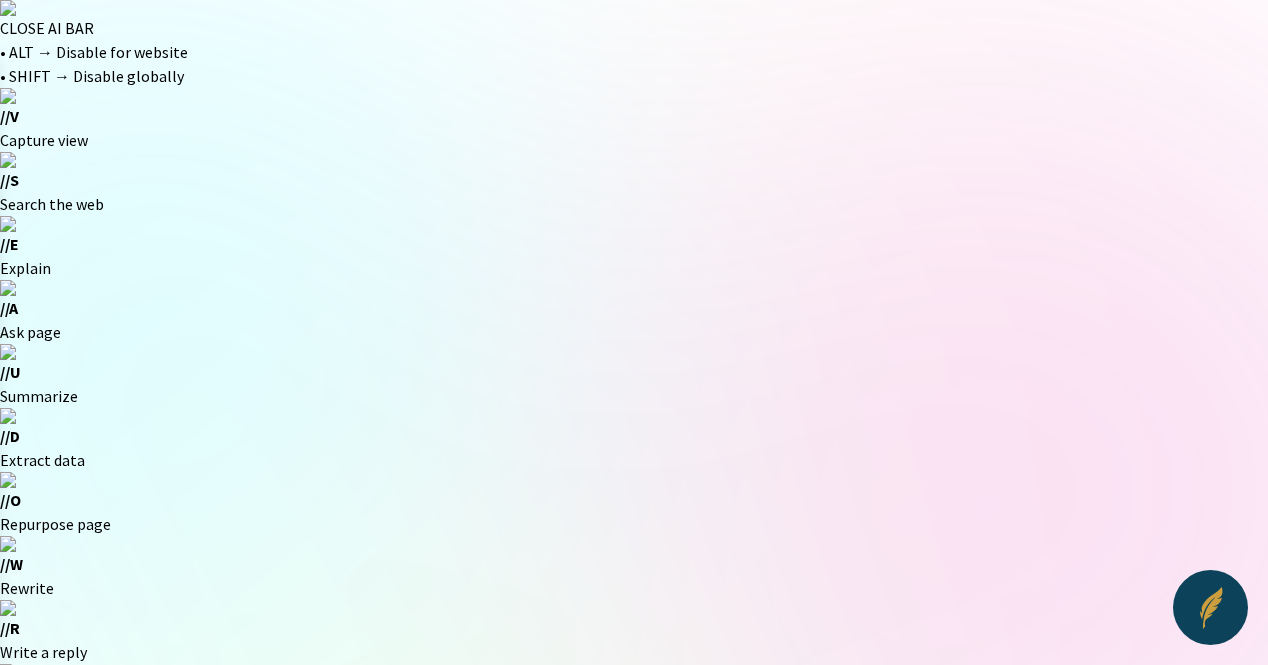 scroll, scrollTop: 0, scrollLeft: 0, axis: both 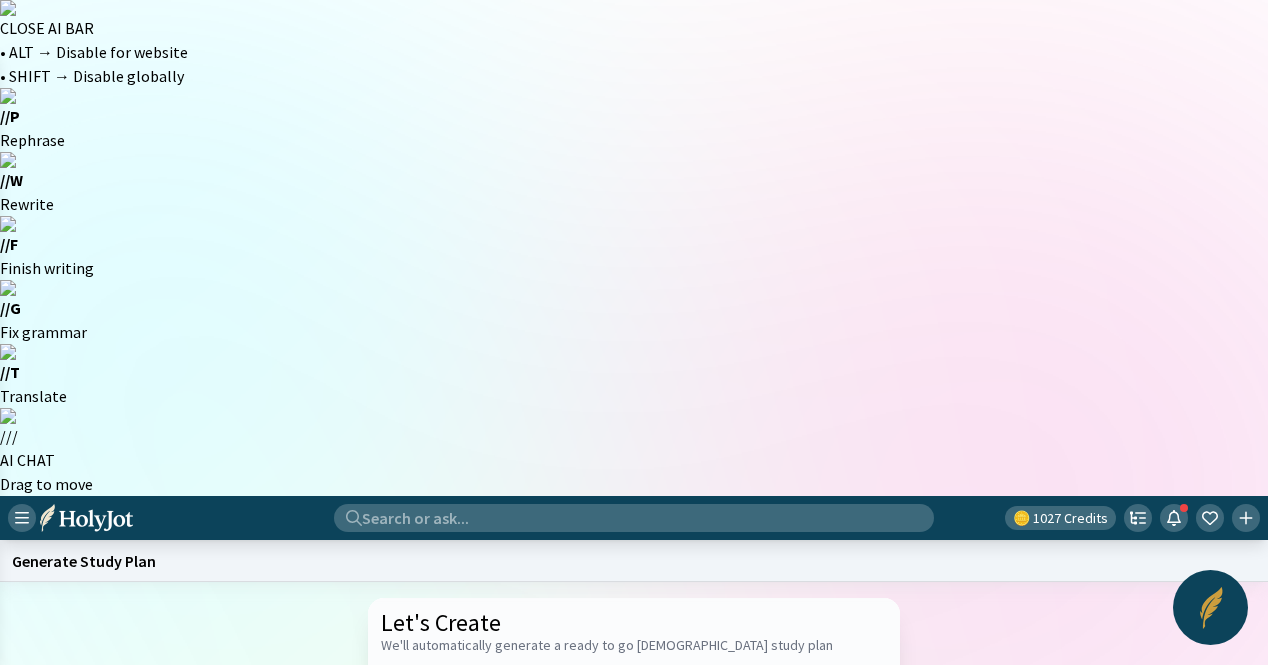 paste on "The [DATE] of [DEMOGRAPHIC_DATA]" 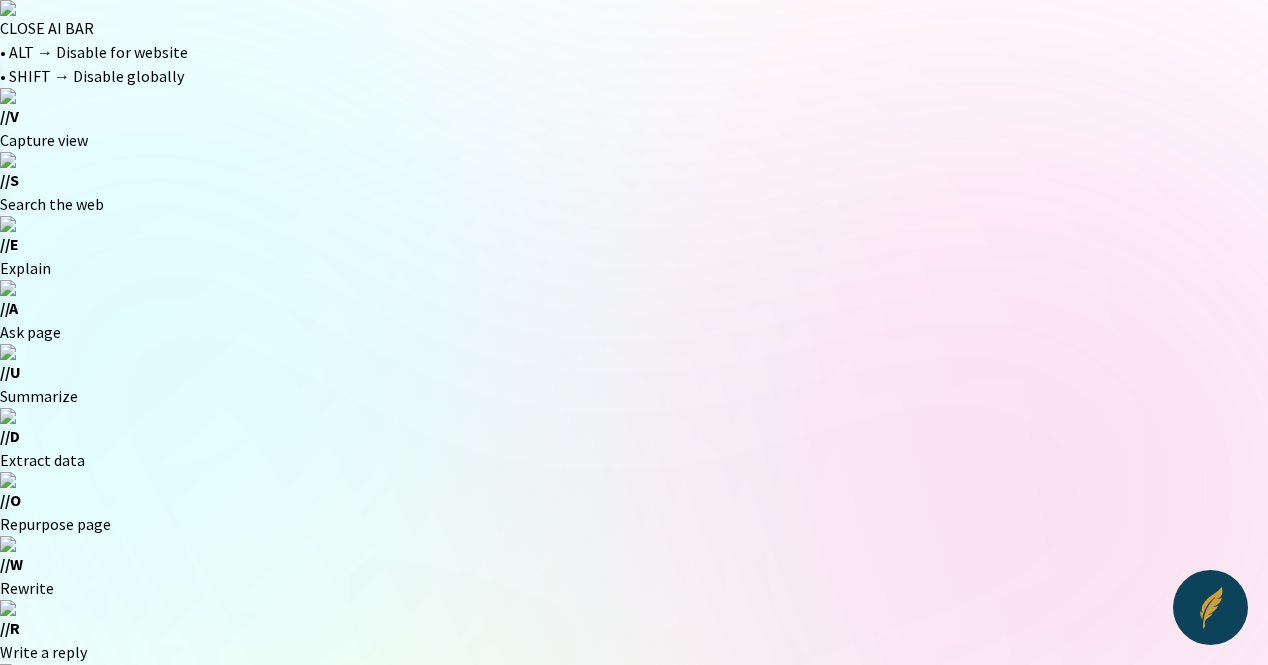 scroll, scrollTop: 0, scrollLeft: 0, axis: both 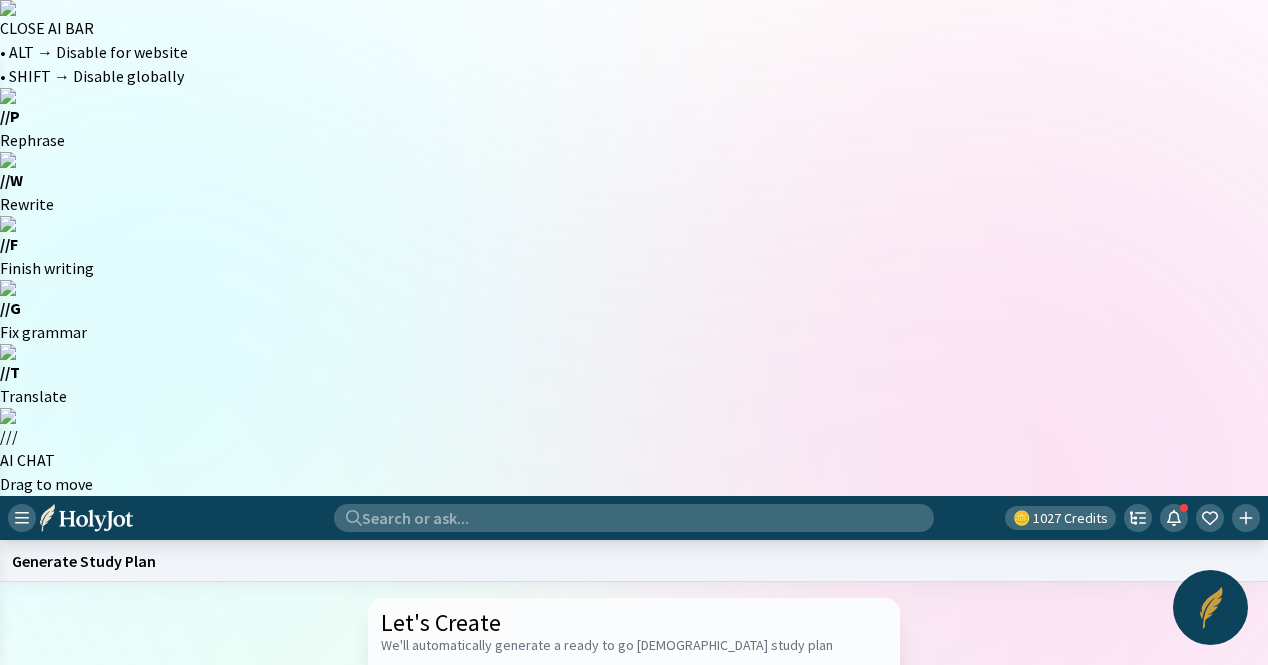 click 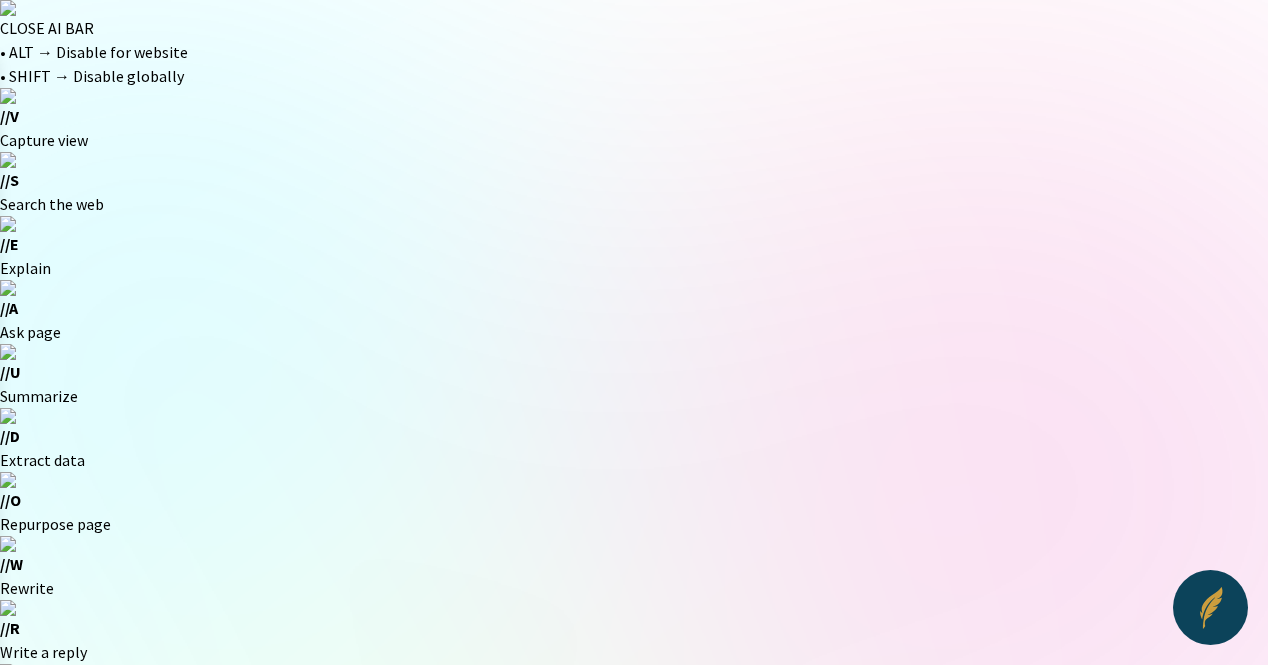 click on "Start a new one" 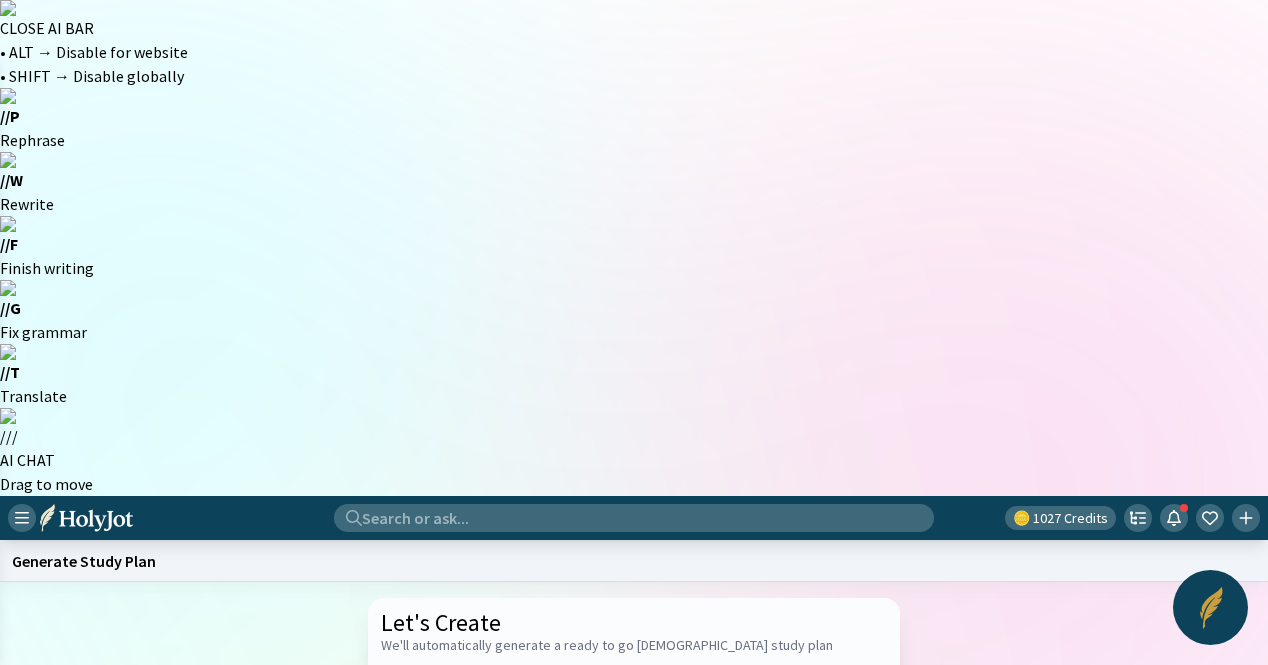 paste on "[PERSON_NAME] in [PERSON_NAME]’ Name" 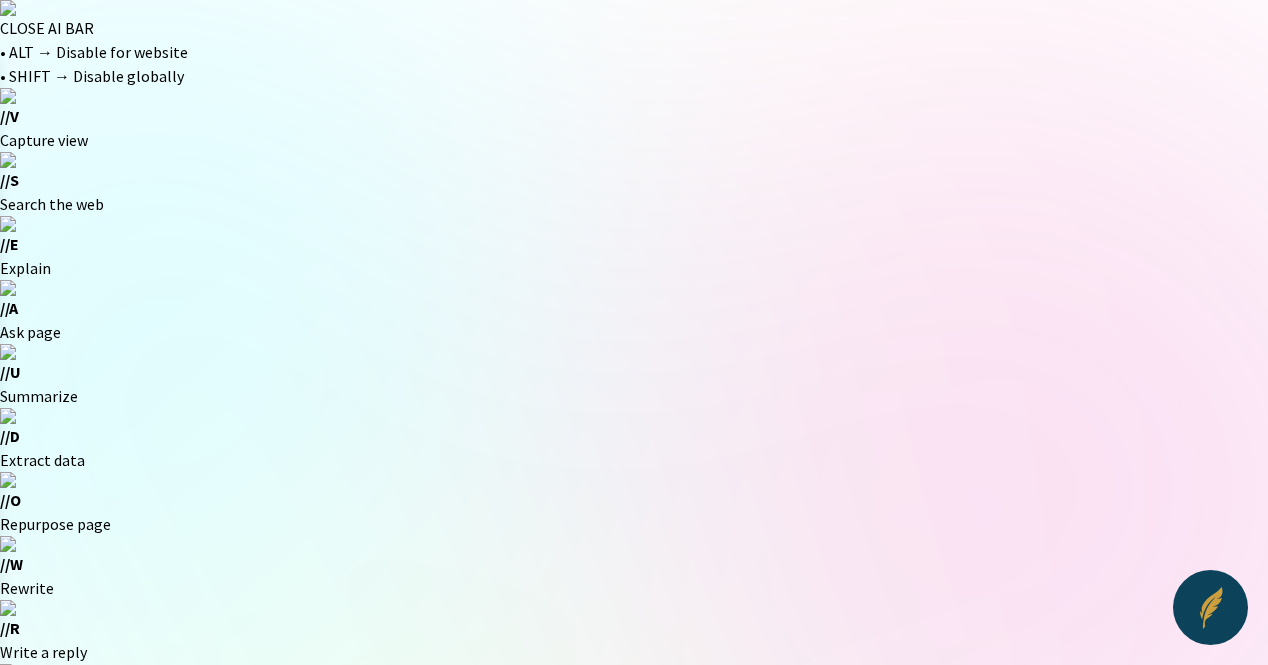 click on "Start a new one" 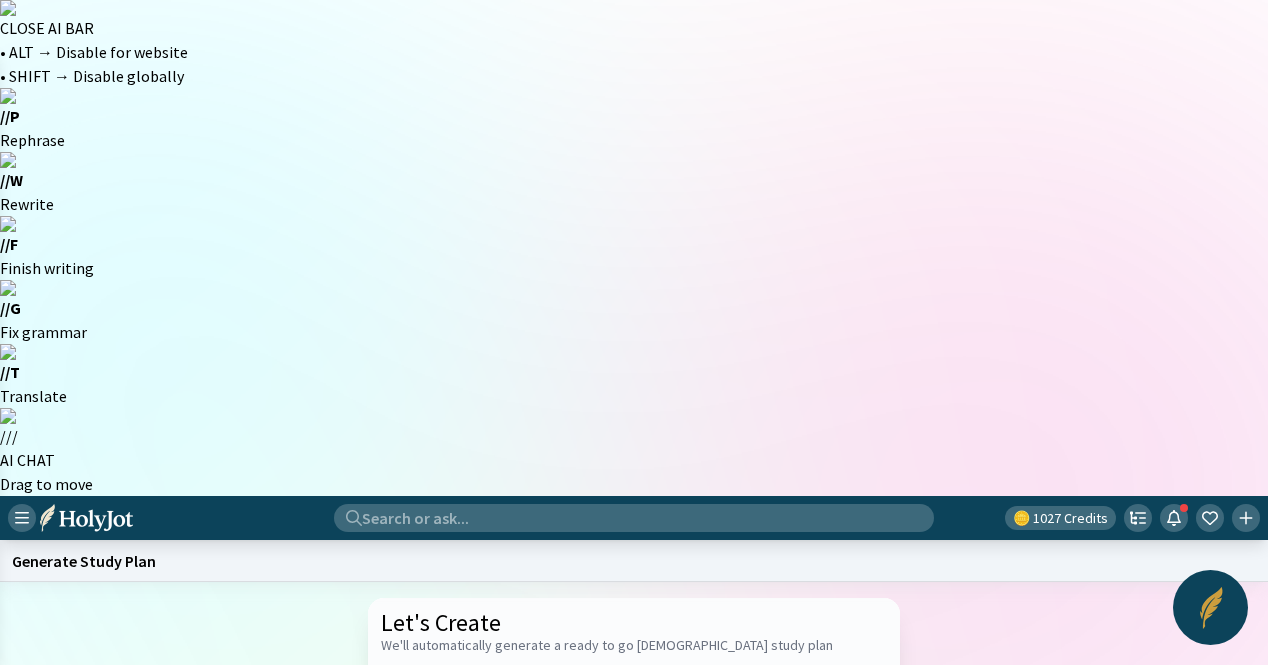 paste on "[PERSON_NAME] Conversion" 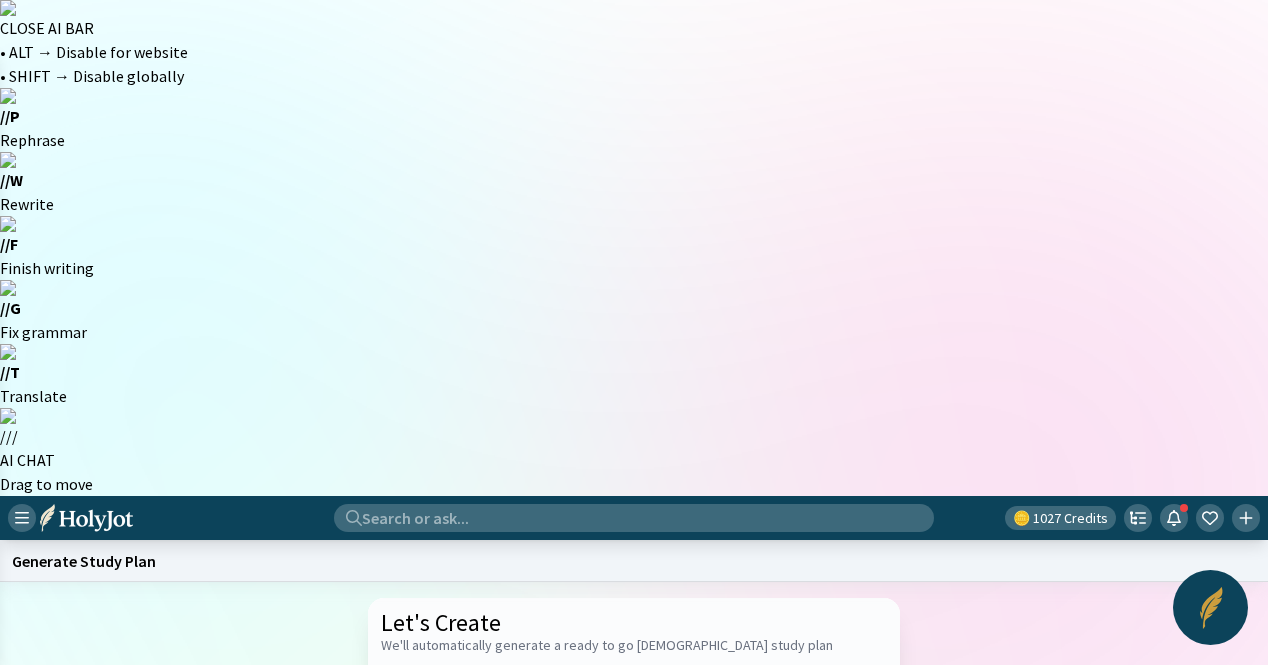 type on "[PERSON_NAME] Conversion. See how [DEMOGRAPHIC_DATA] redeems enemies and transforms lives in radical ways." 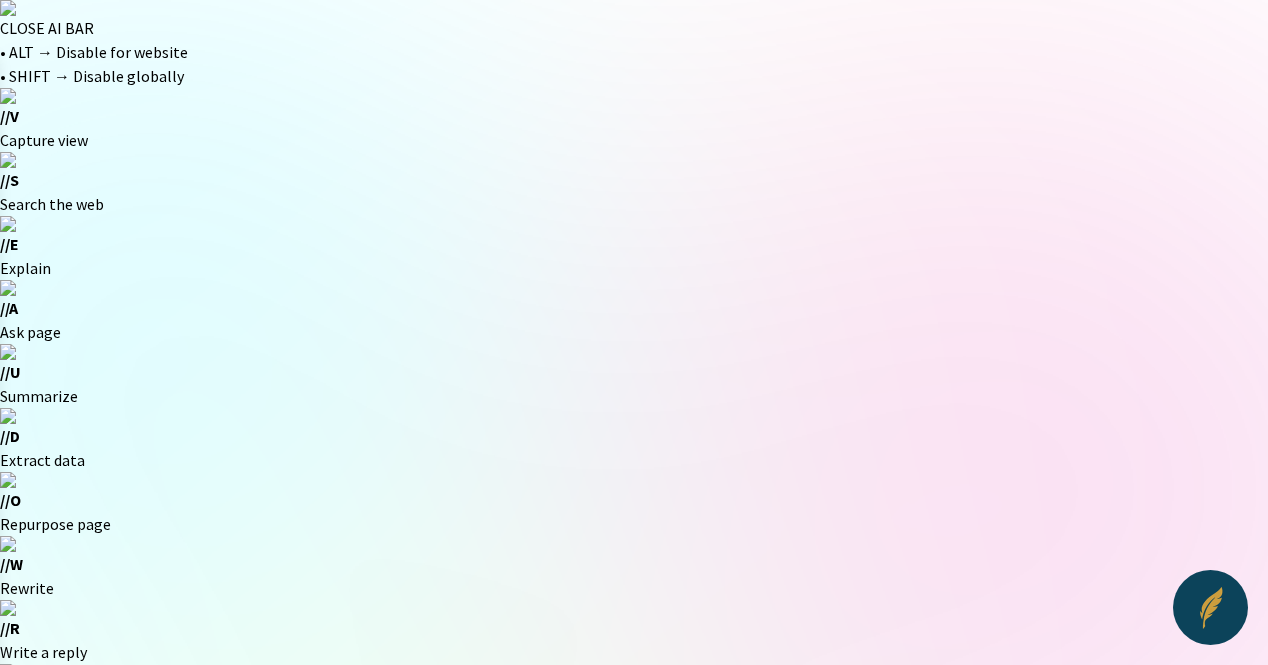 scroll, scrollTop: 0, scrollLeft: 0, axis: both 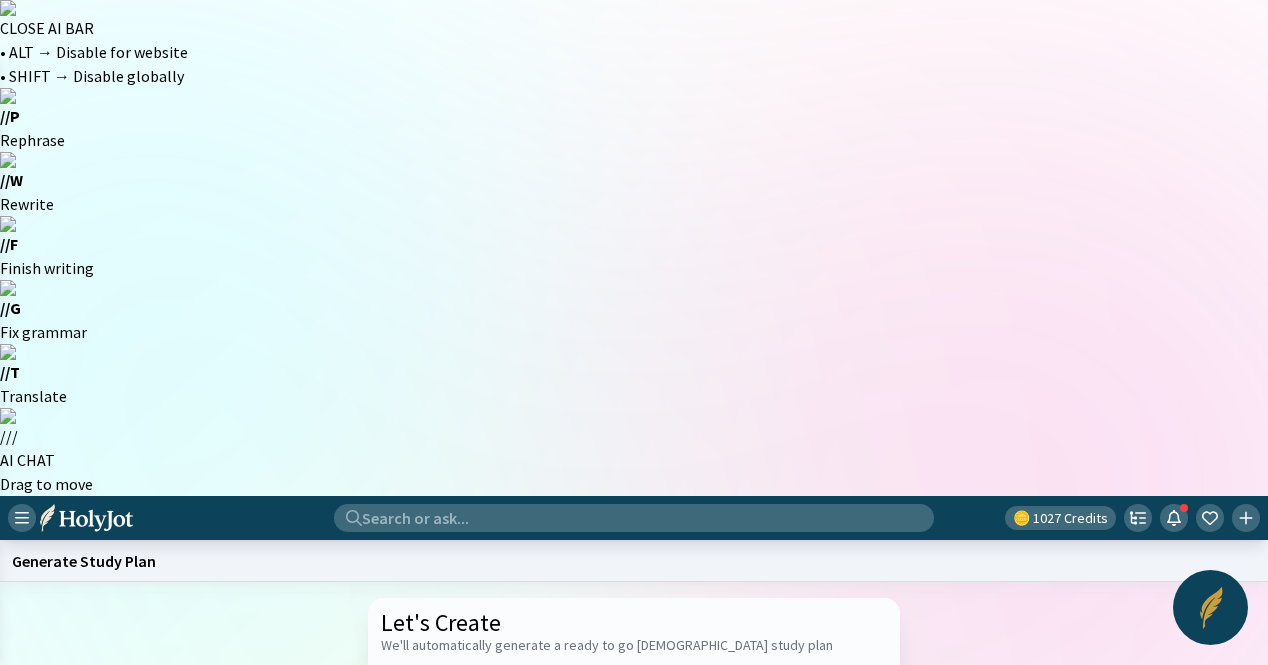 paste on "[PERSON_NAME] and [PERSON_NAME] in Prison" 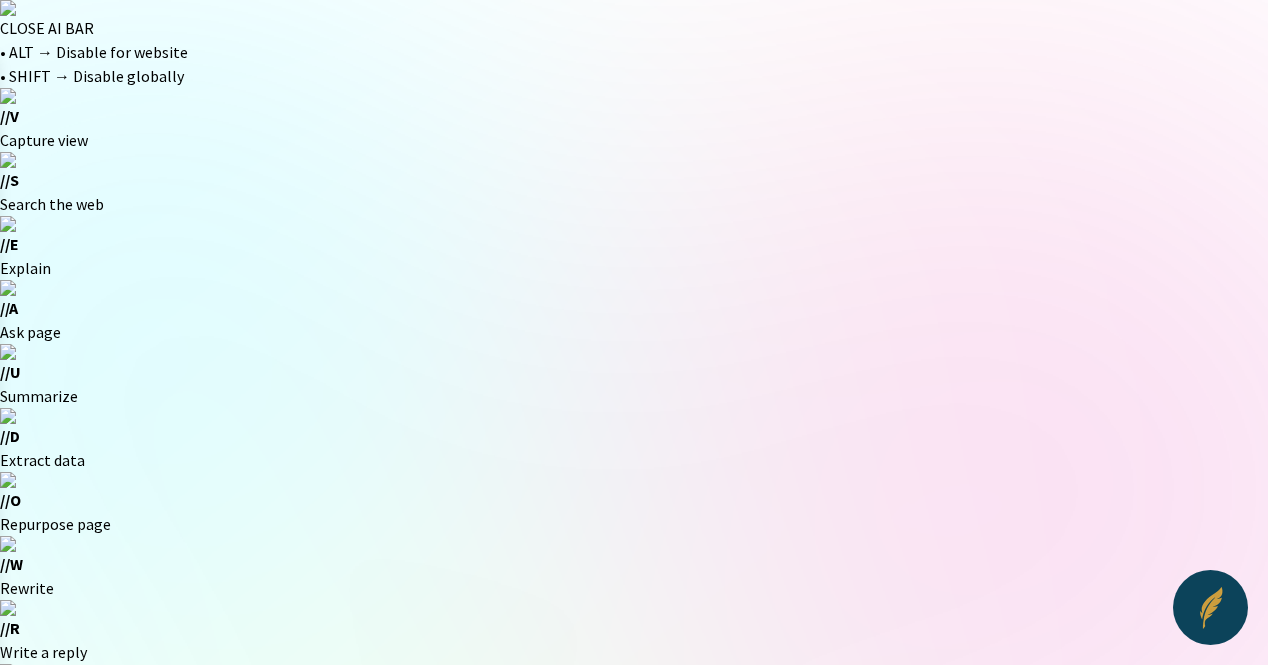 click on "Generate" 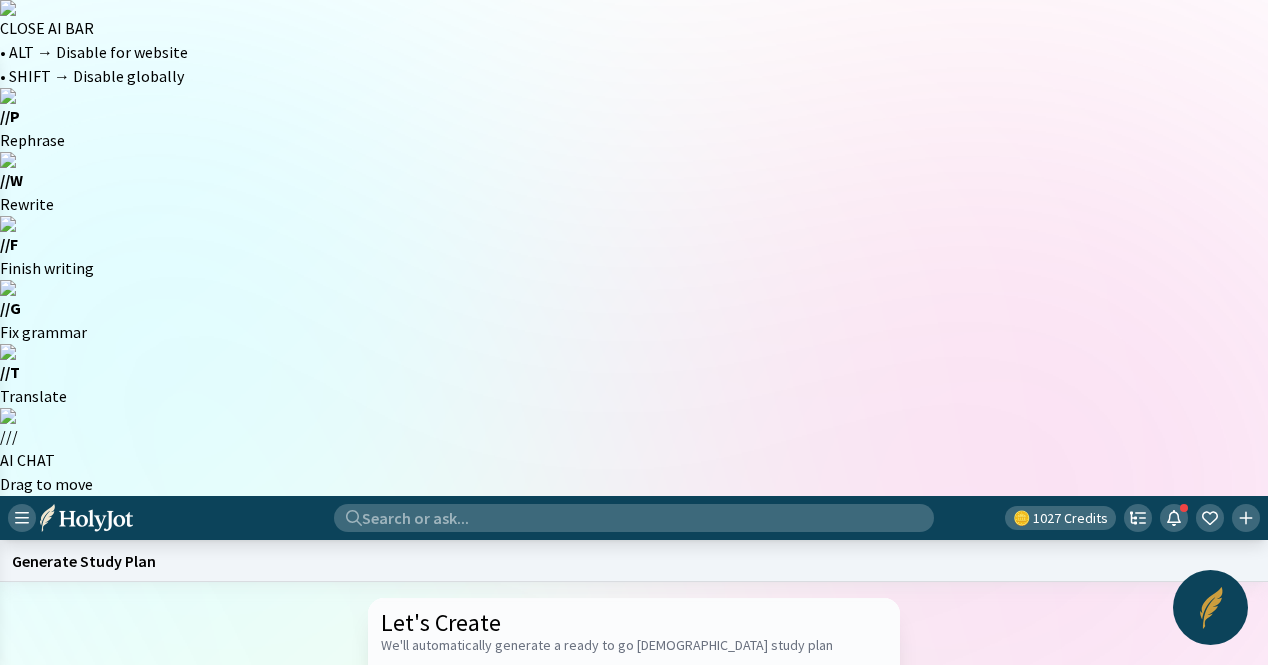 click 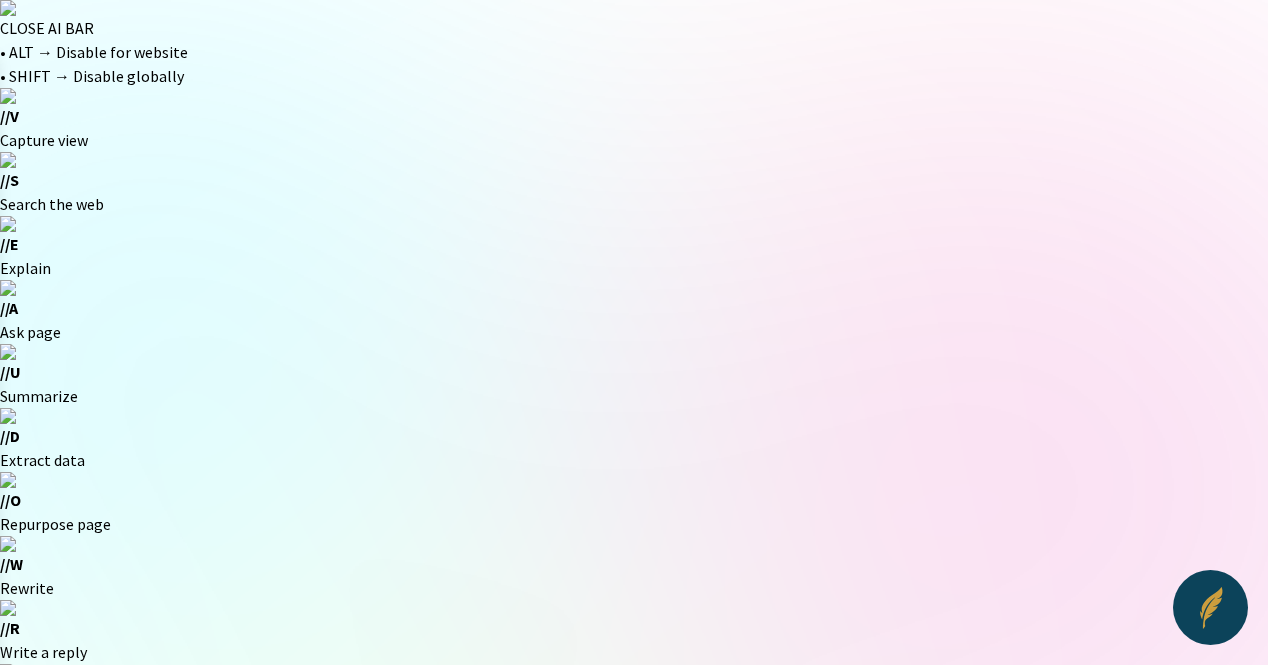 click on "Start a new one" 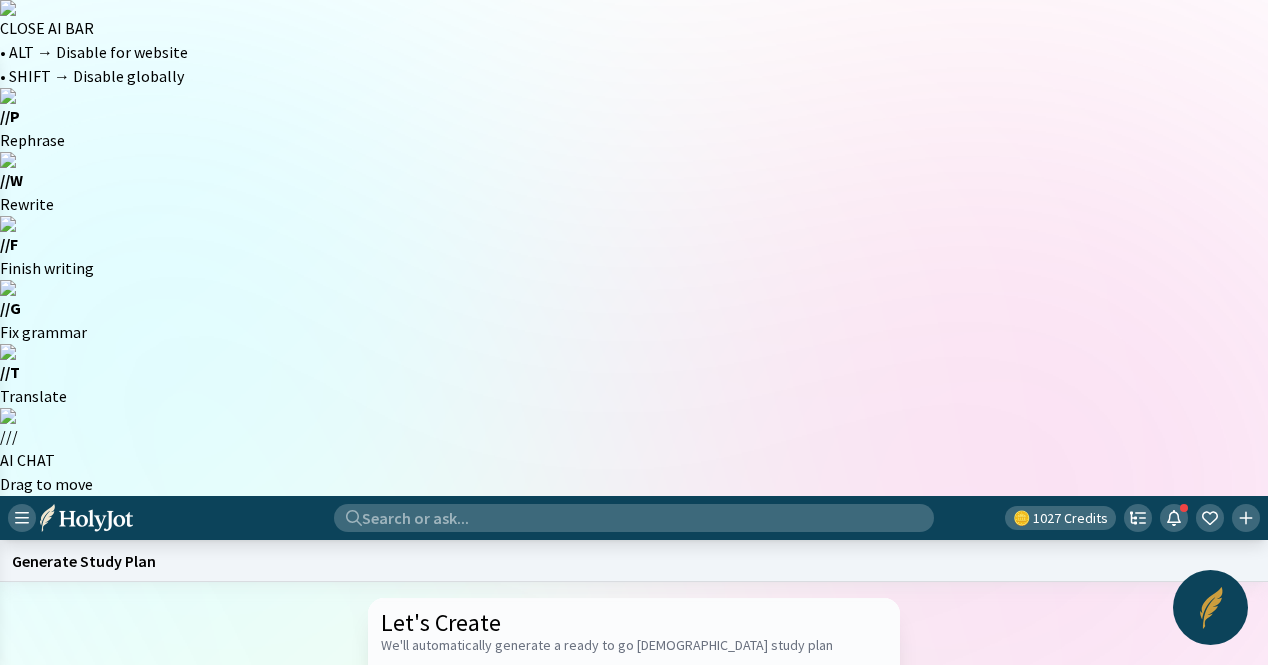 click 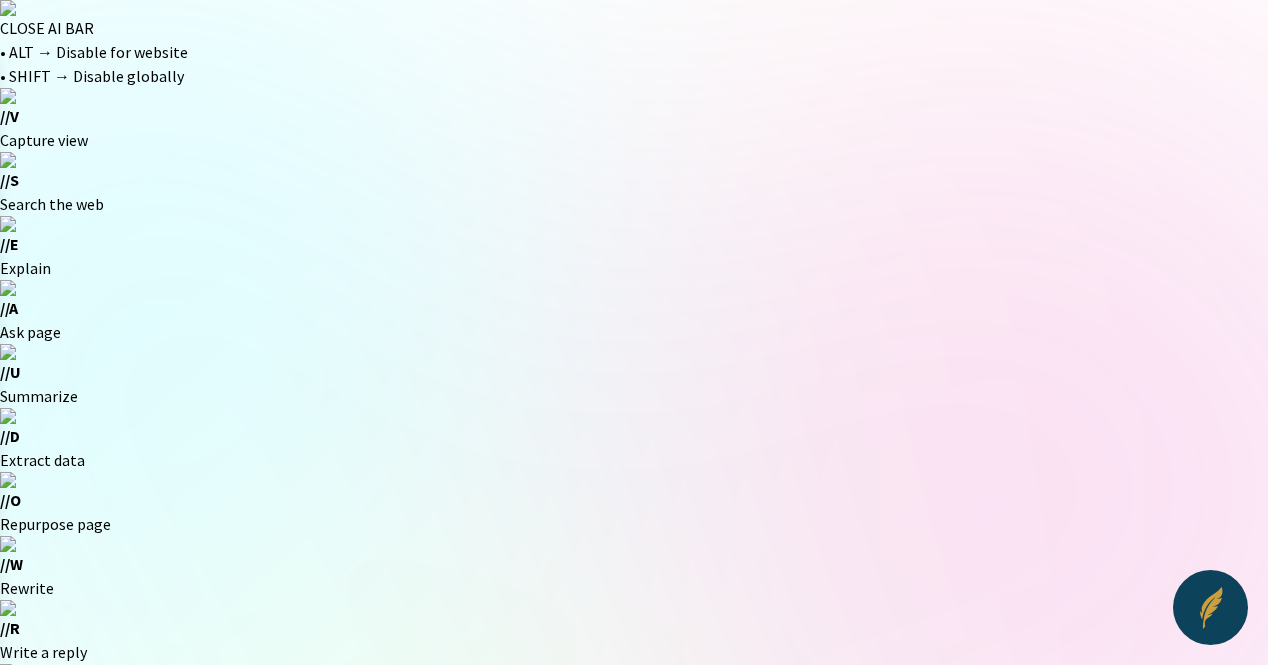 click on "Generate" 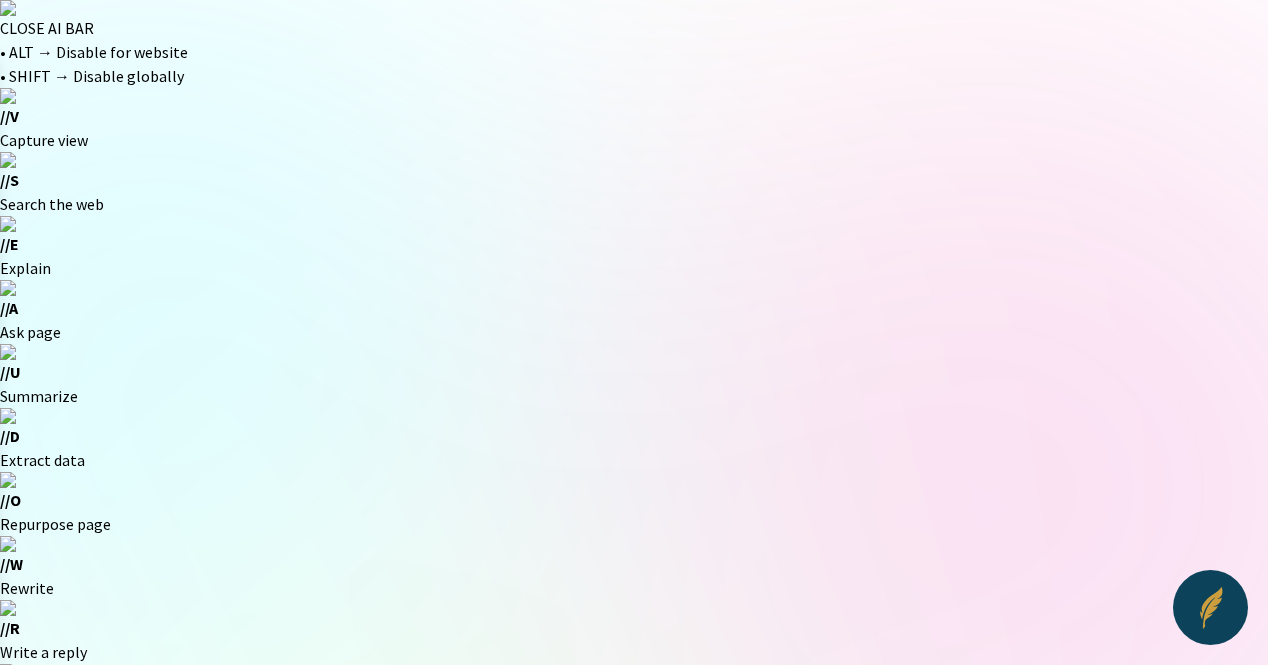 click at bounding box center [86, 774] 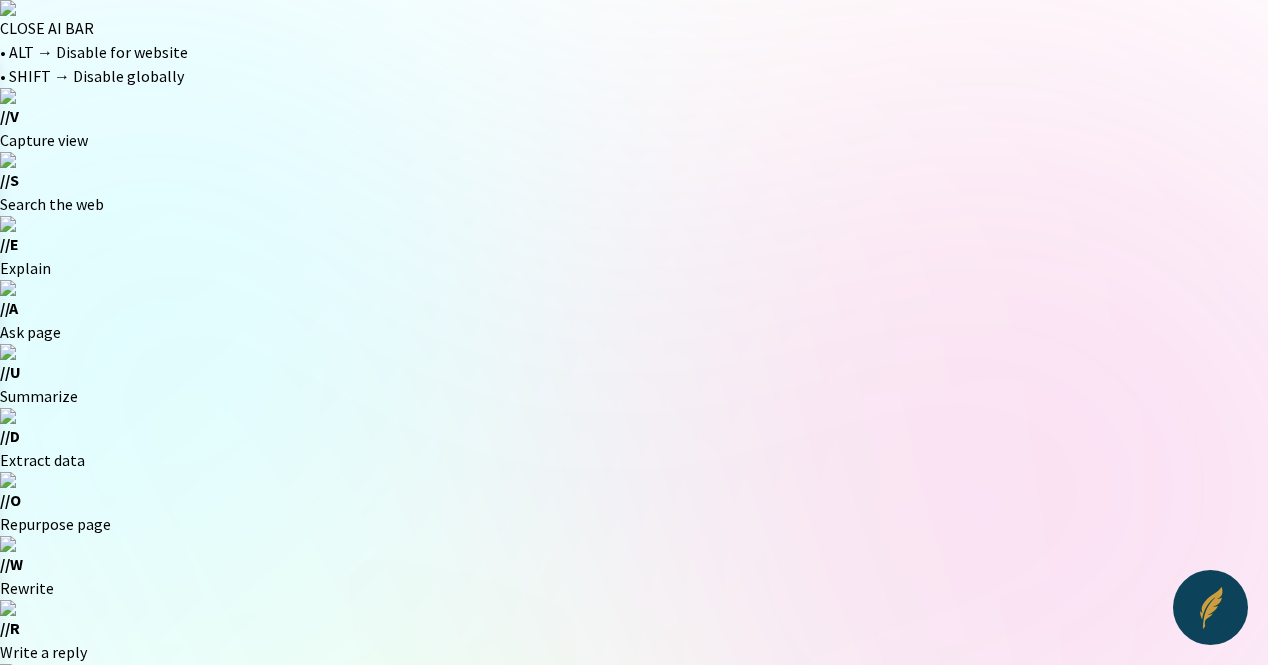 click 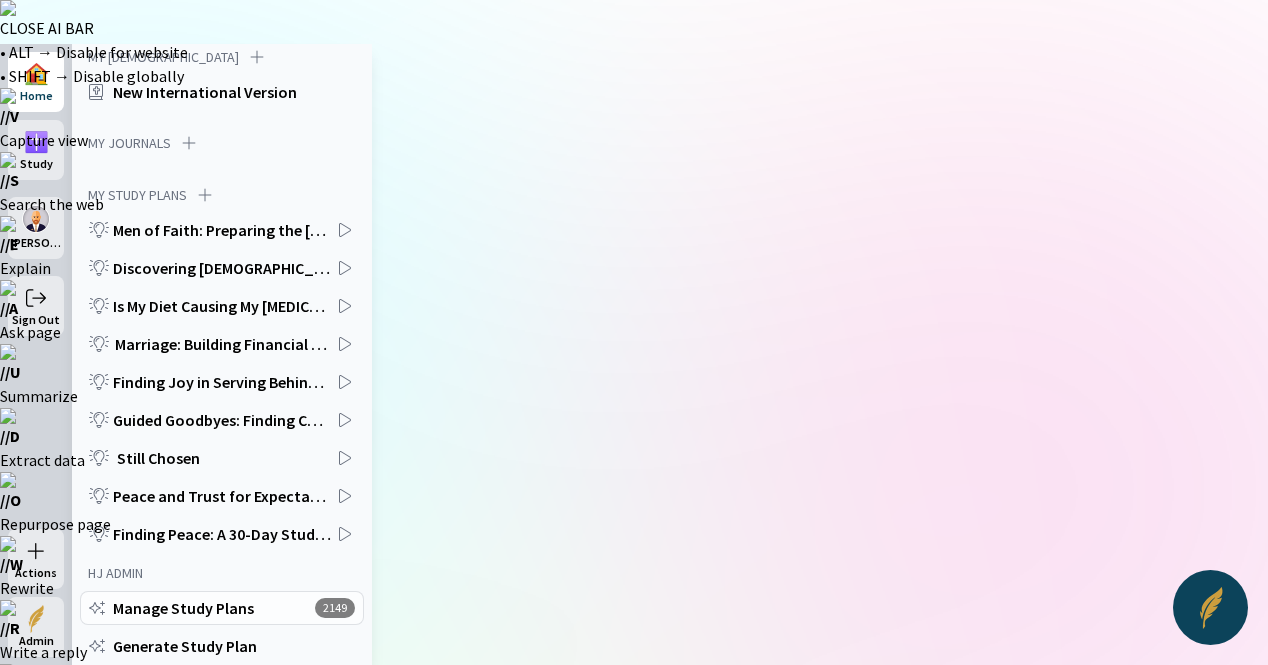 click on "Manage Study Plans" 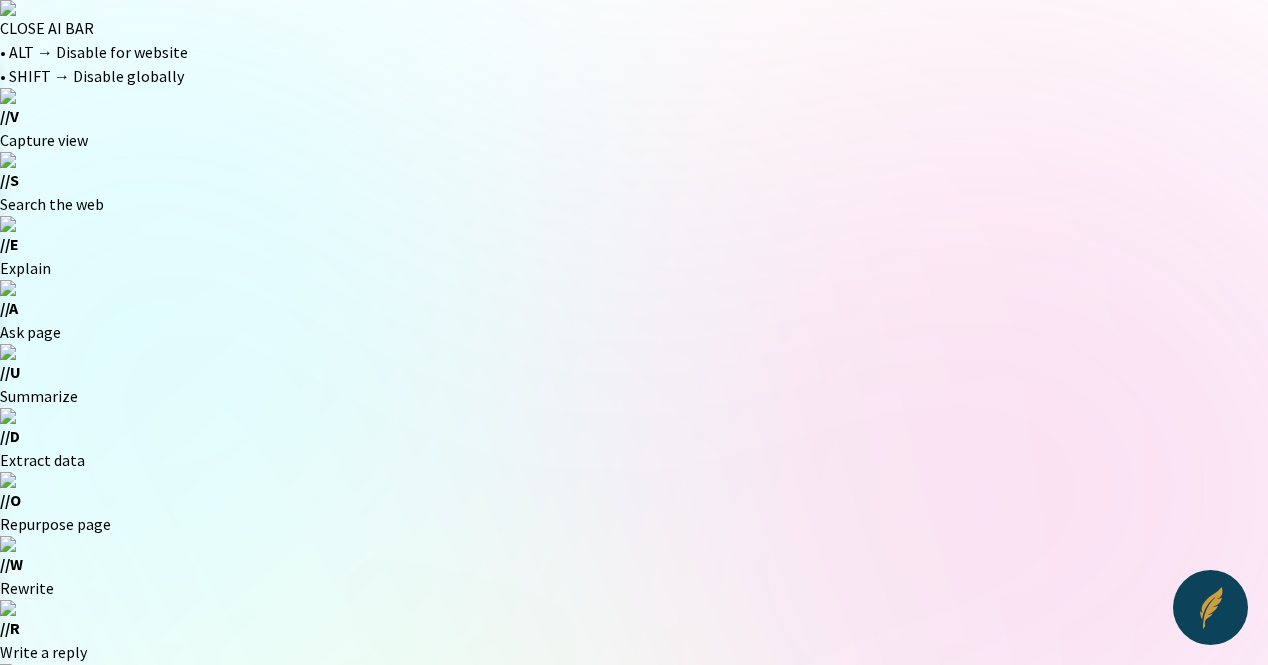 click at bounding box center [22, 774] 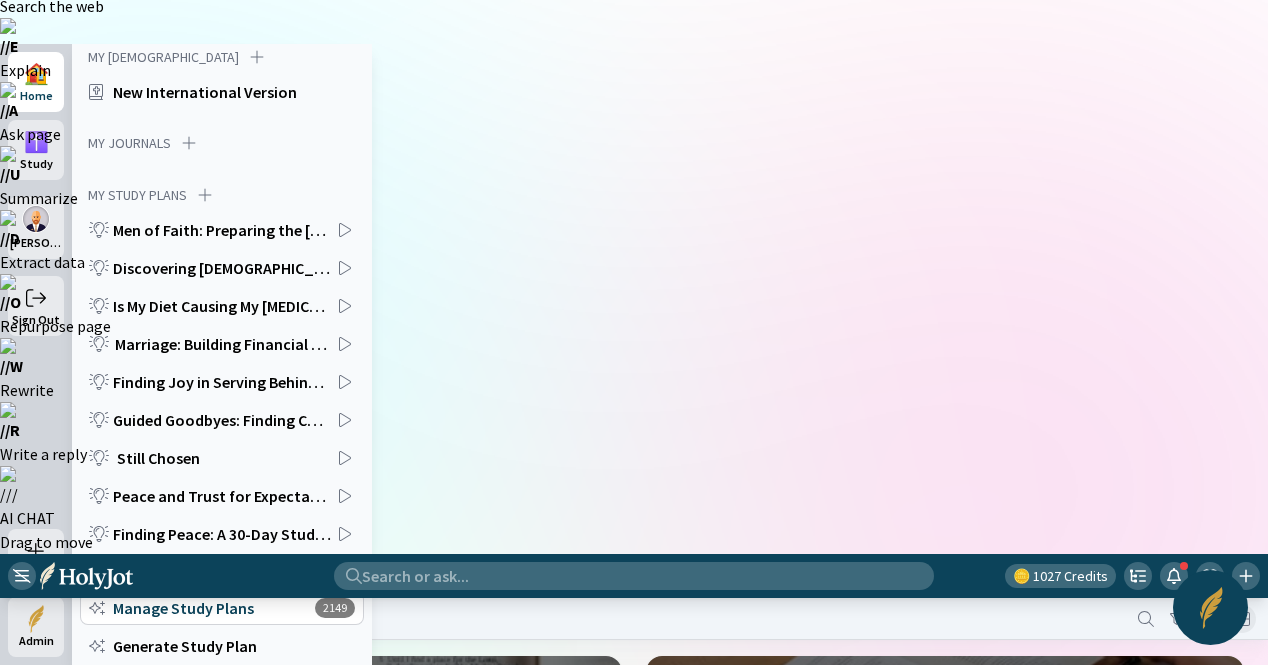 scroll, scrollTop: 200, scrollLeft: 0, axis: vertical 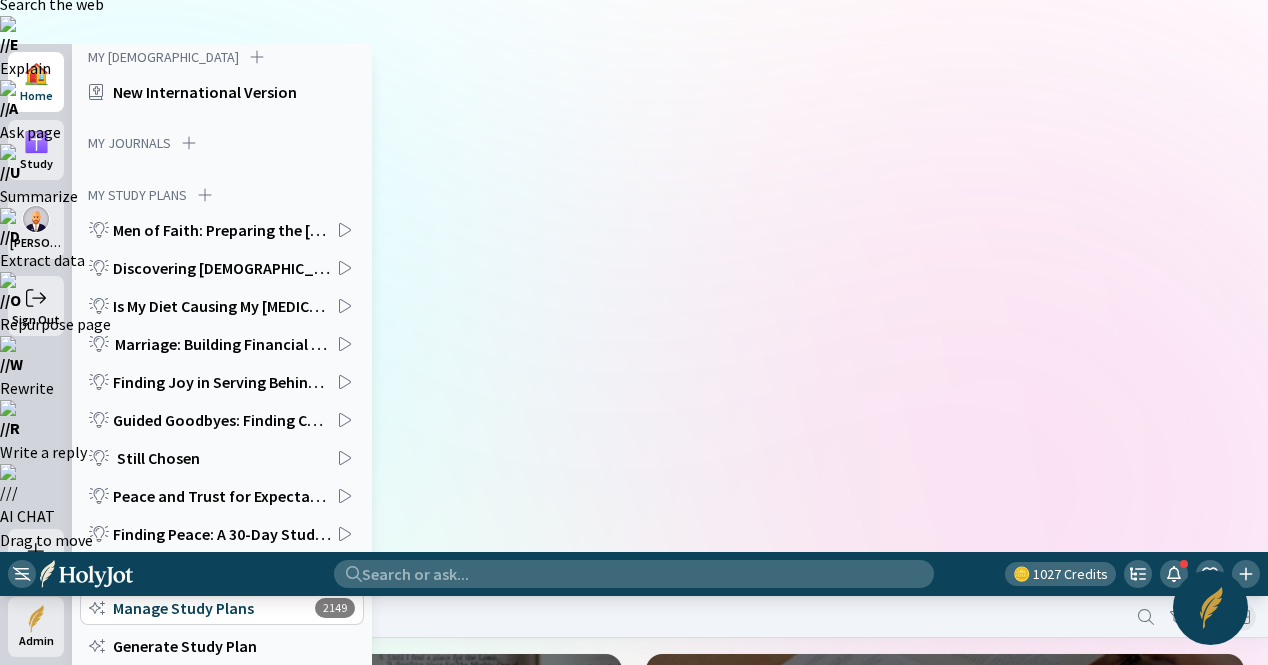 click on "Manage Study Plans" 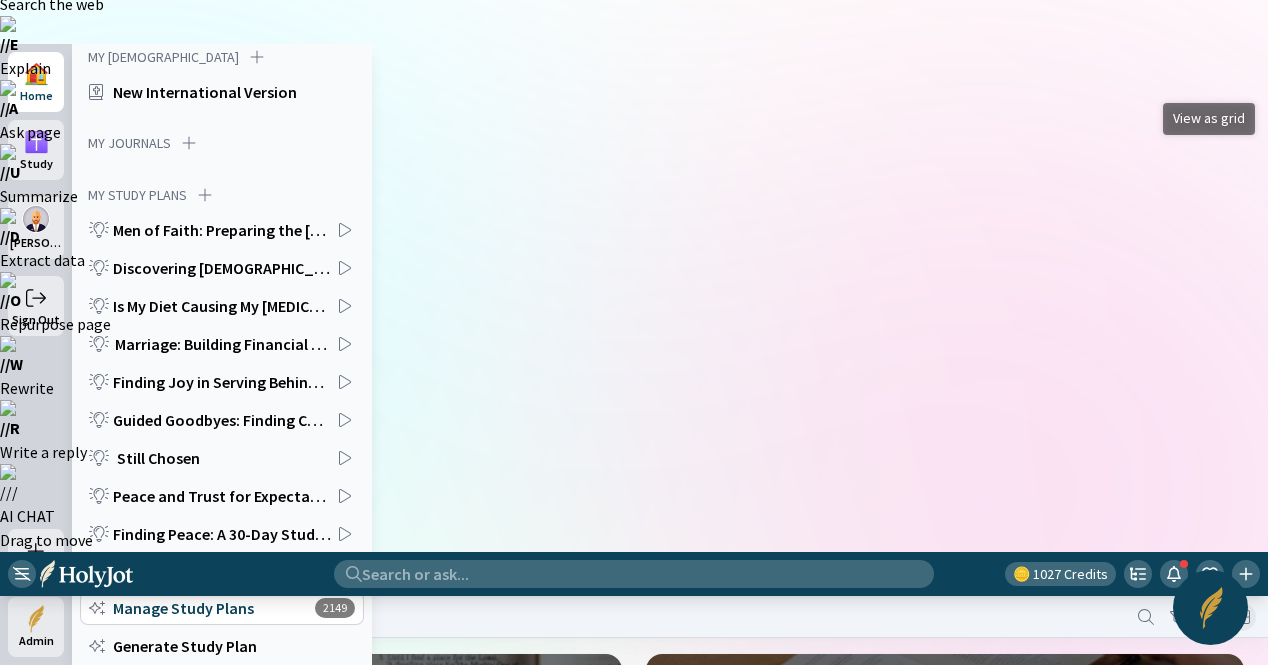 click 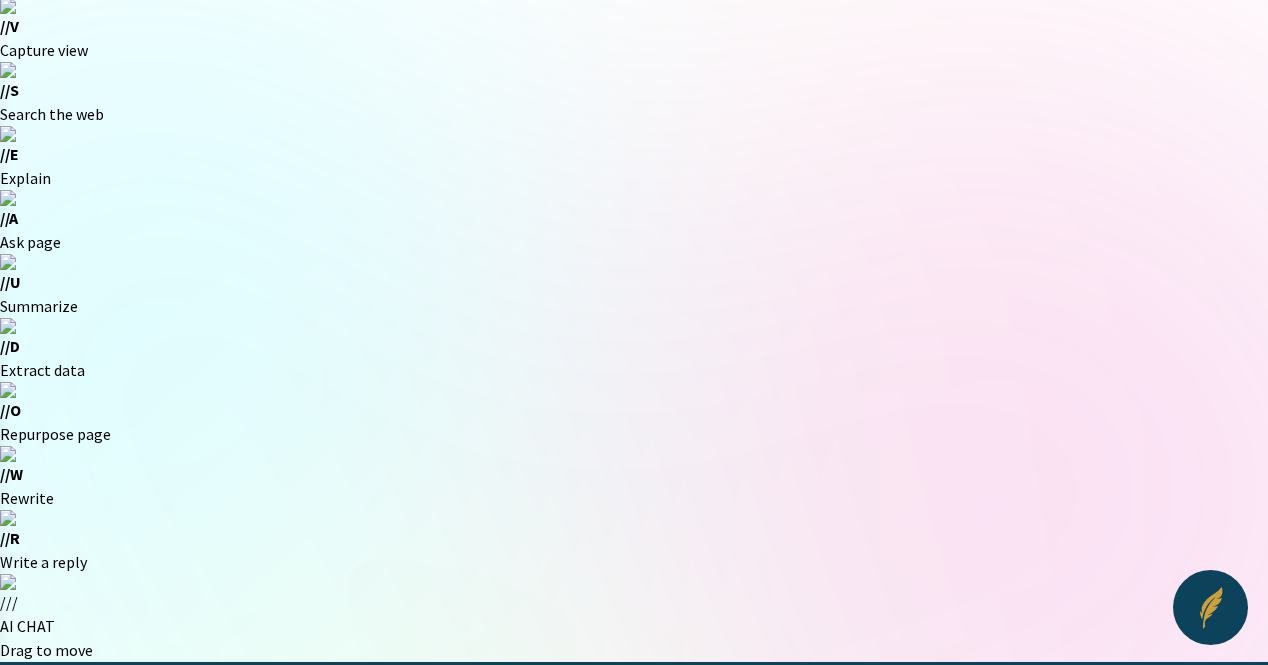 scroll, scrollTop: 0, scrollLeft: 0, axis: both 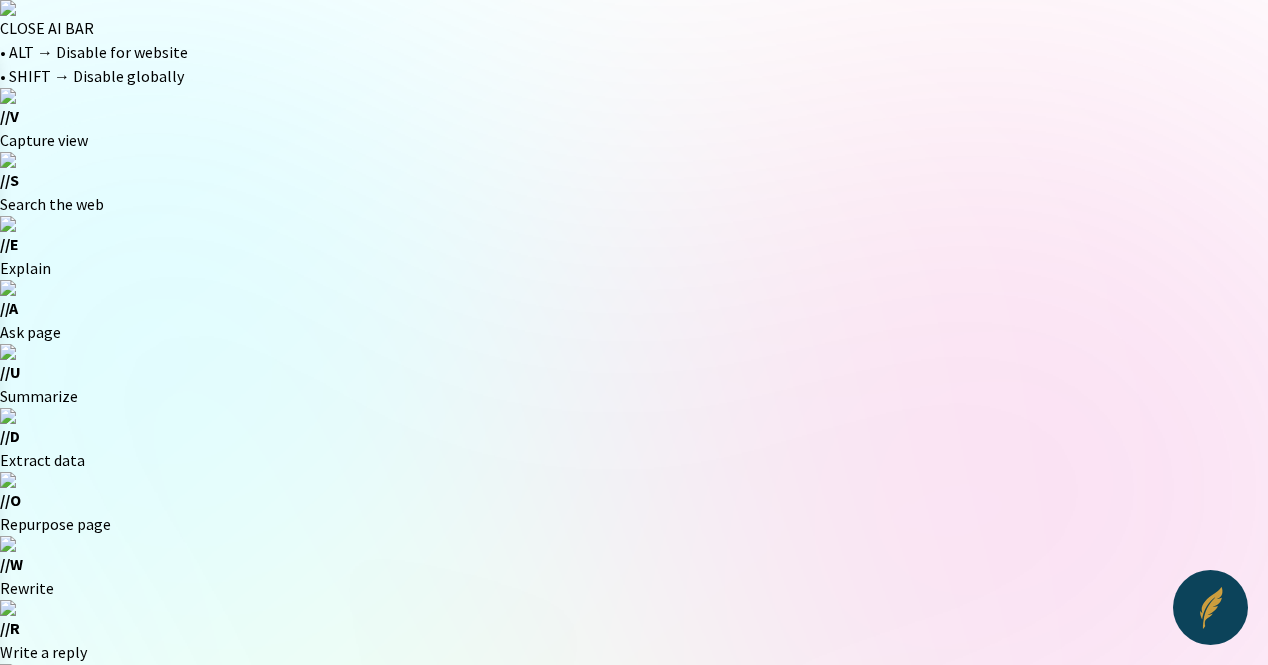 click on "Last Status" 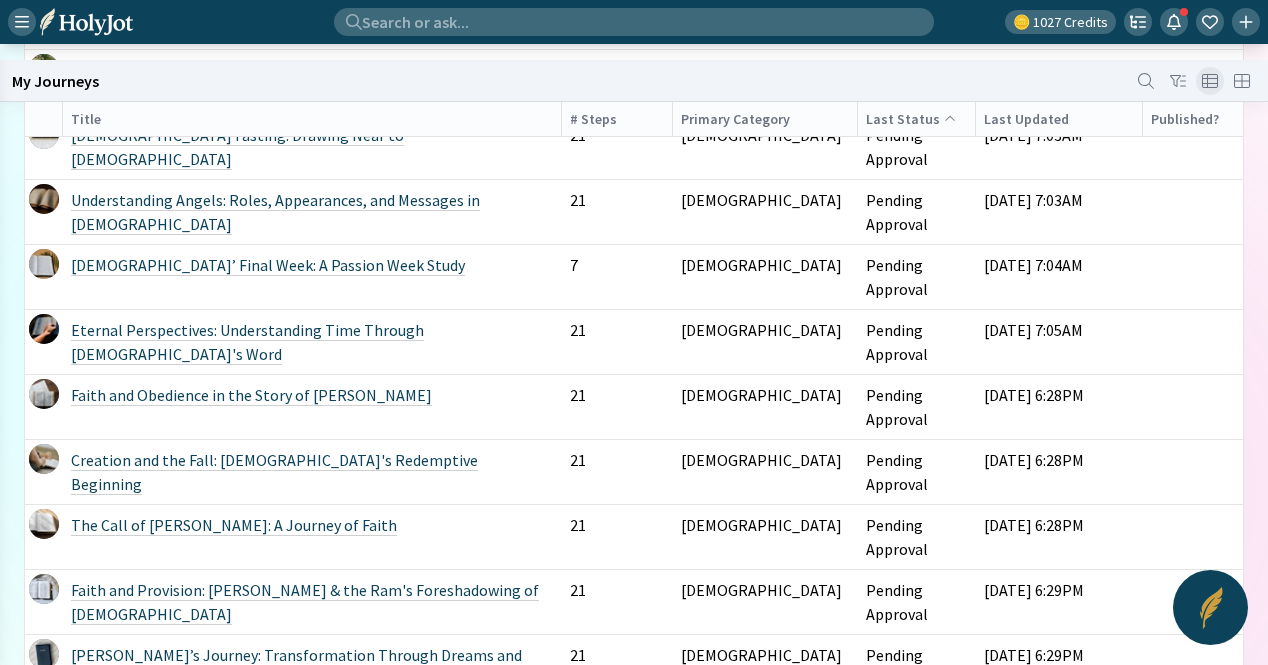 scroll, scrollTop: 6042, scrollLeft: 0, axis: vertical 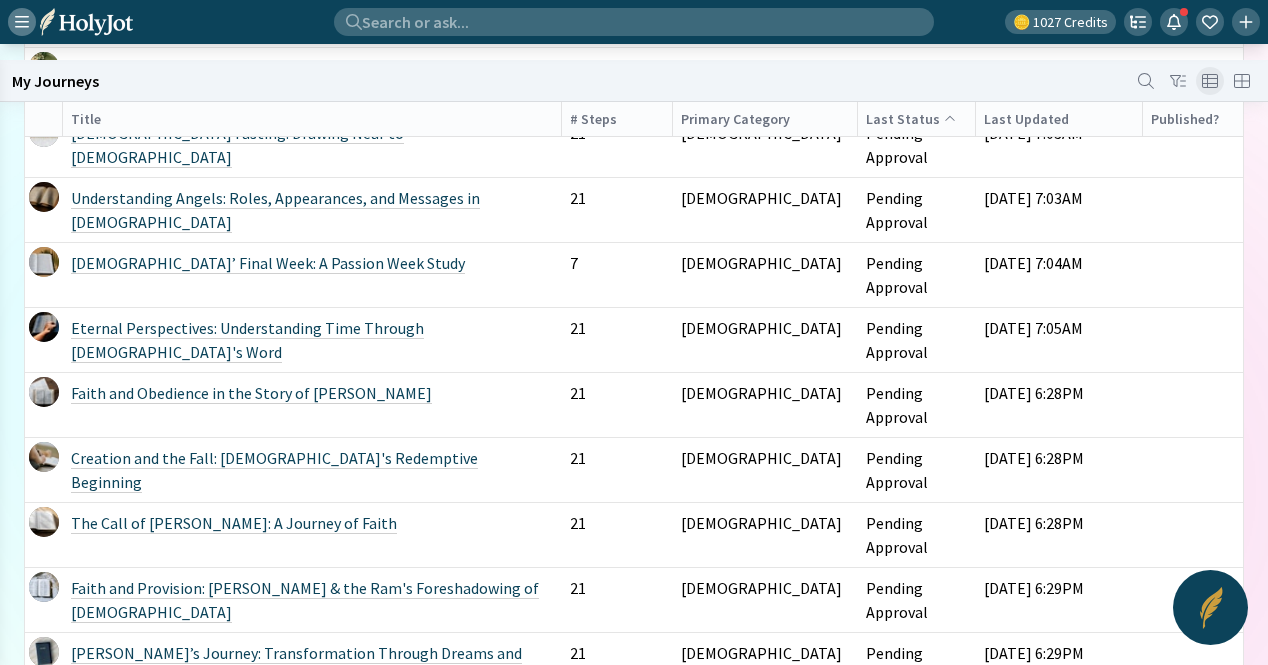 click 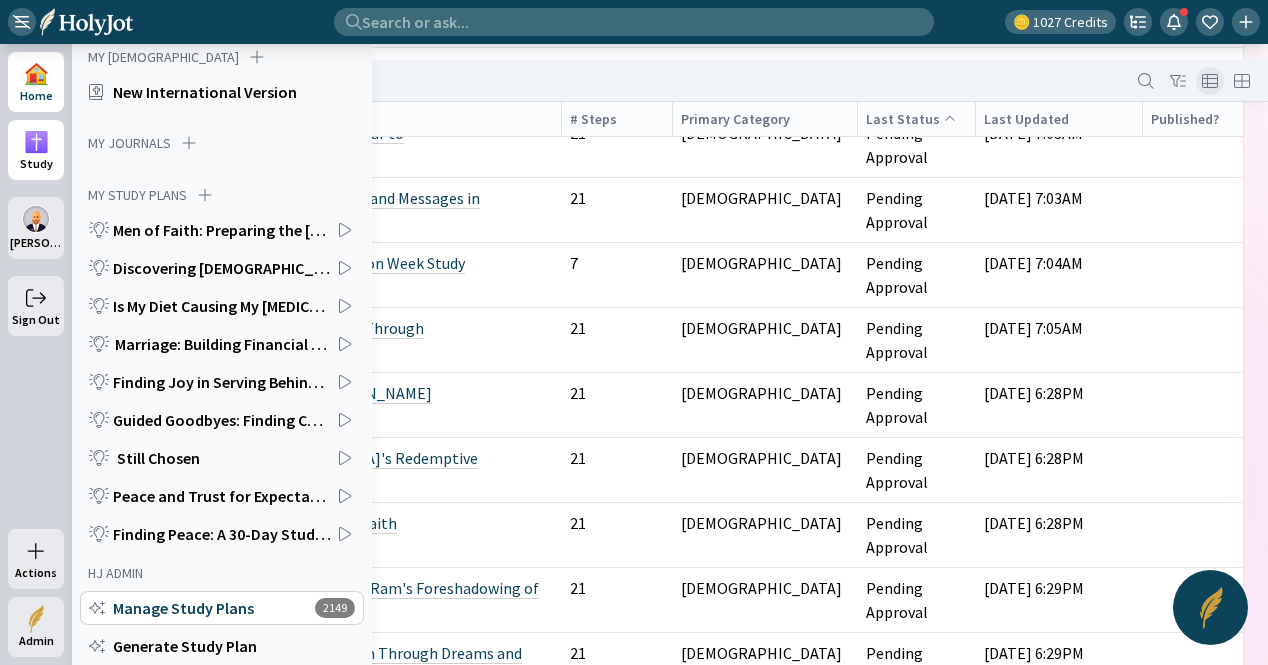 click on "✝️" 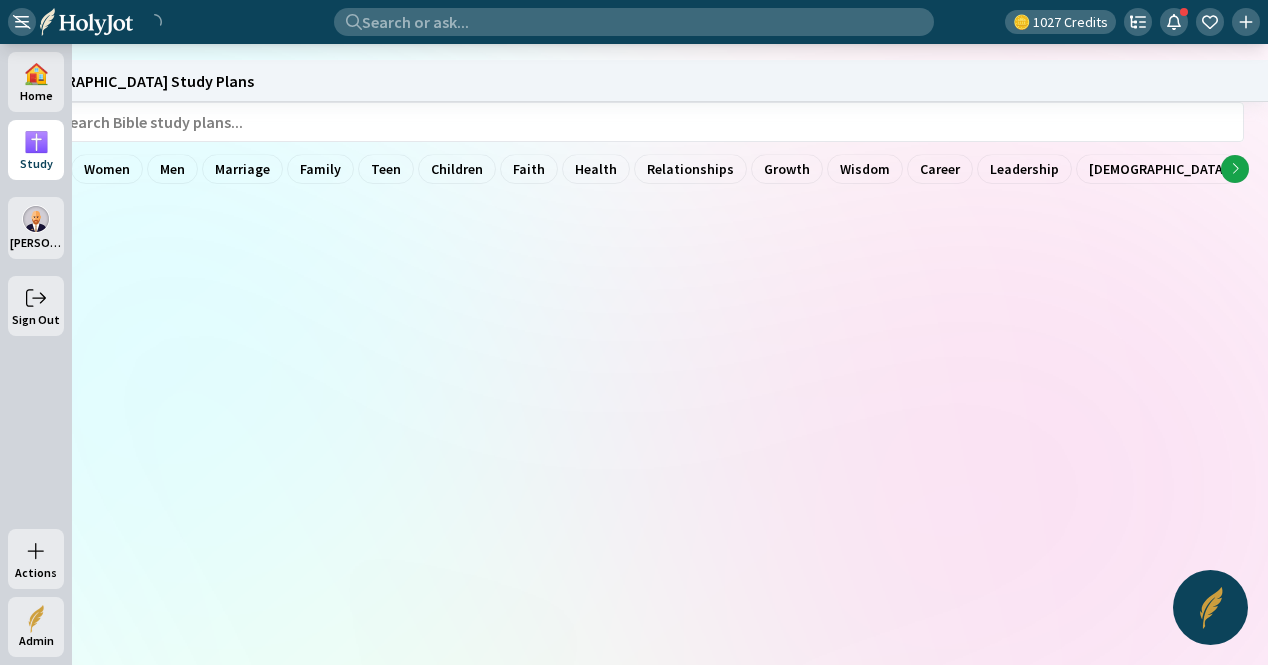 scroll, scrollTop: 0, scrollLeft: 0, axis: both 